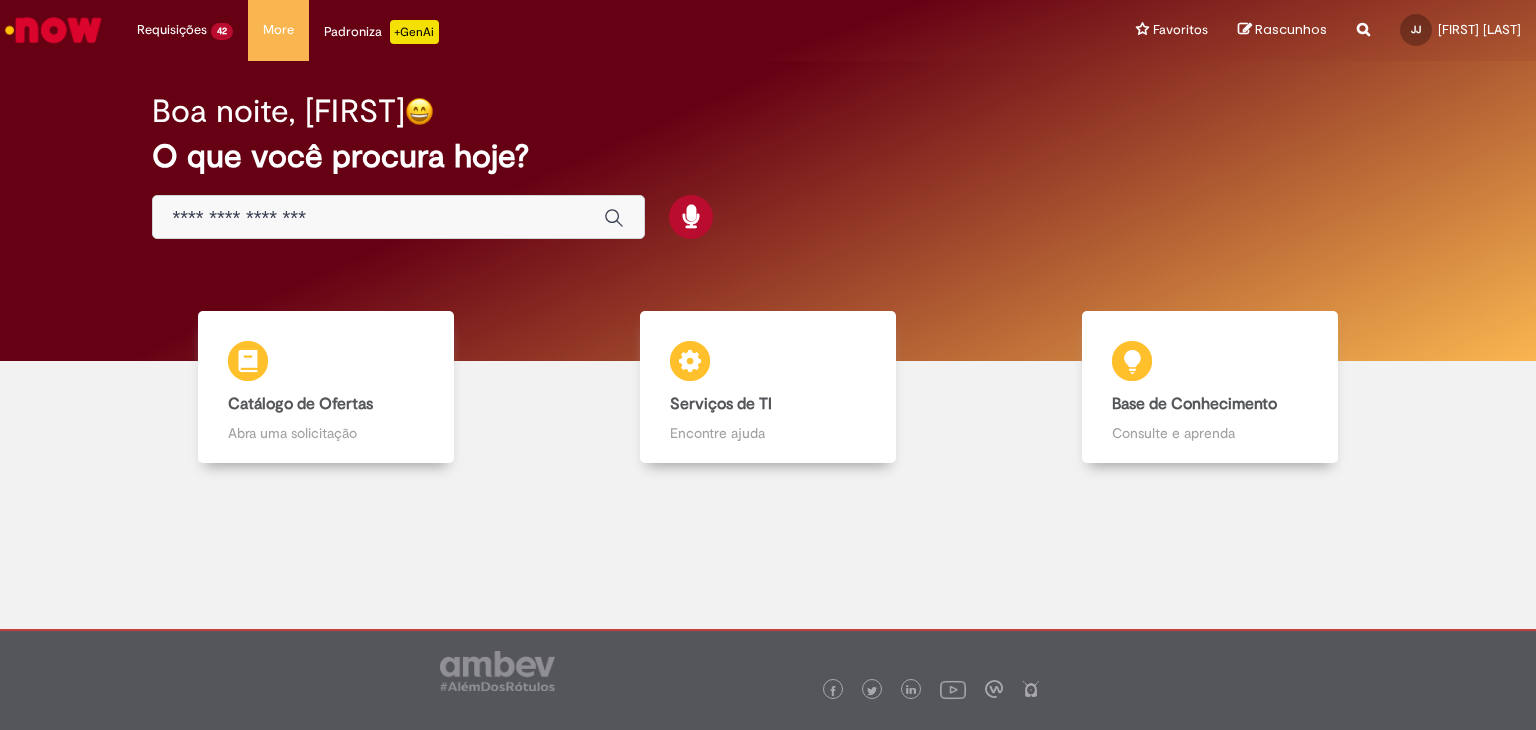 scroll, scrollTop: 0, scrollLeft: 0, axis: both 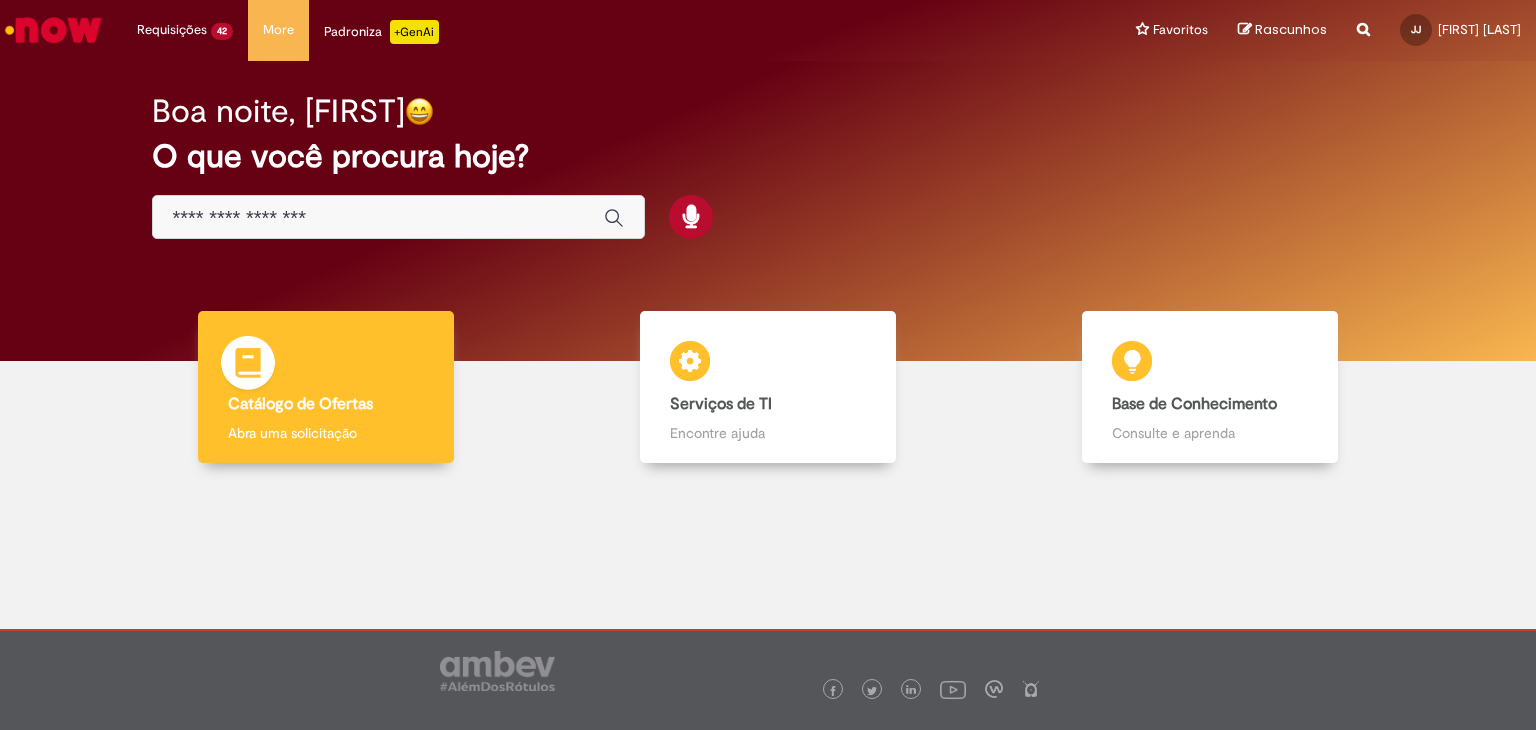 click on "Catálogo de Ofertas" at bounding box center (300, 404) 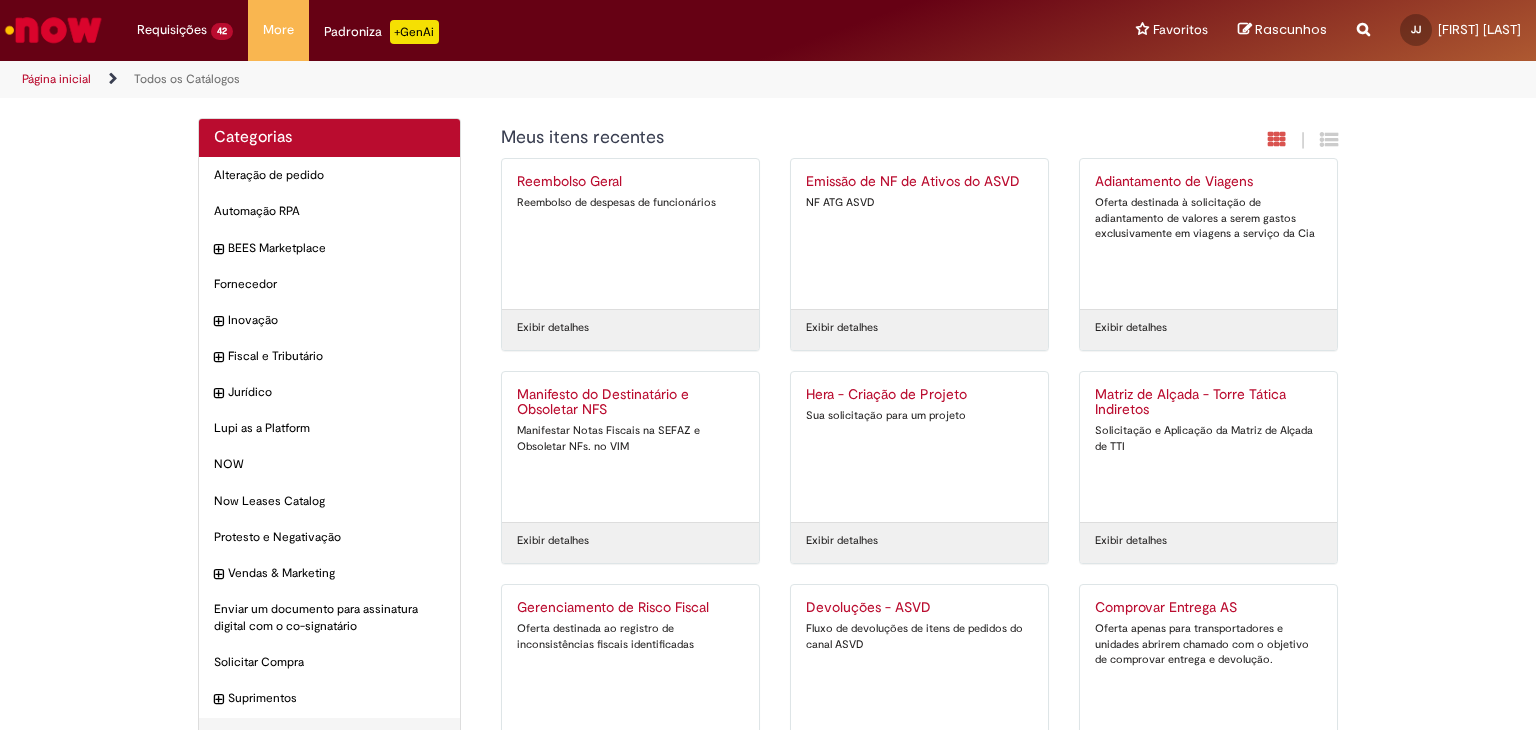 click on "Emissão de NF de Ativos do ASVD
NF ATG ASVD" at bounding box center [919, 234] 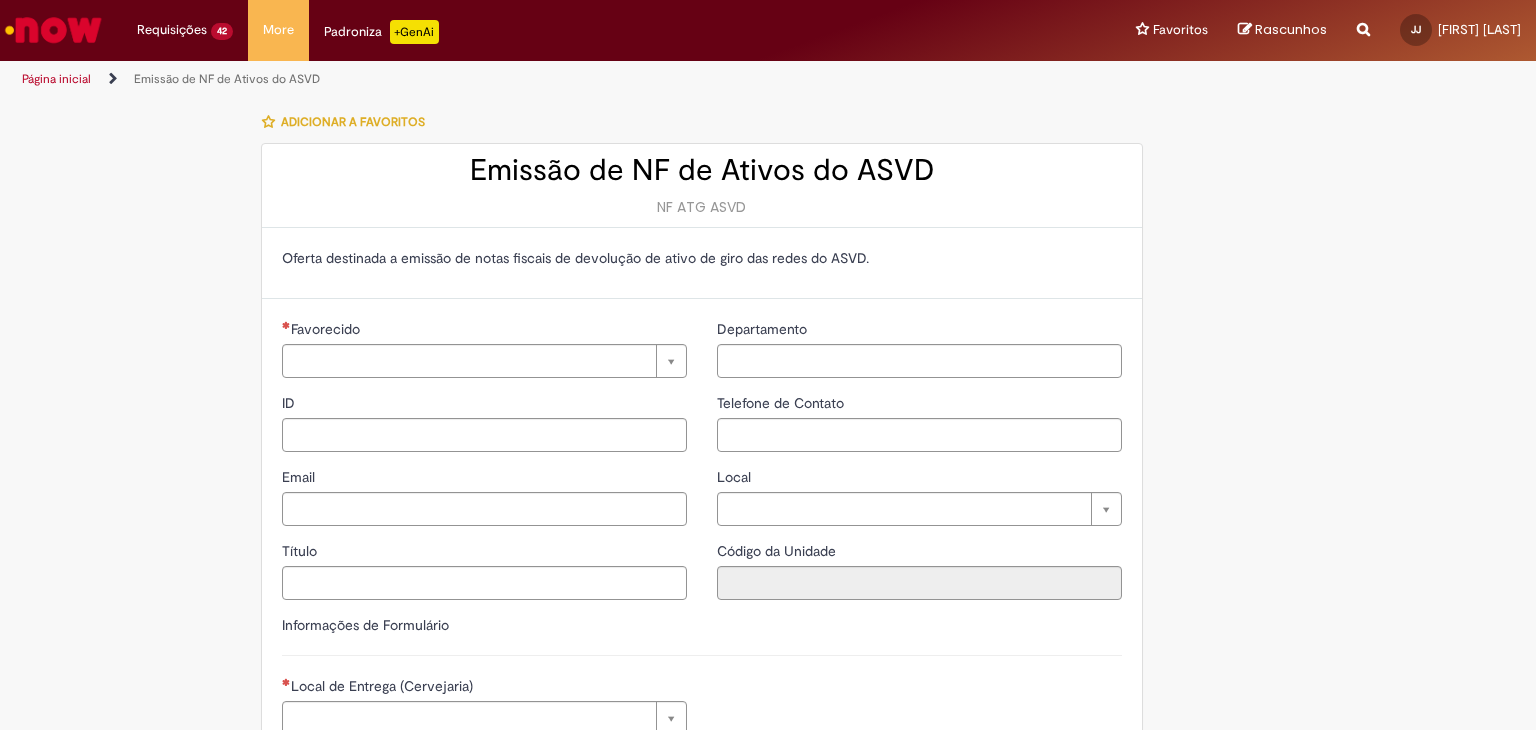 type on "**********" 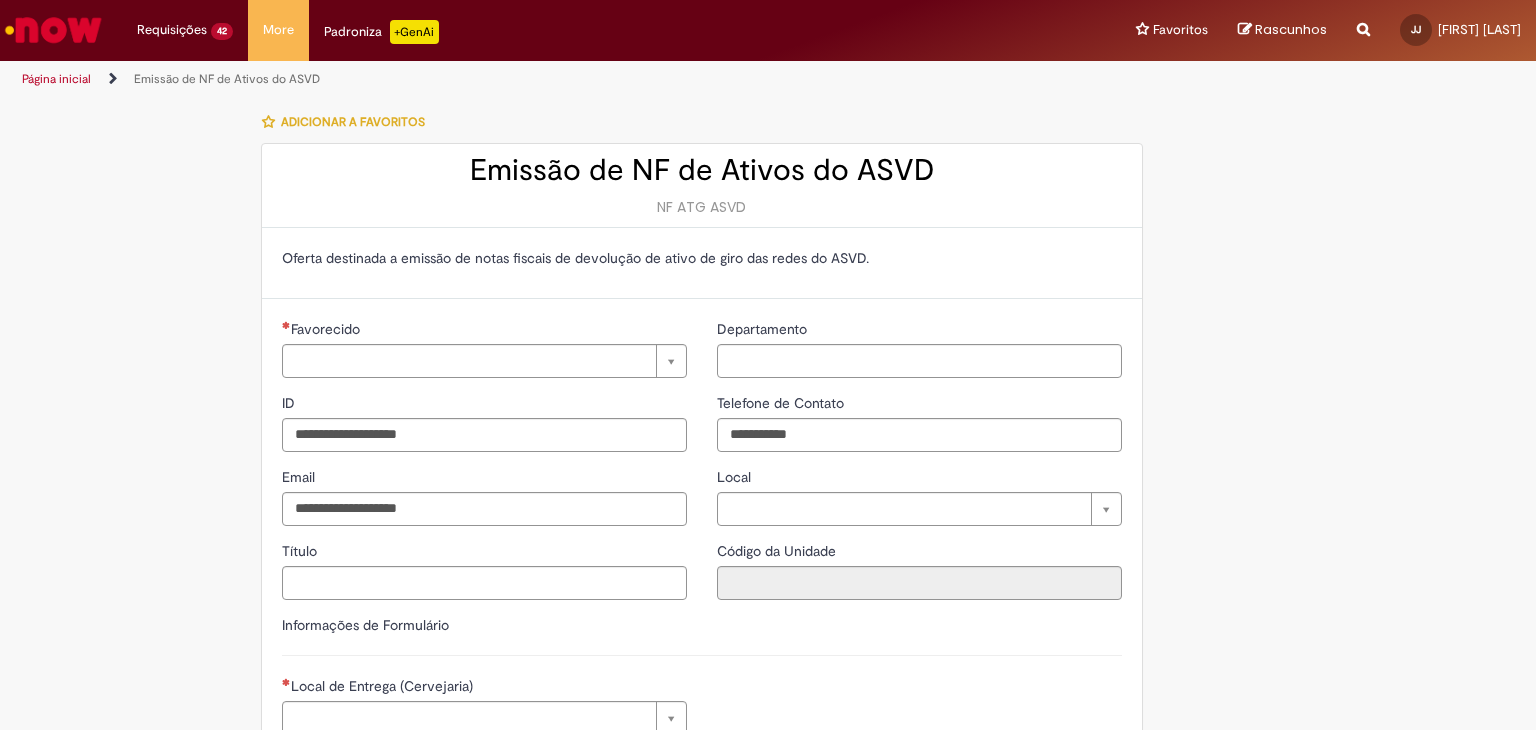 type on "**********" 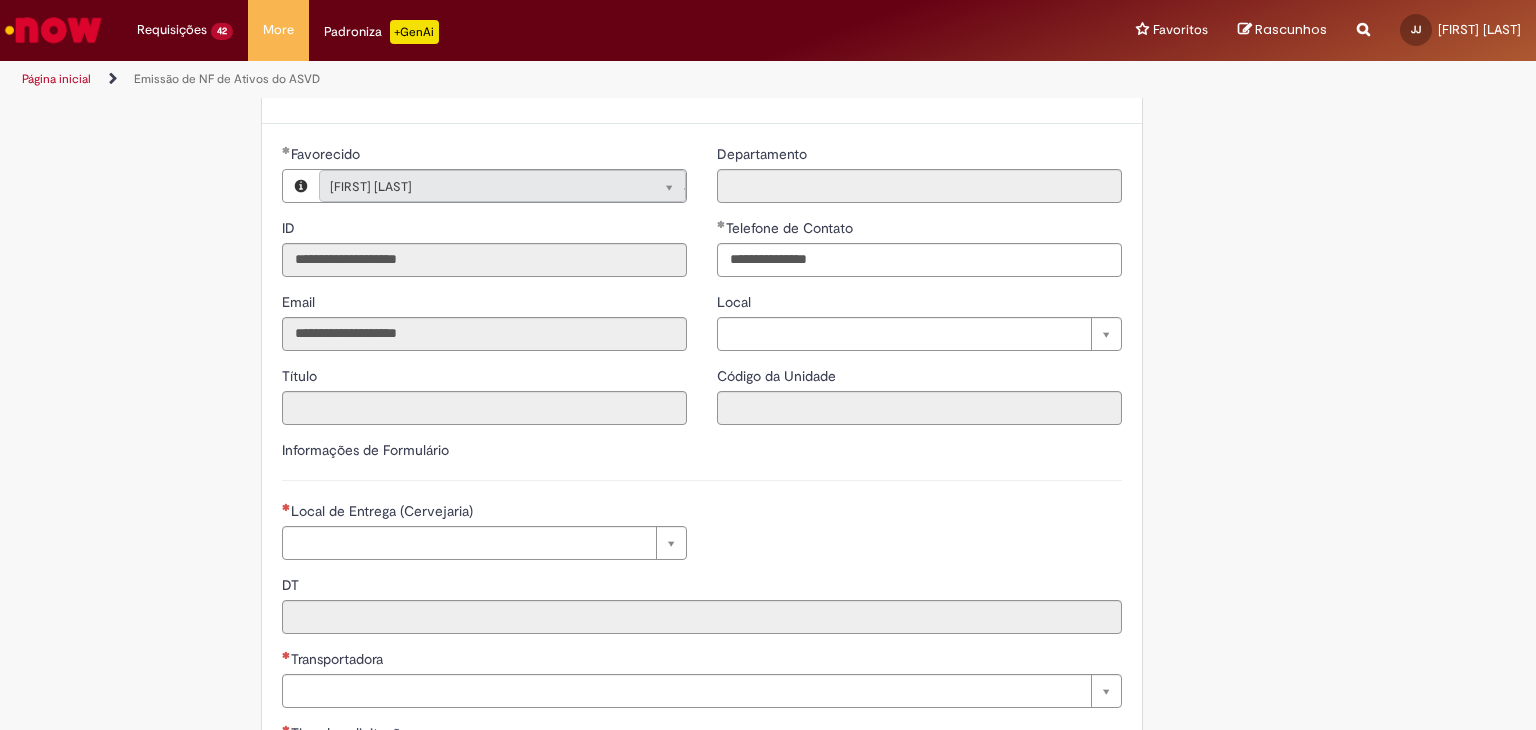 scroll, scrollTop: 300, scrollLeft: 0, axis: vertical 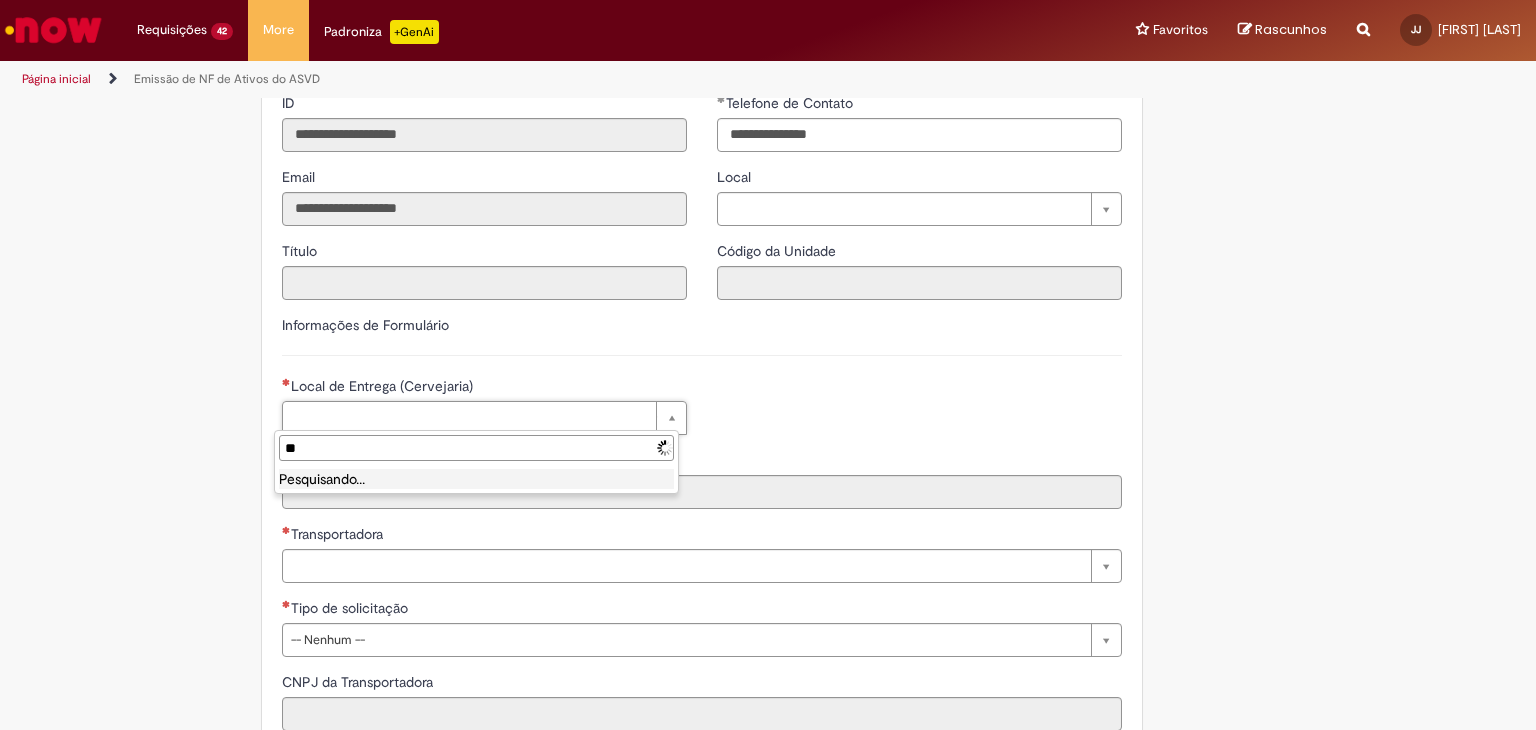 type on "***" 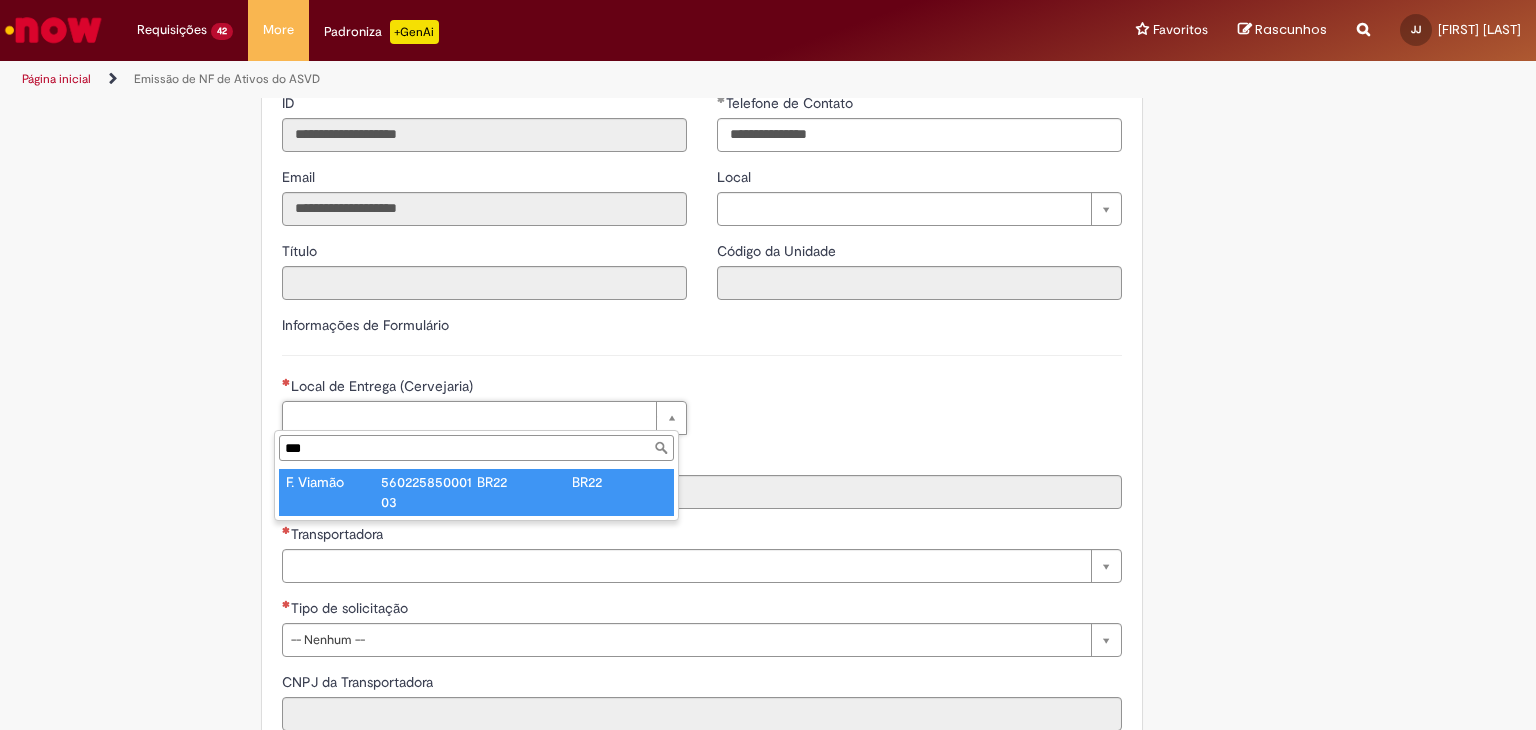 type on "*********" 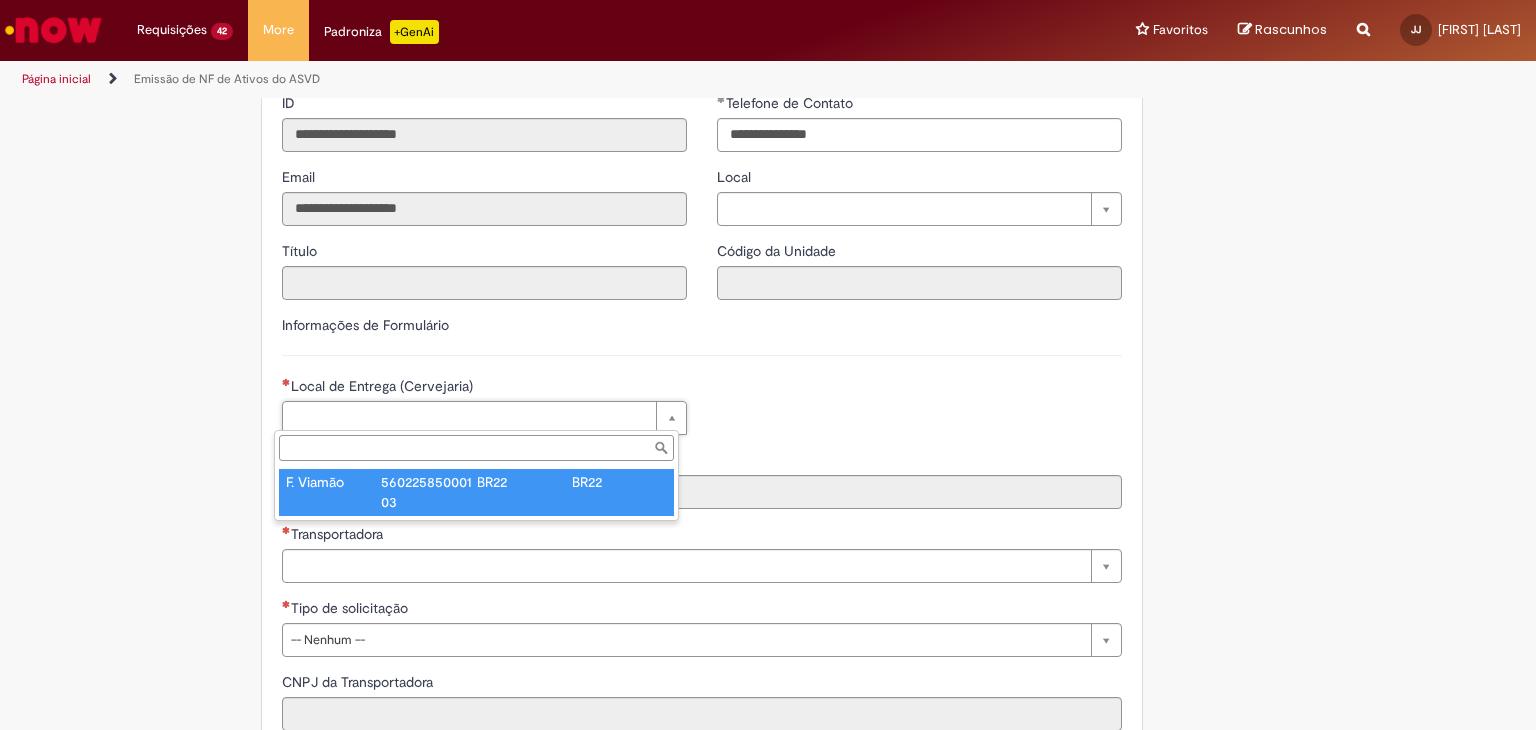 type on "****" 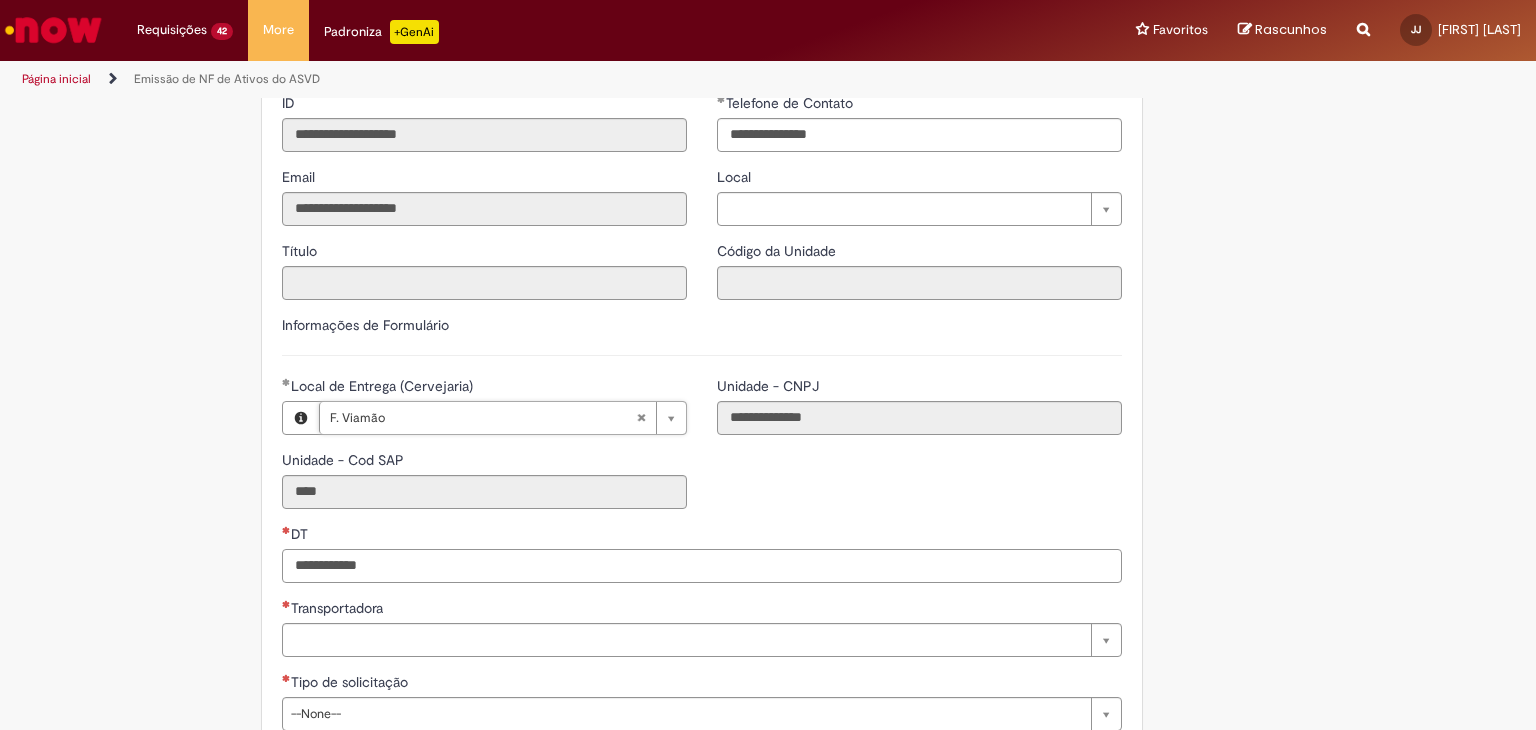 click on "DT" at bounding box center (702, 566) 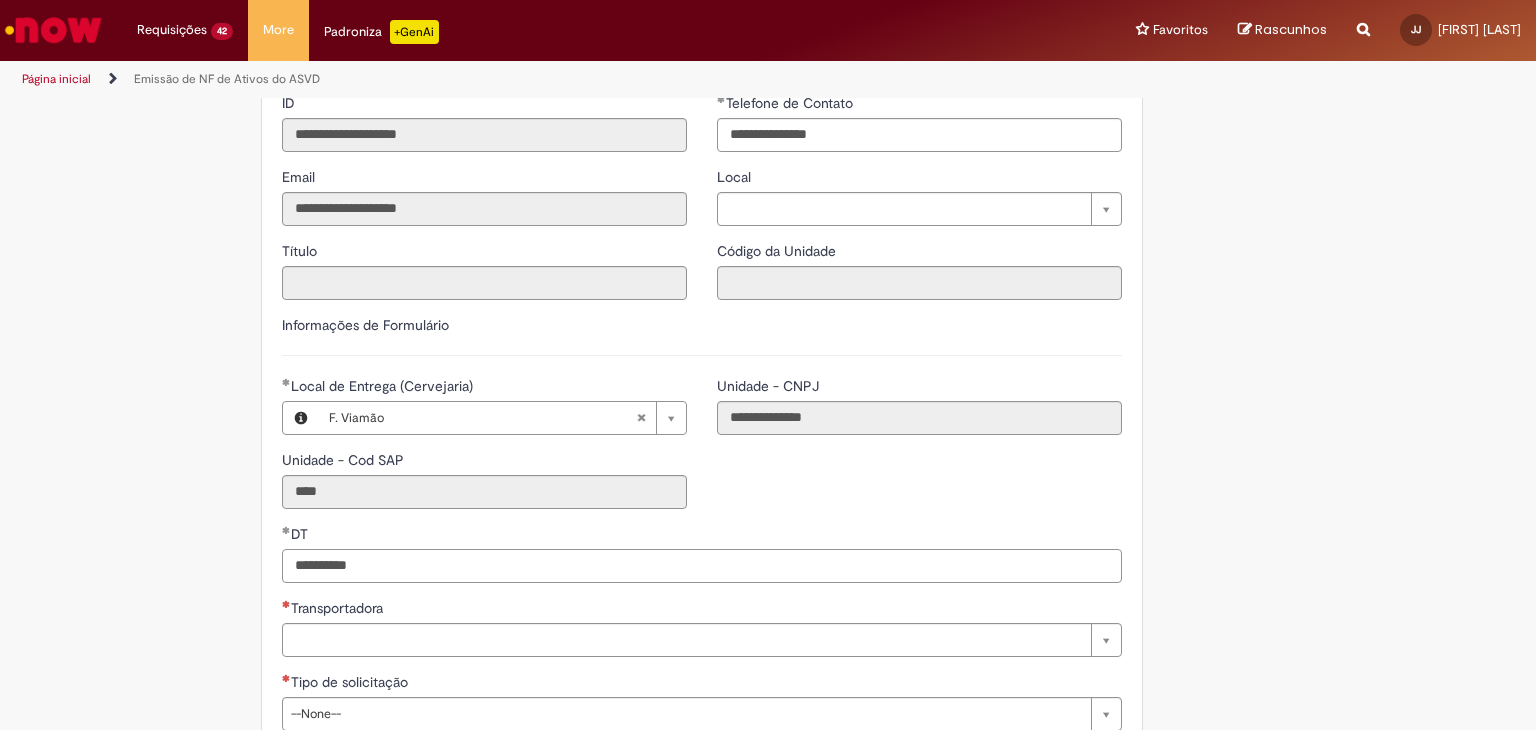 type on "**********" 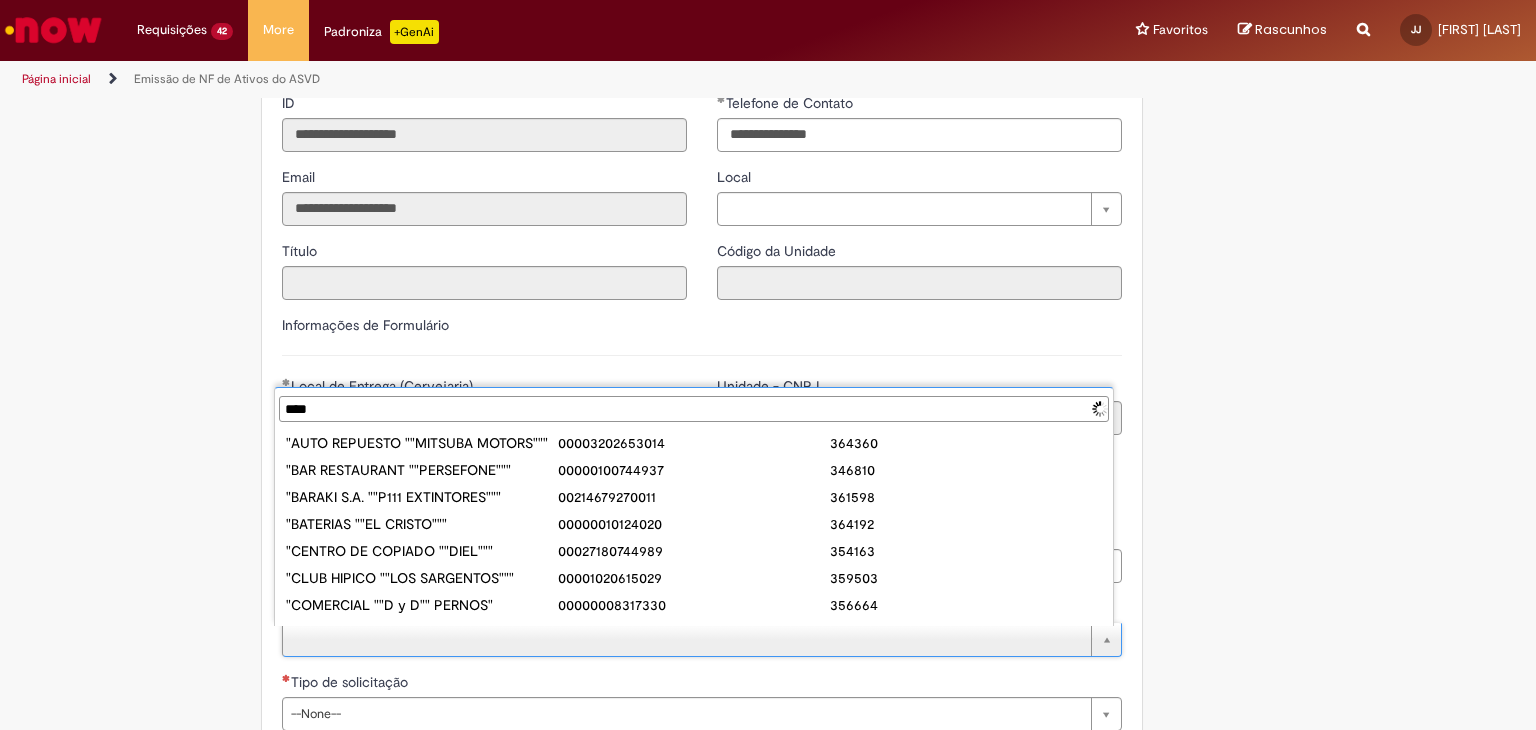 type on "*****" 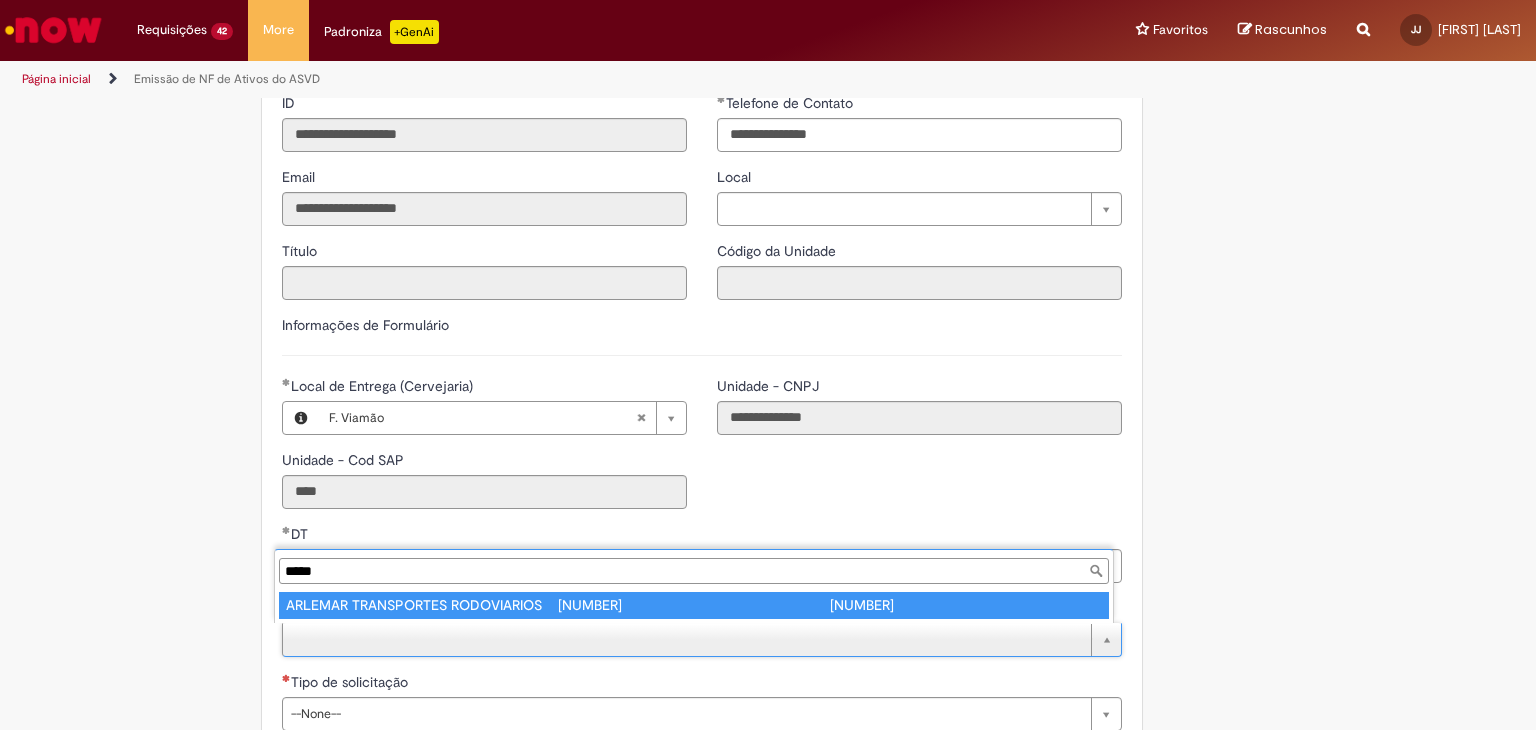 type on "**********" 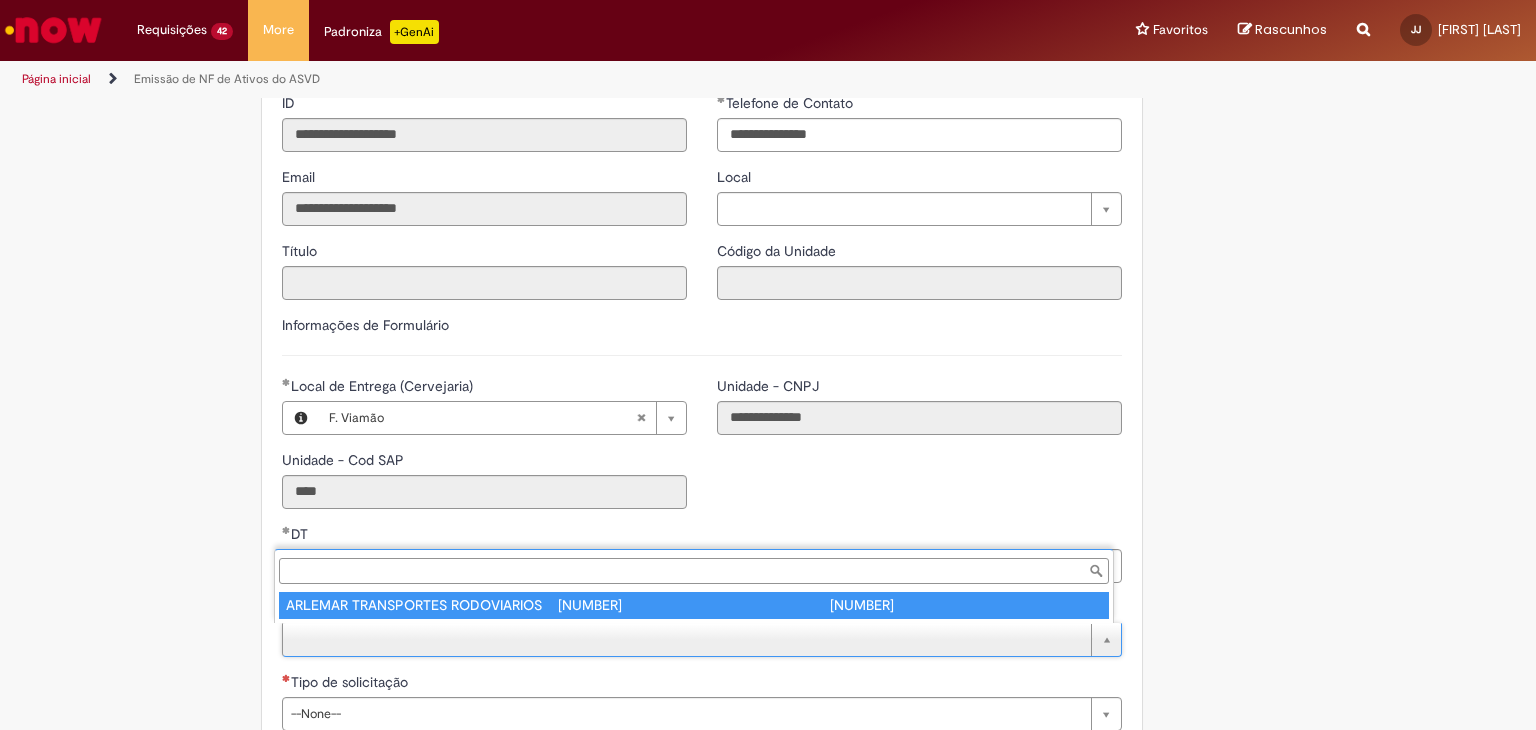 type on "**********" 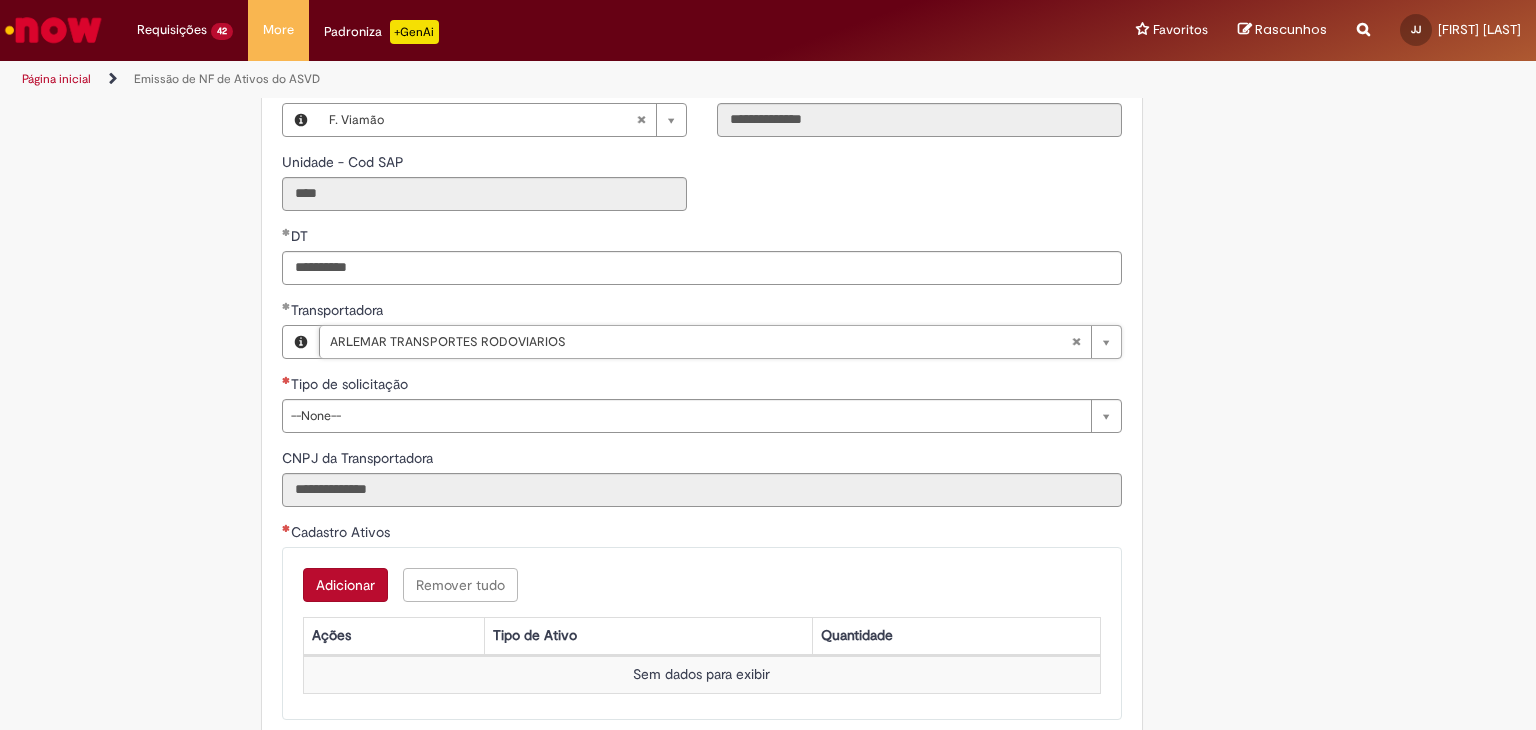 scroll, scrollTop: 600, scrollLeft: 0, axis: vertical 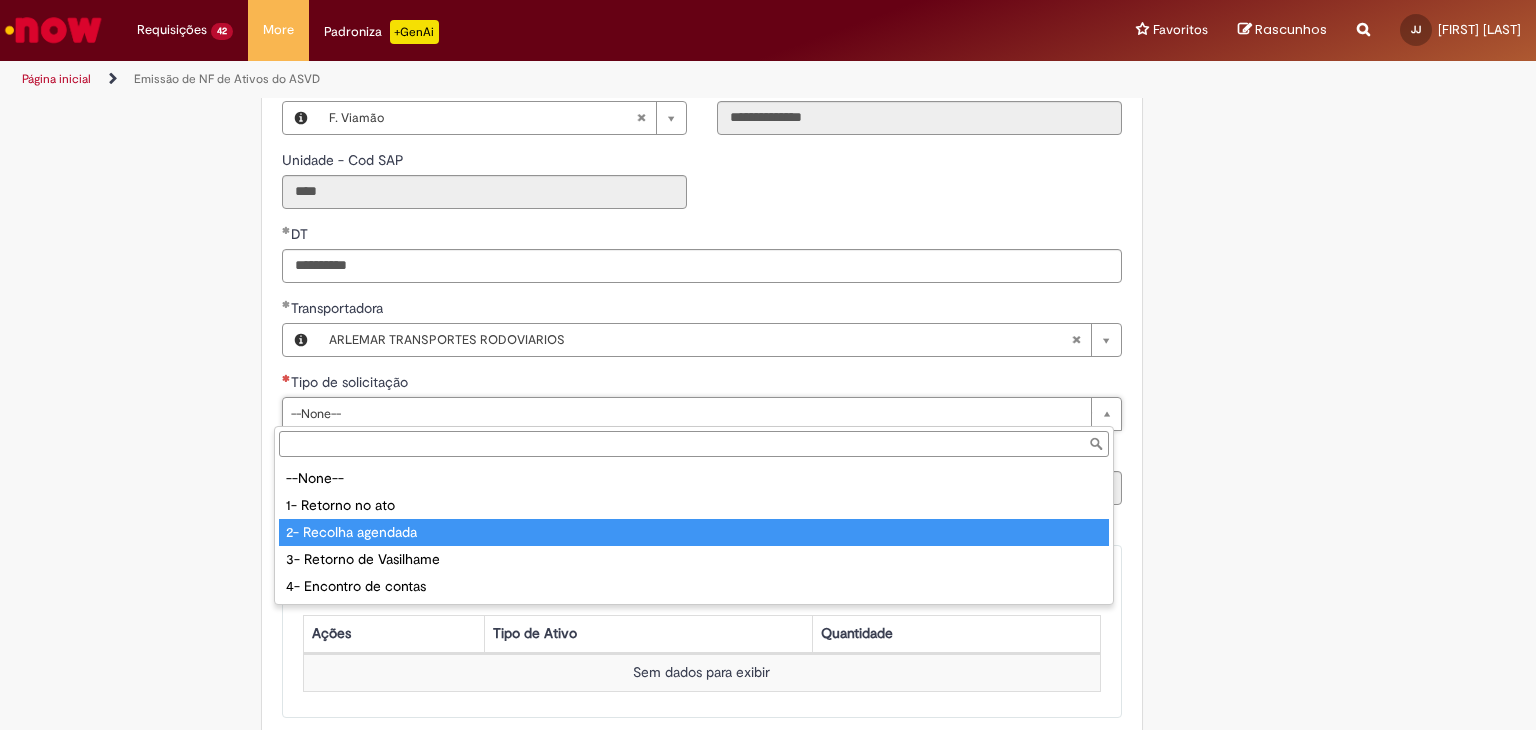 type on "**********" 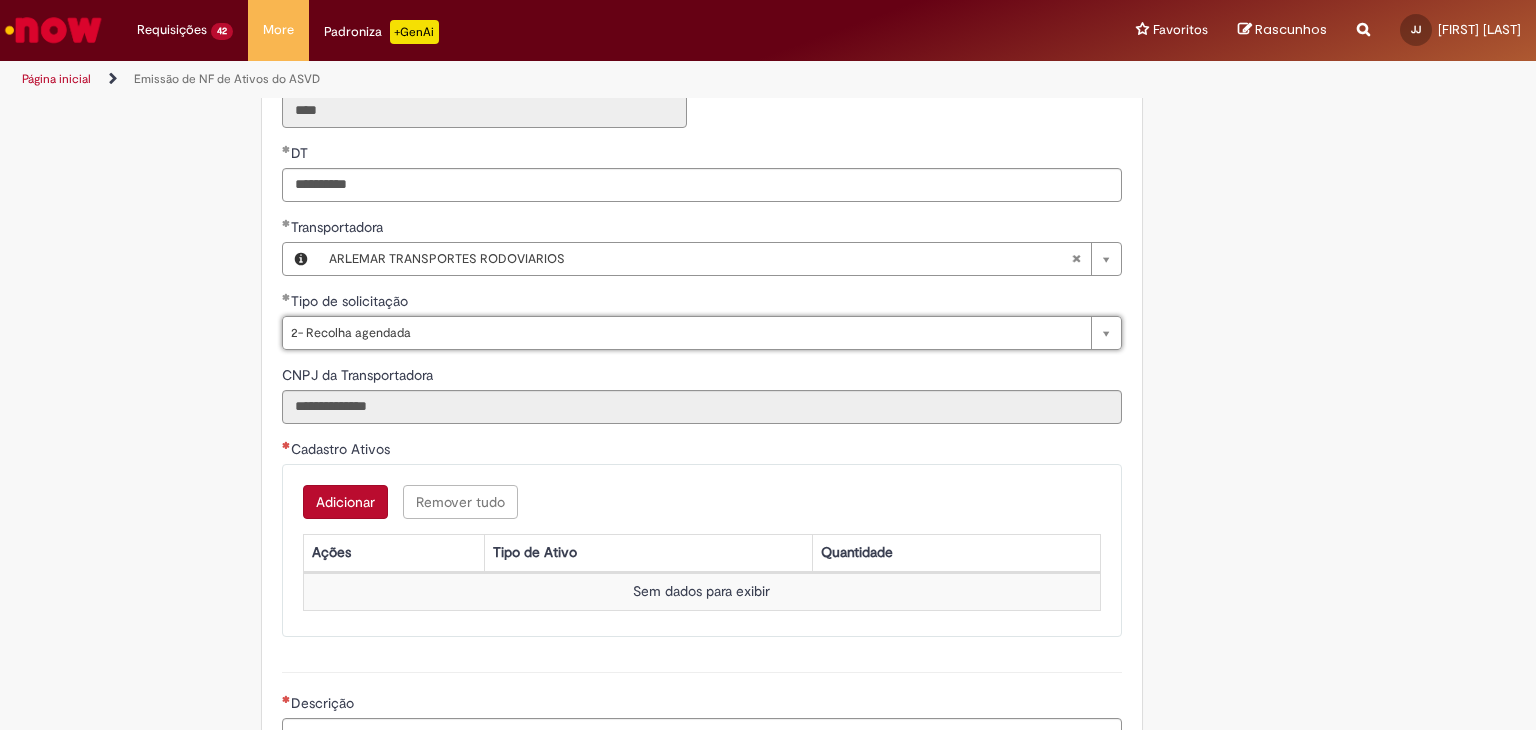 scroll, scrollTop: 800, scrollLeft: 0, axis: vertical 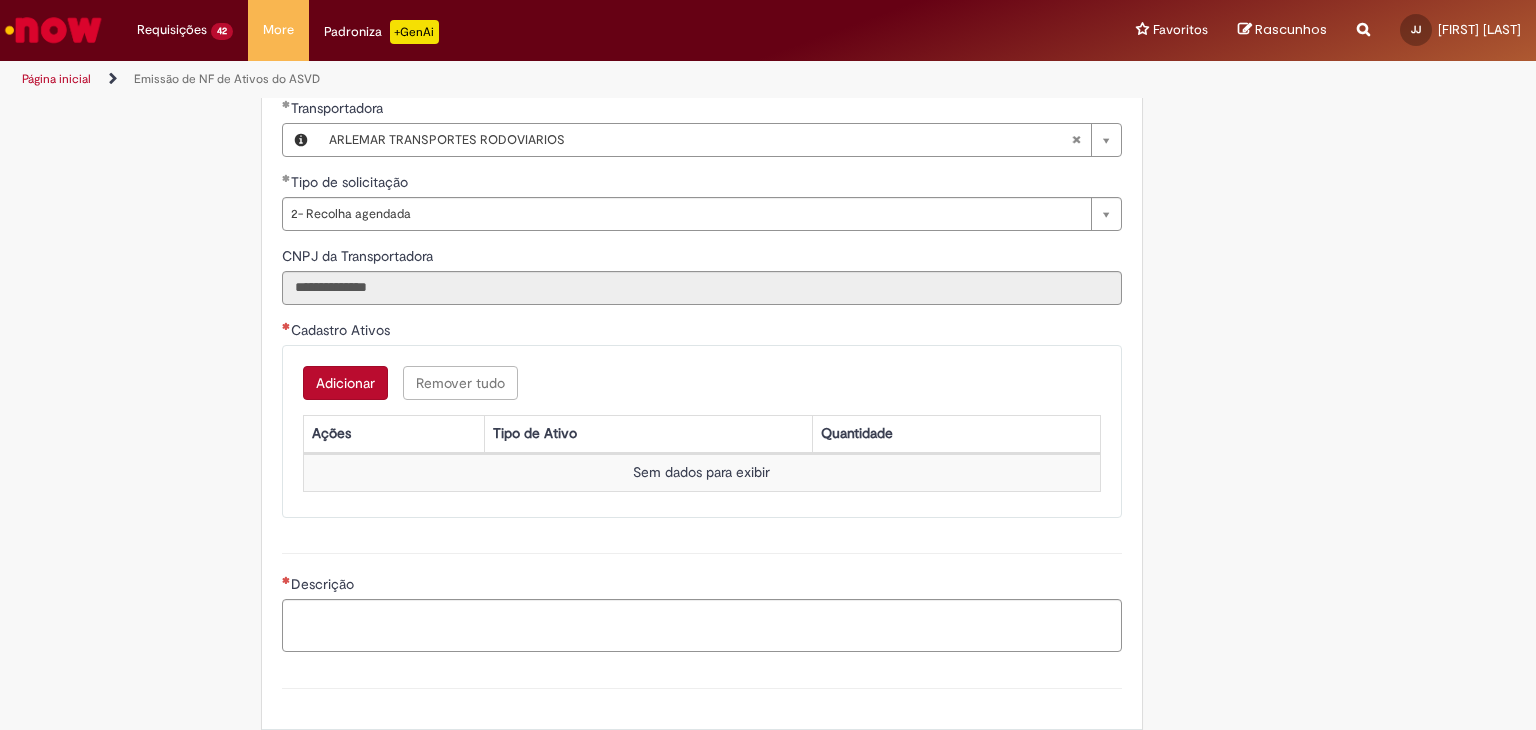 click on "Adicionar" at bounding box center (345, 383) 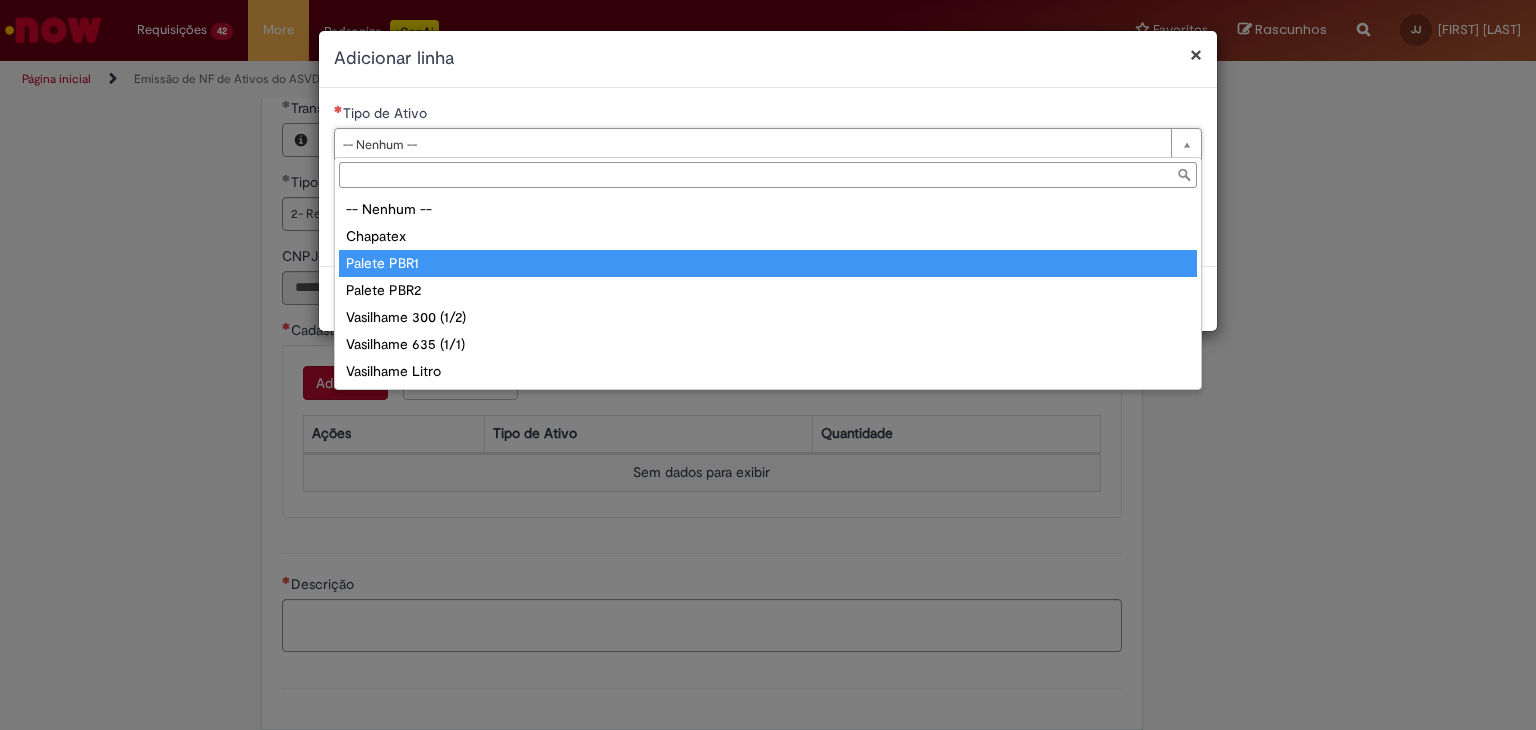 type on "**********" 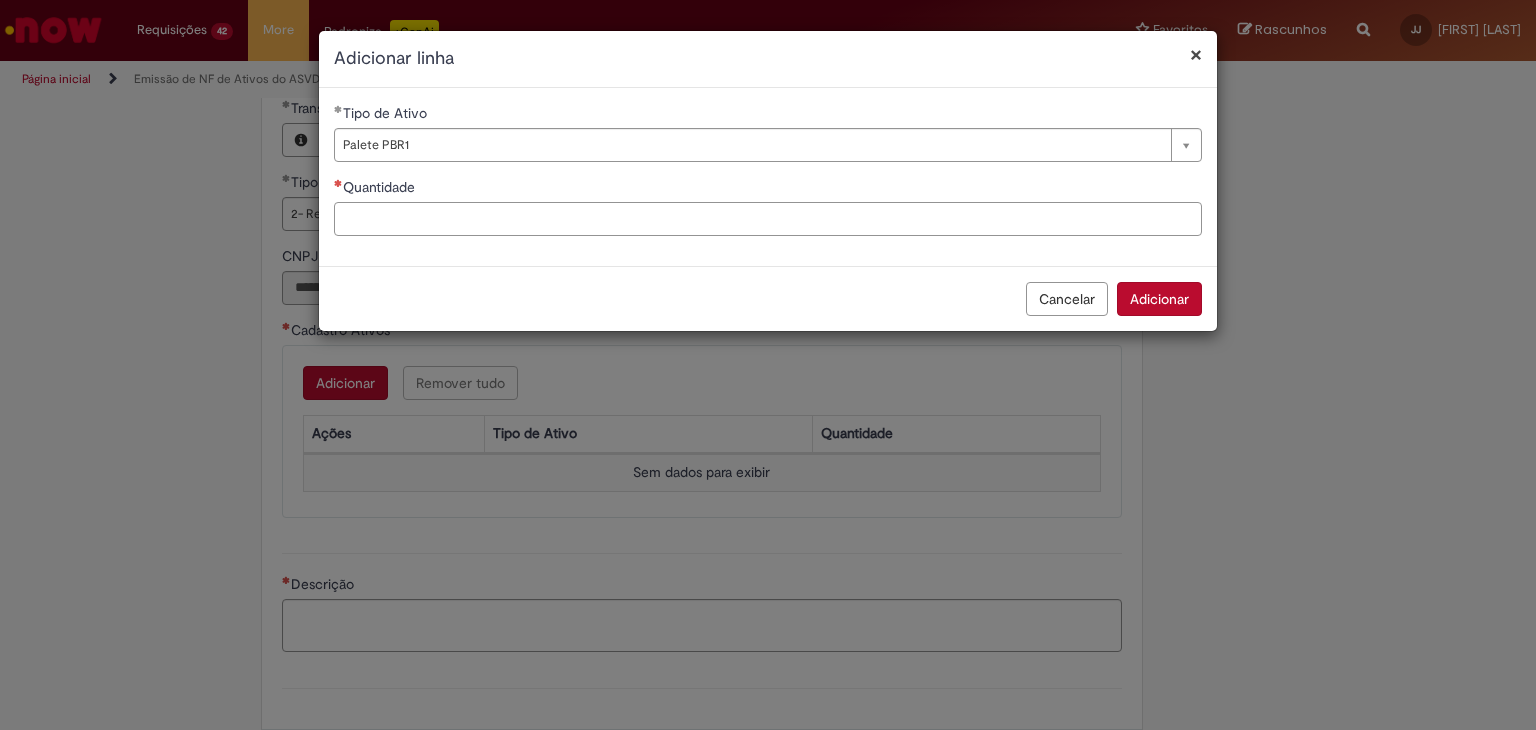 click on "Quantidade" at bounding box center [768, 219] 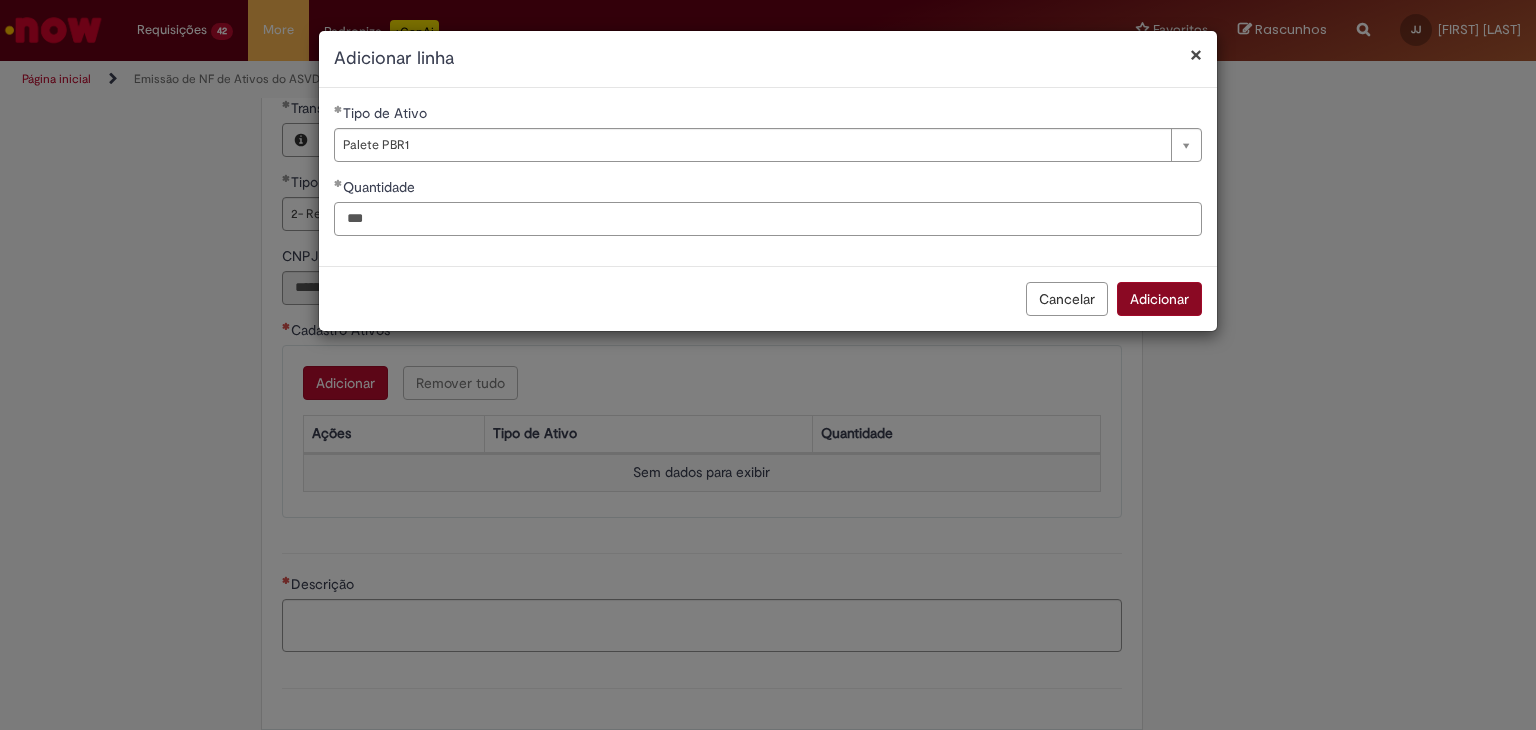 type on "***" 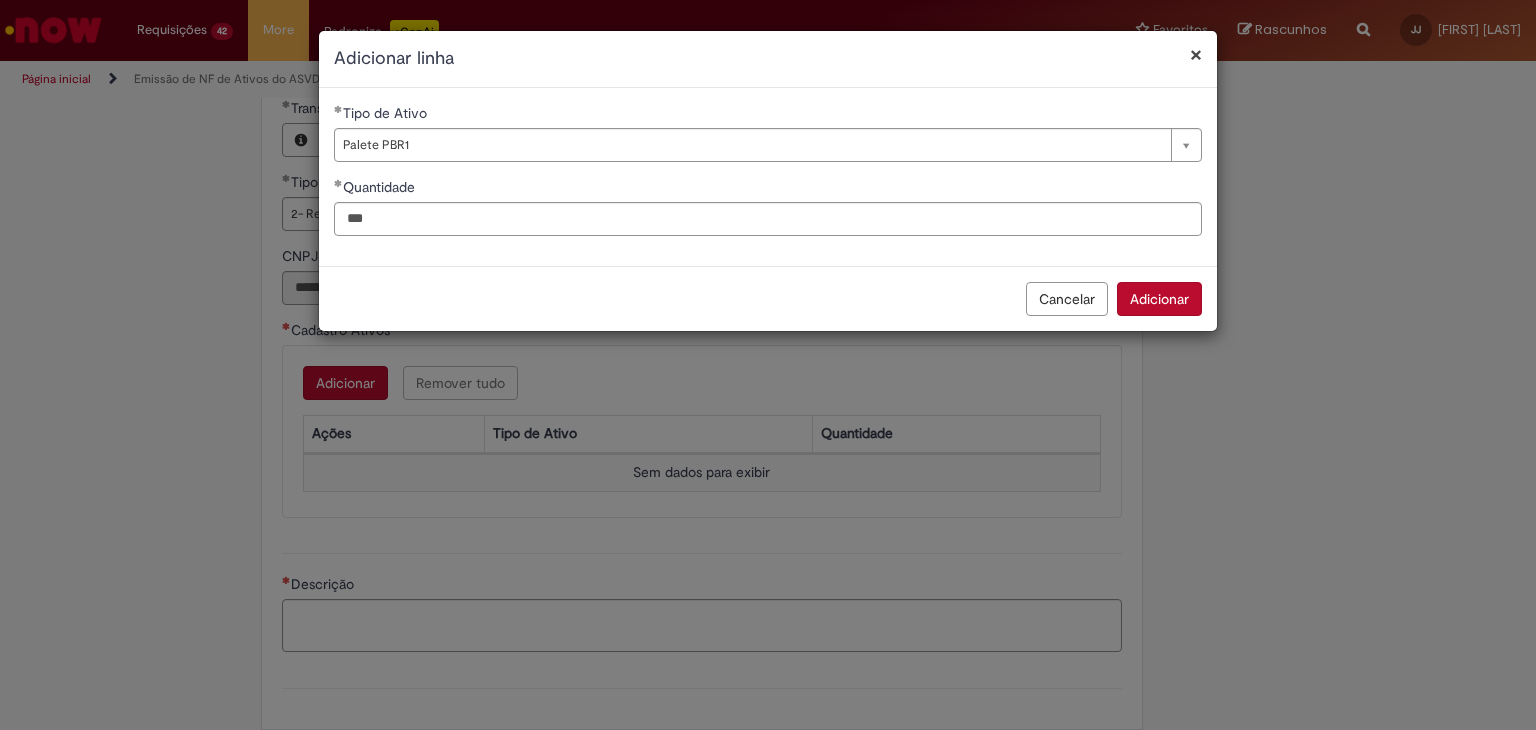 click on "Adicionar" at bounding box center [1159, 299] 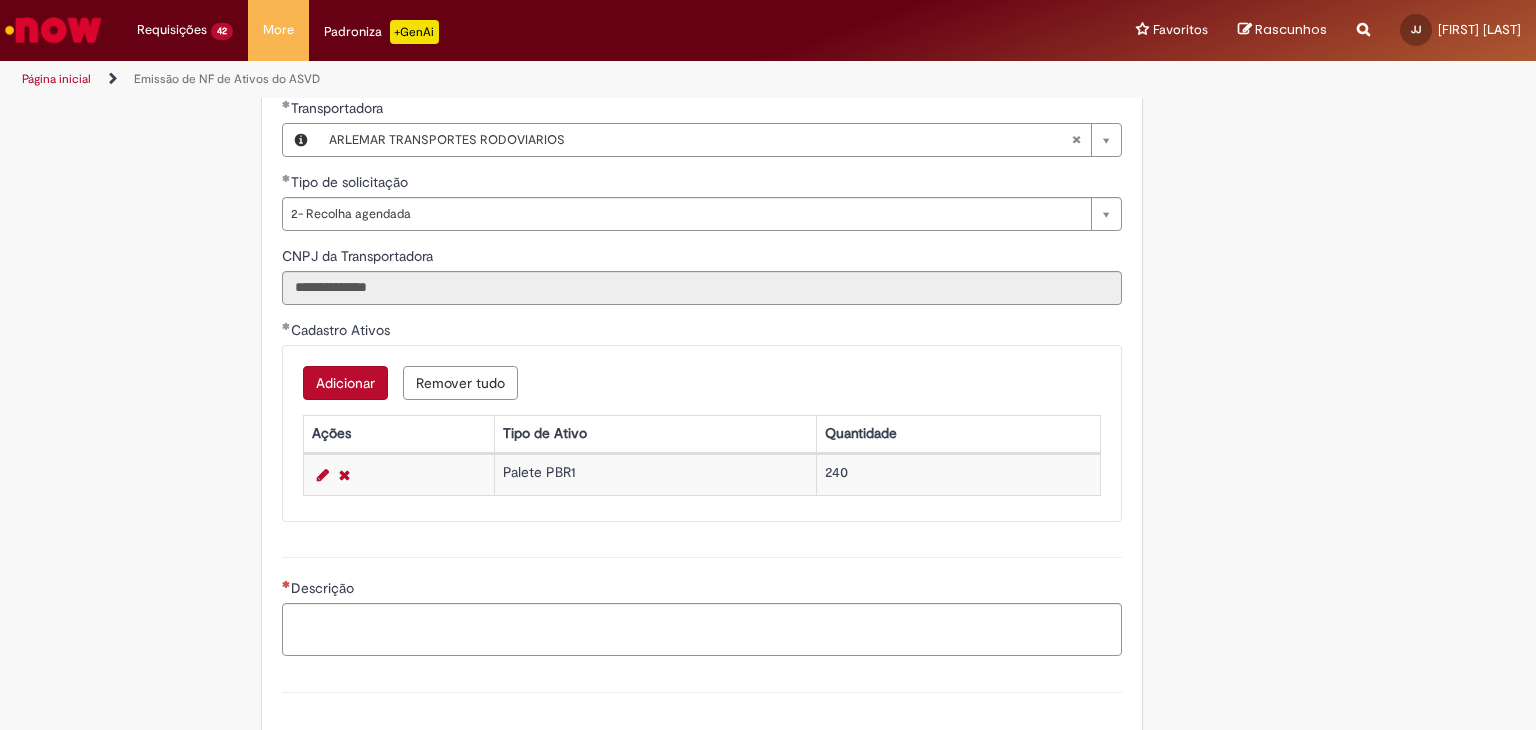 click on "Adicionar" at bounding box center (345, 383) 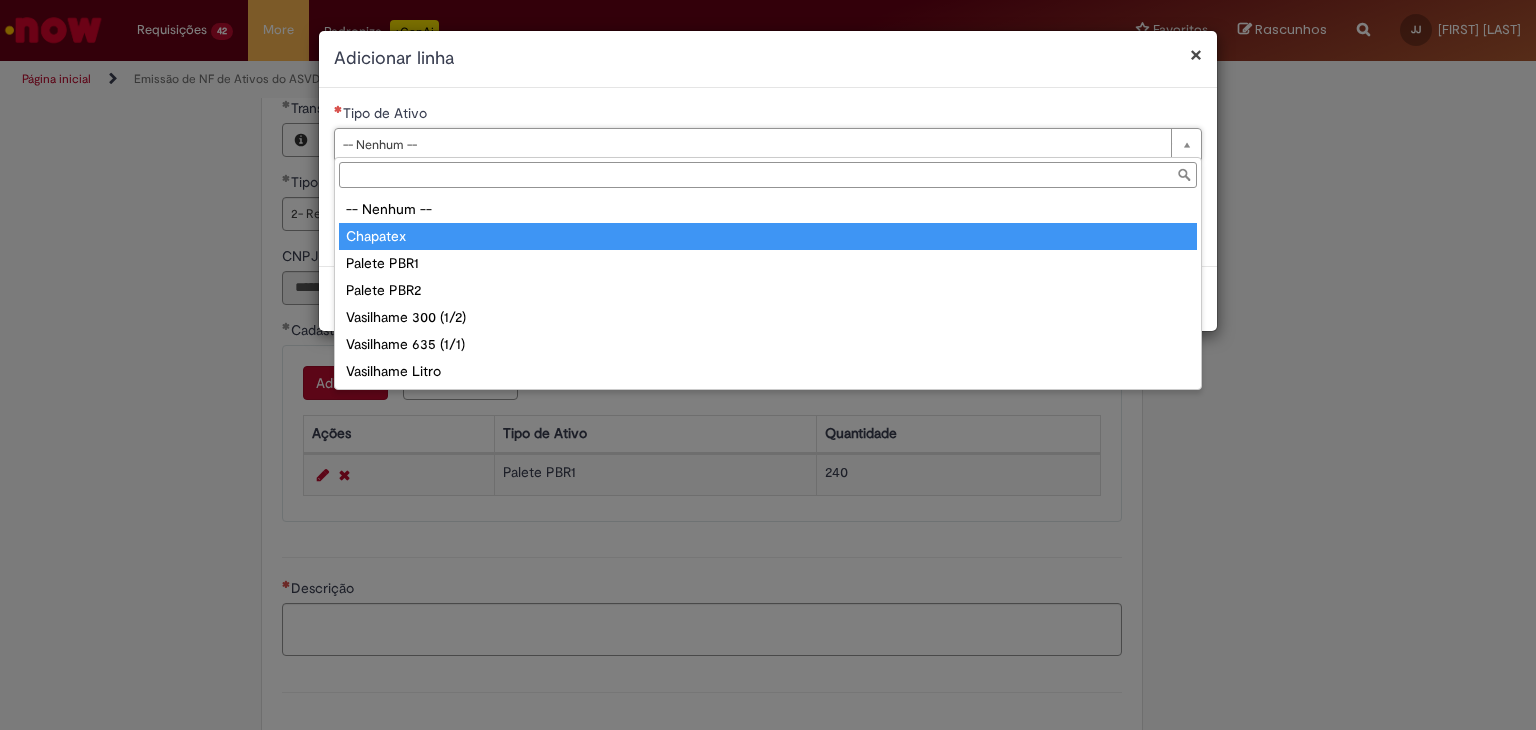 type on "********" 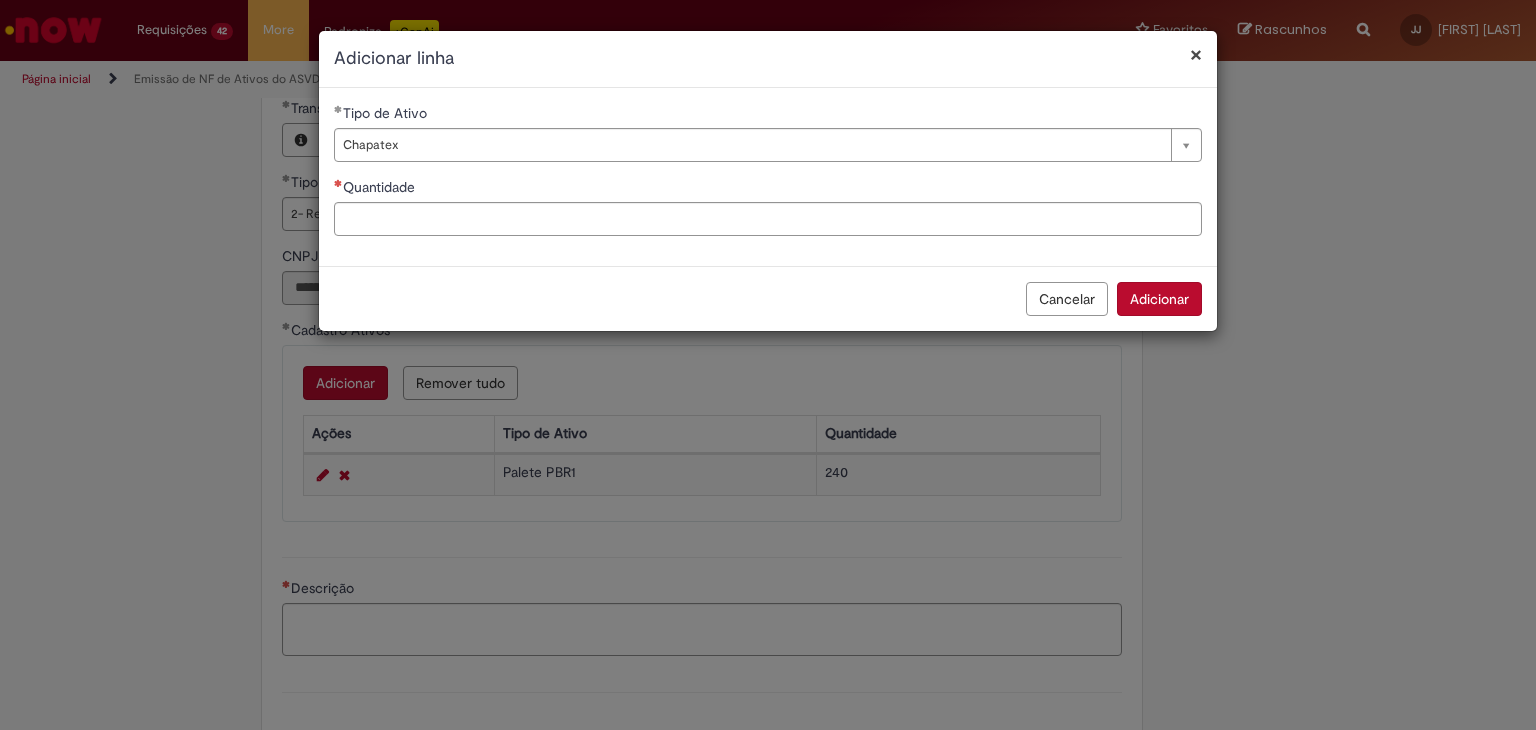 click on "**********" at bounding box center [768, 177] 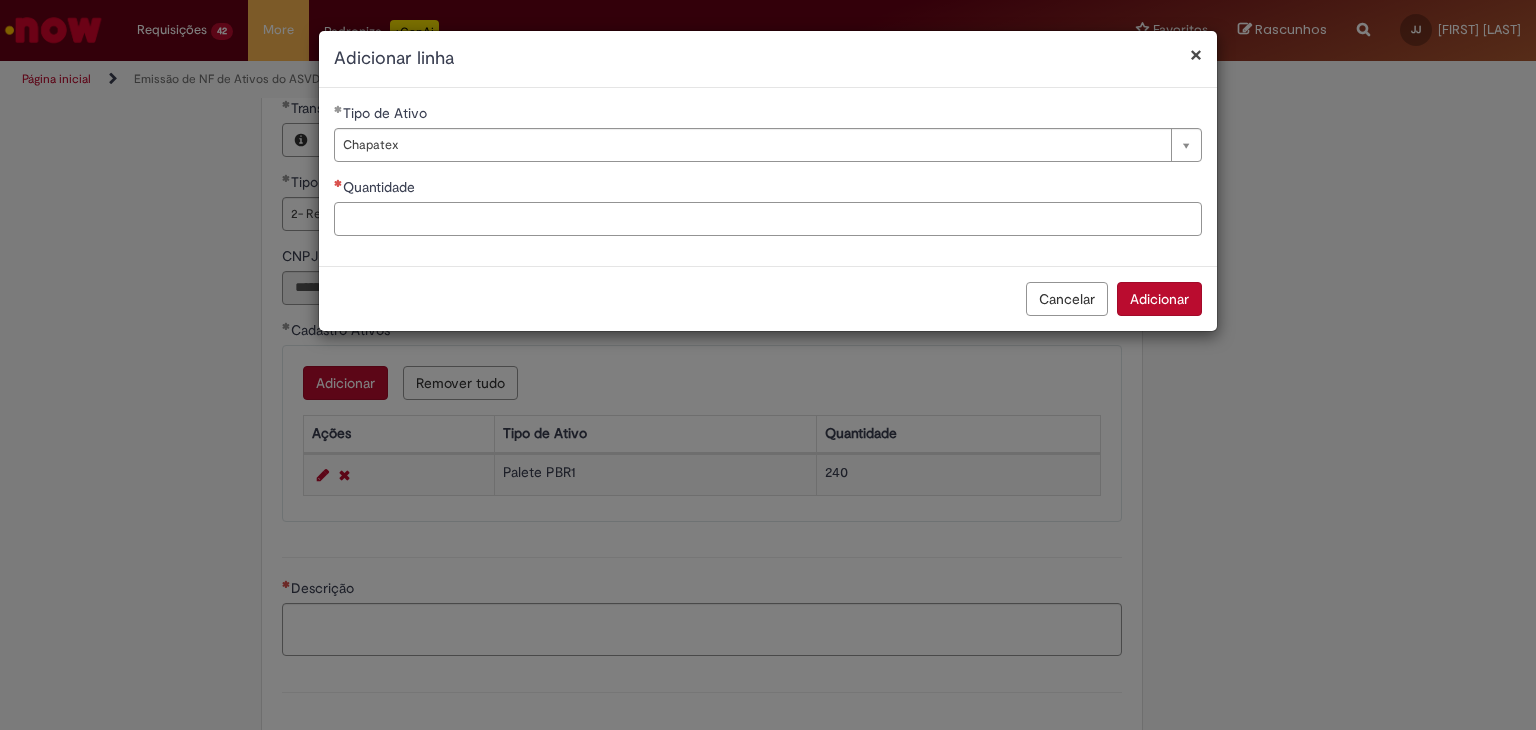 click on "Quantidade" at bounding box center [768, 219] 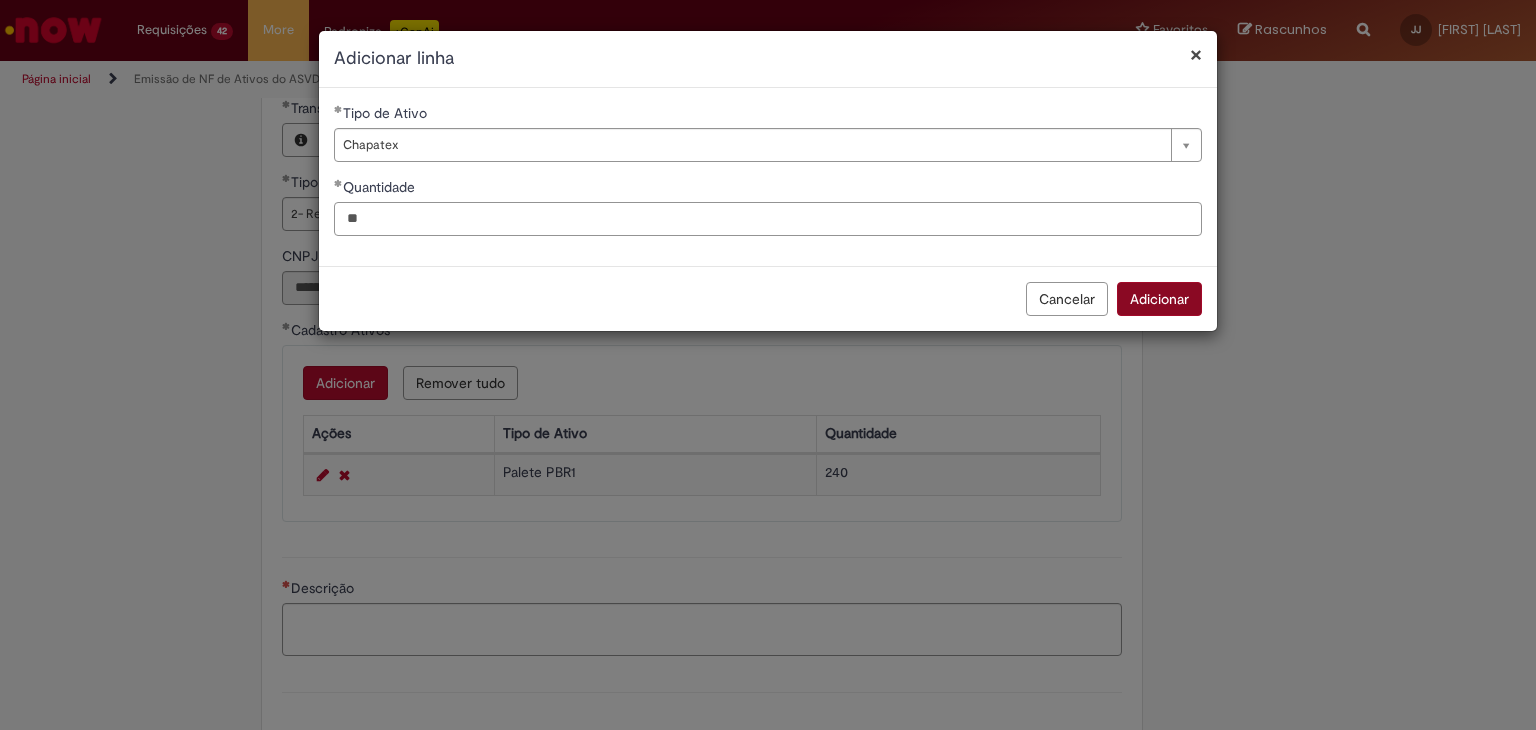 type on "**" 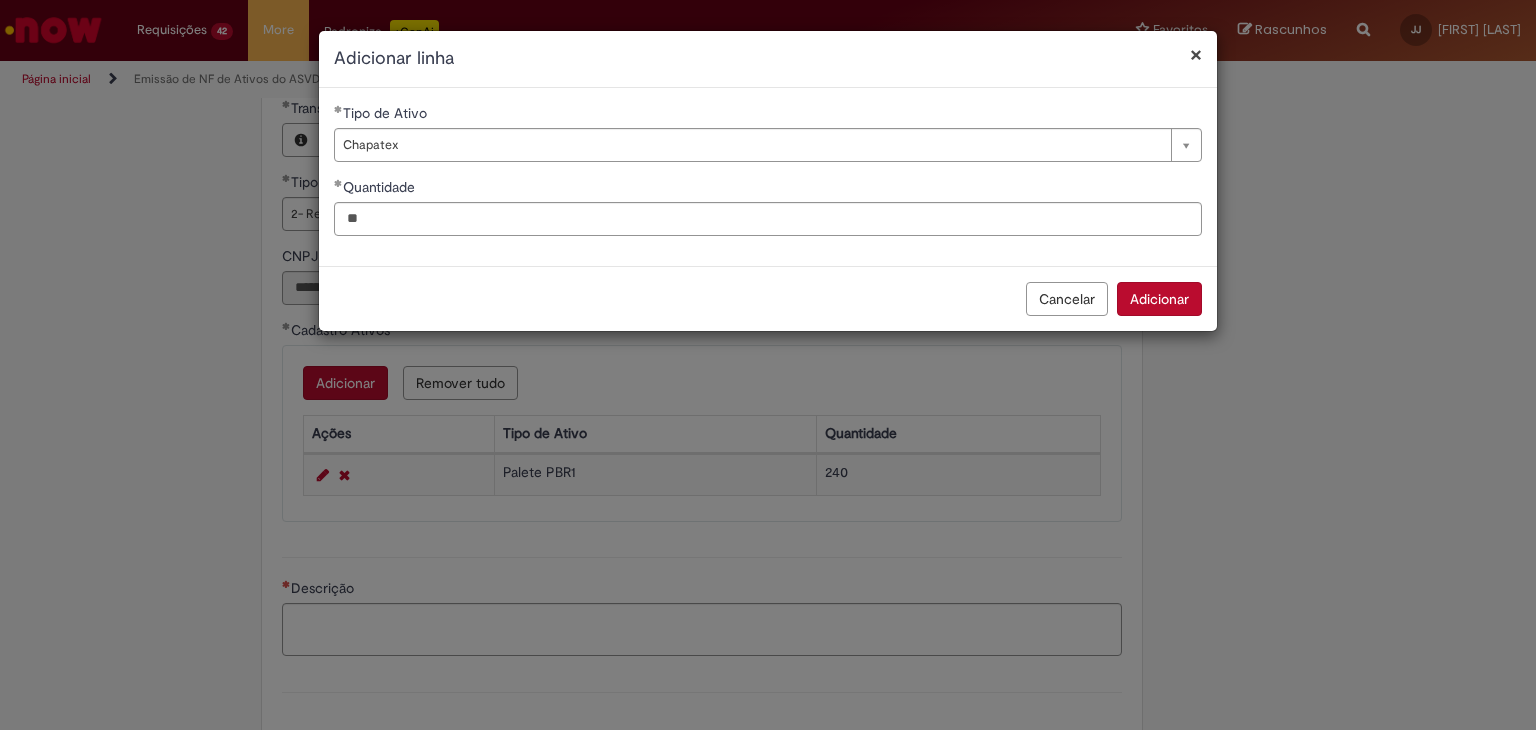 click on "Adicionar" at bounding box center (1159, 299) 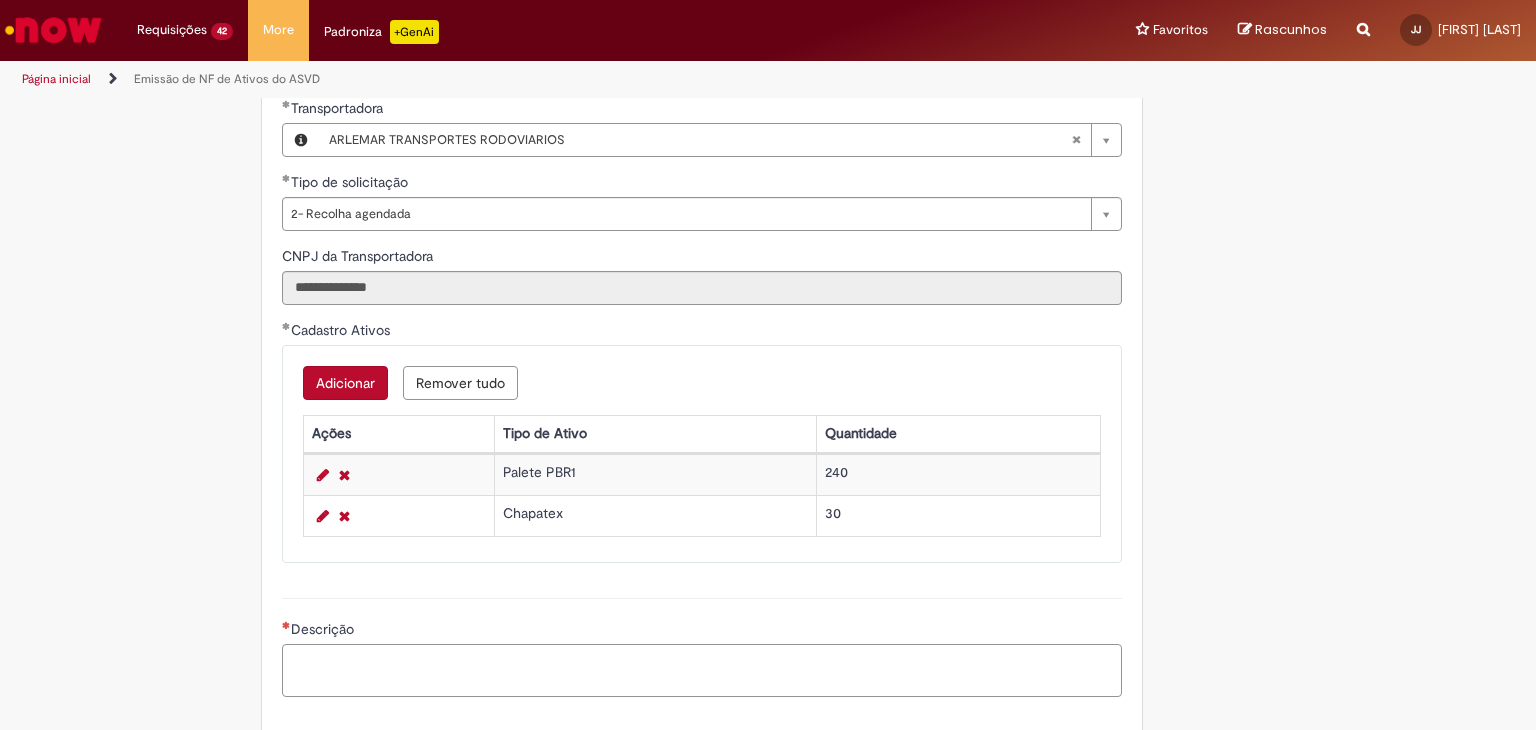 click on "Descrição" at bounding box center (702, 671) 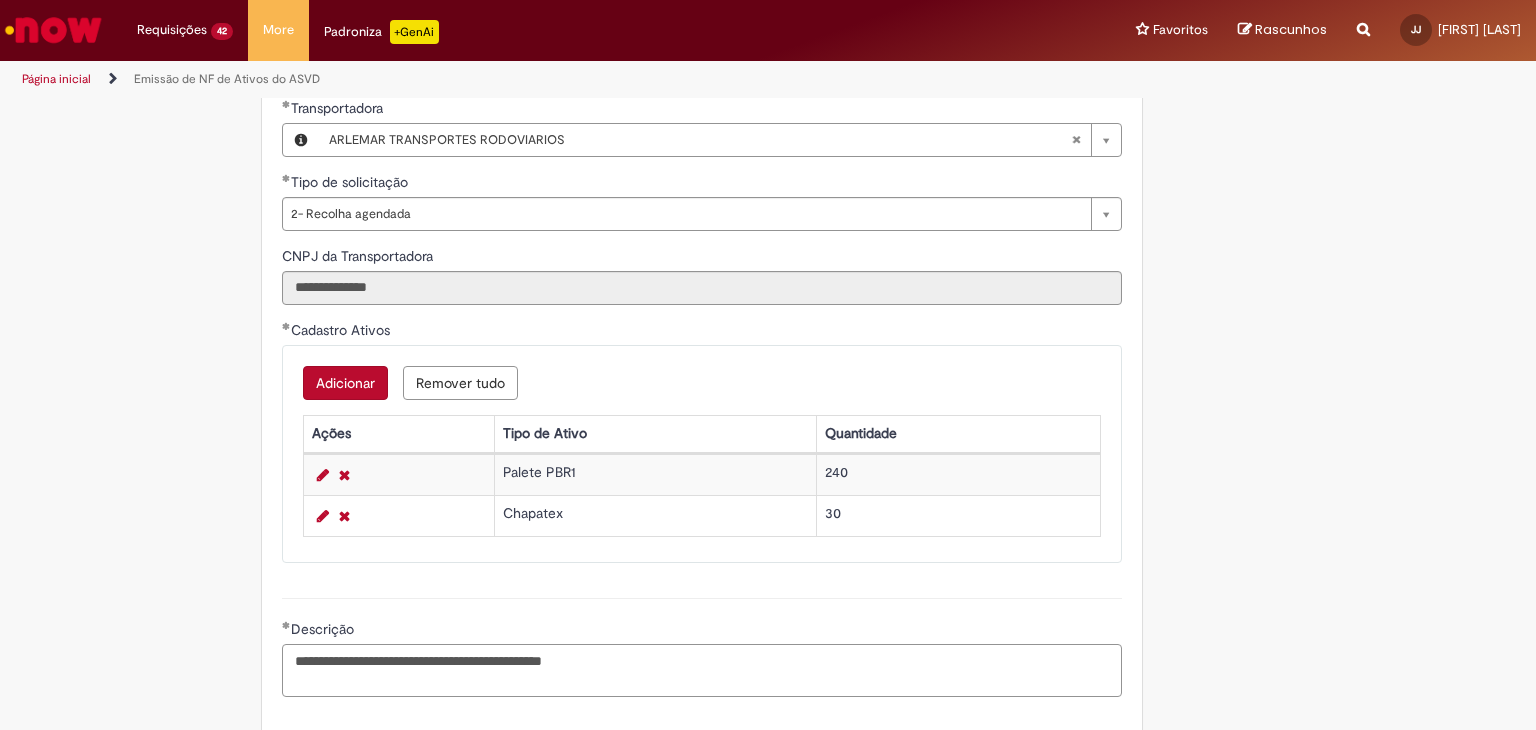 scroll, scrollTop: 1026, scrollLeft: 0, axis: vertical 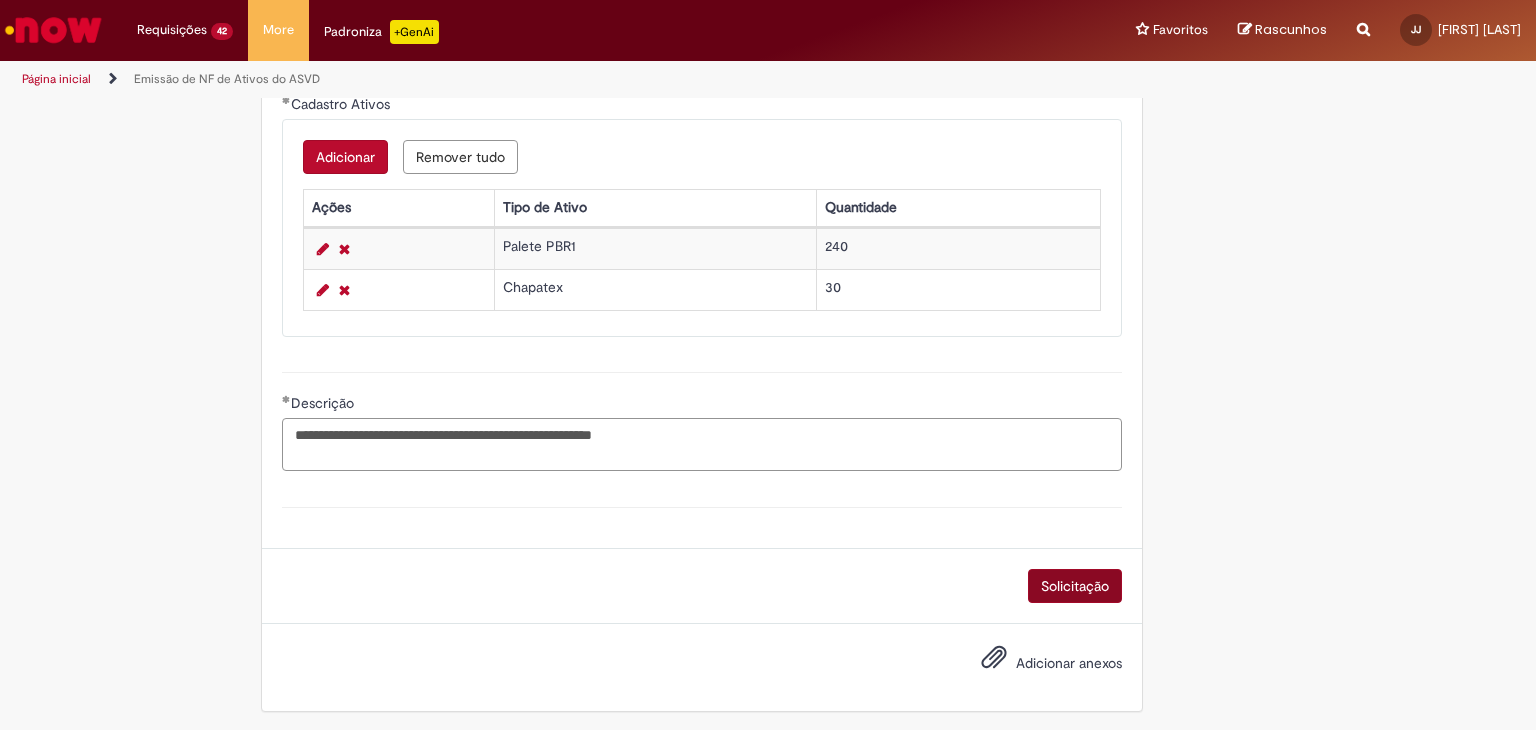 type on "**********" 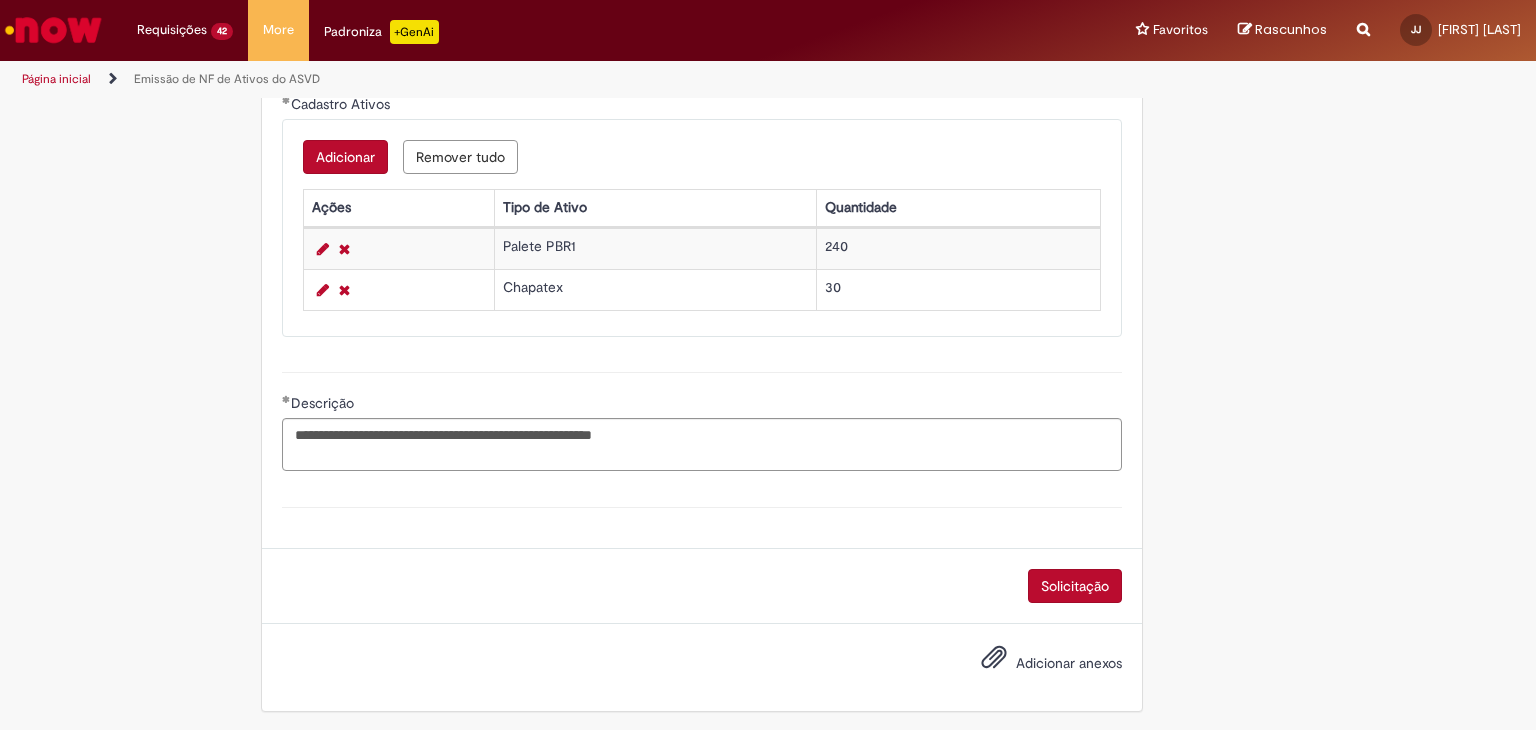 click on "Solicitação" at bounding box center (1075, 586) 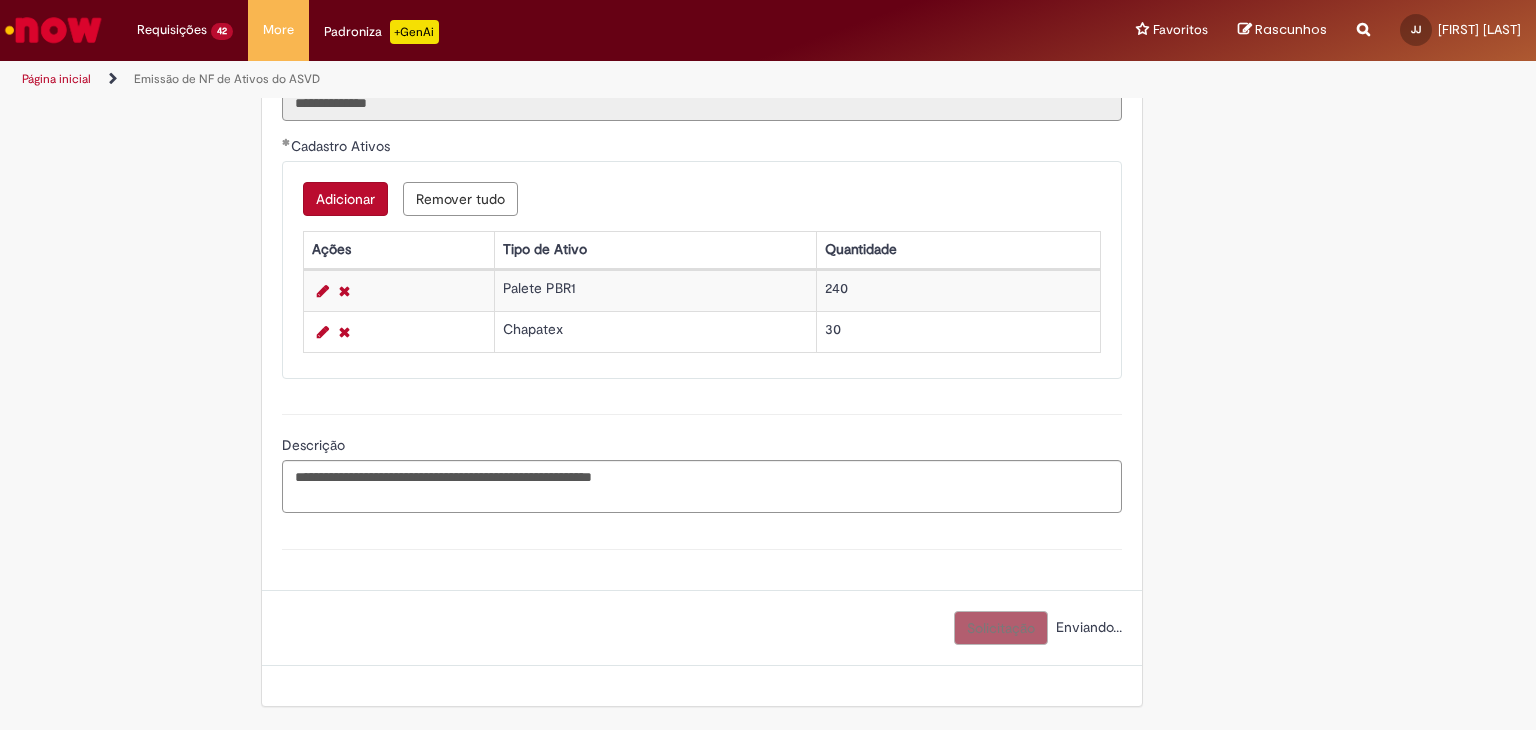 scroll, scrollTop: 980, scrollLeft: 0, axis: vertical 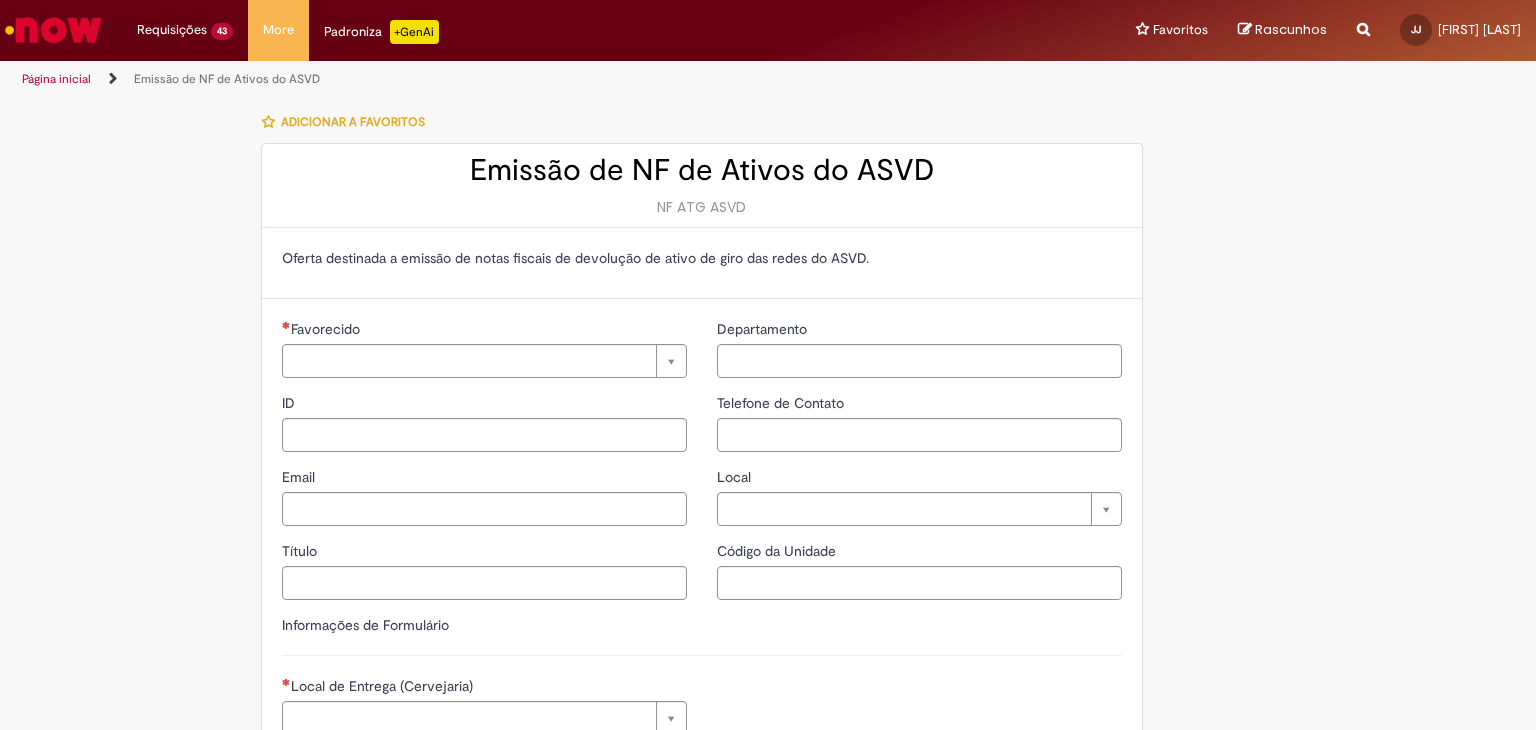 type on "**********" 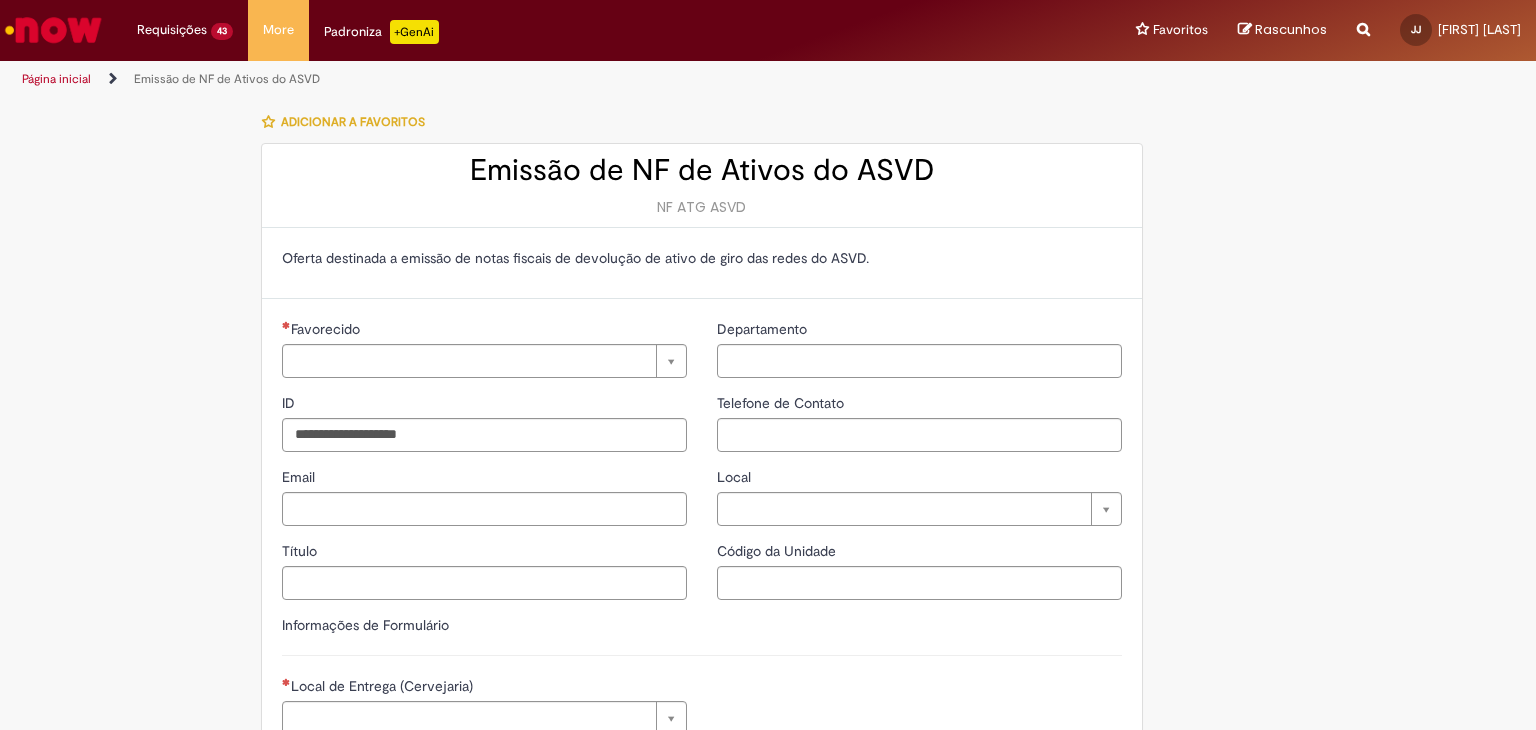 type on "**********" 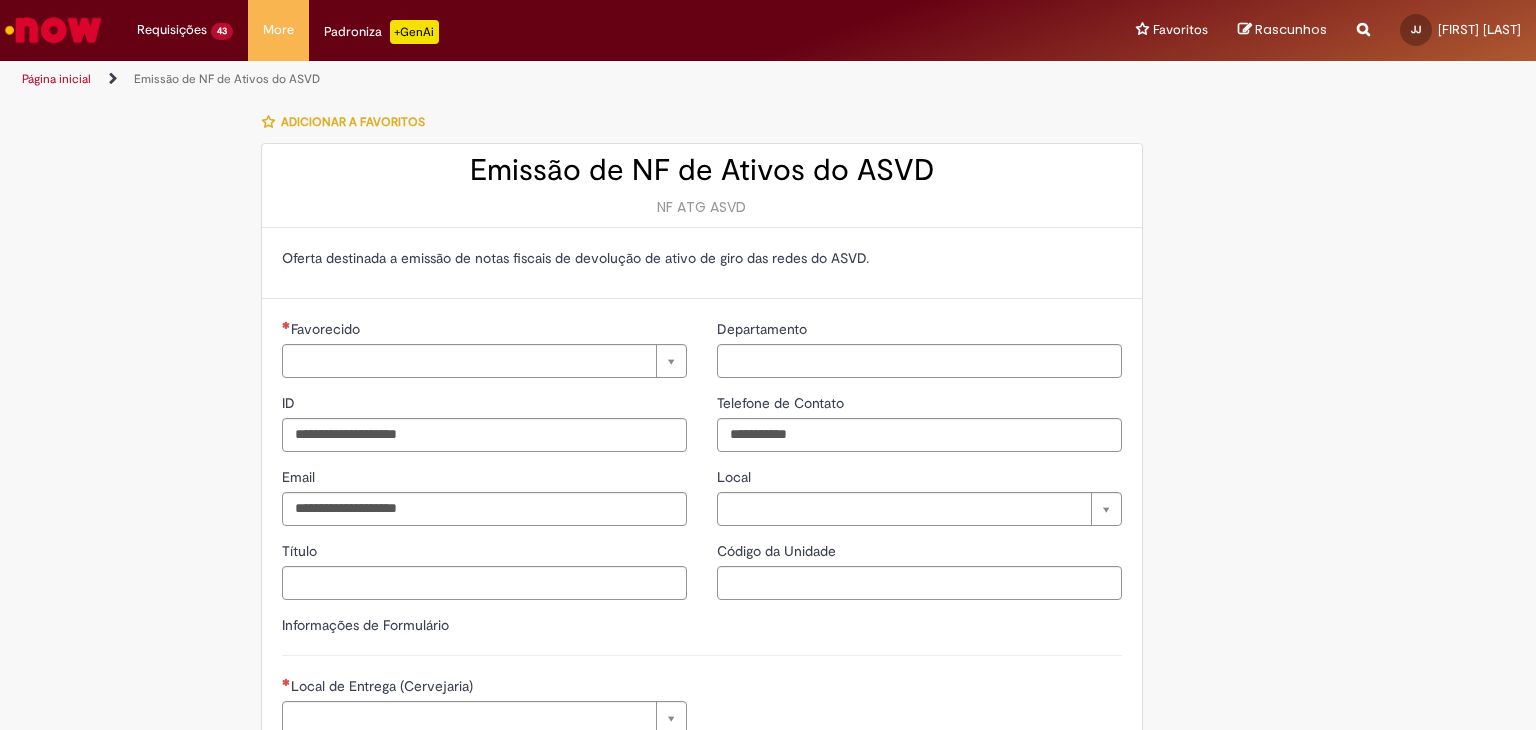 type on "**********" 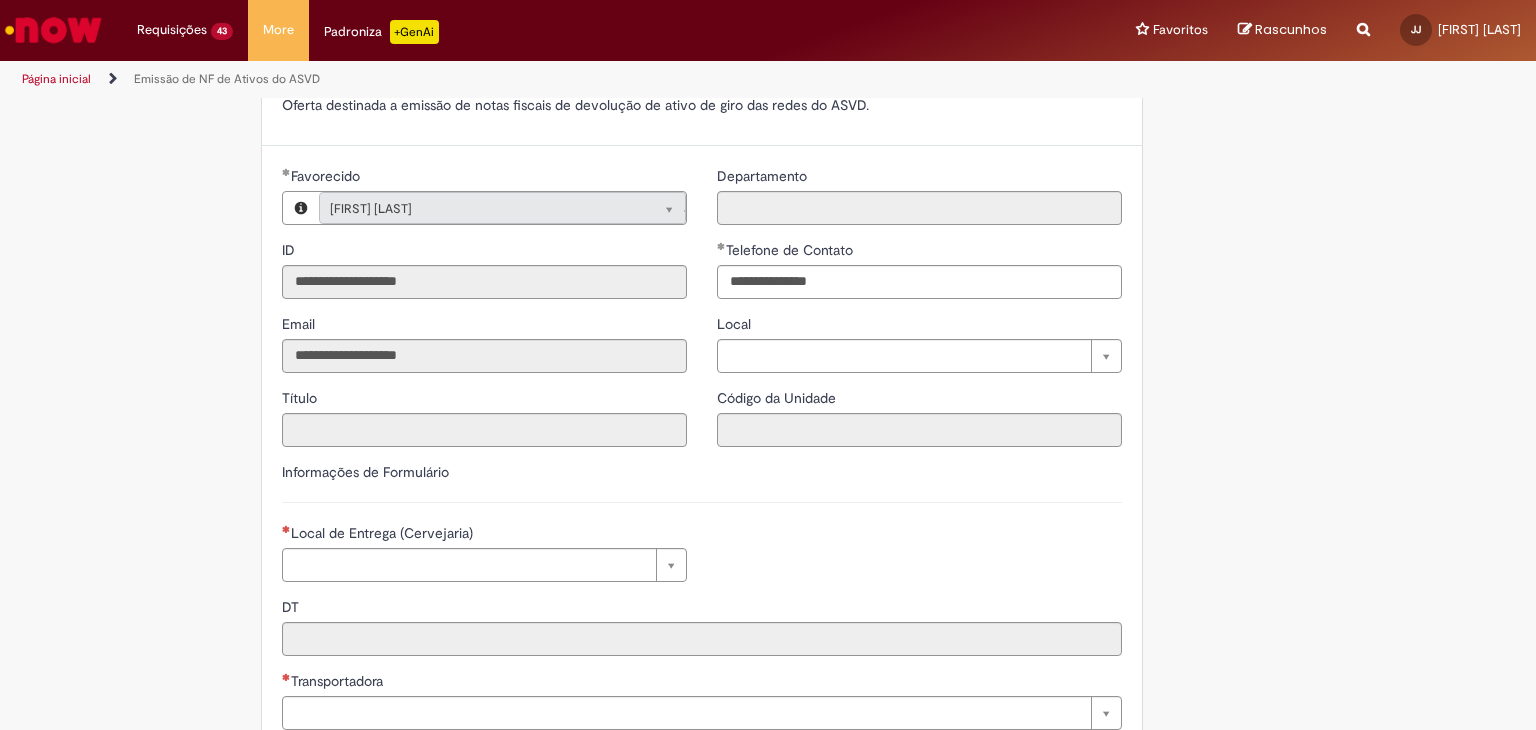 scroll, scrollTop: 300, scrollLeft: 0, axis: vertical 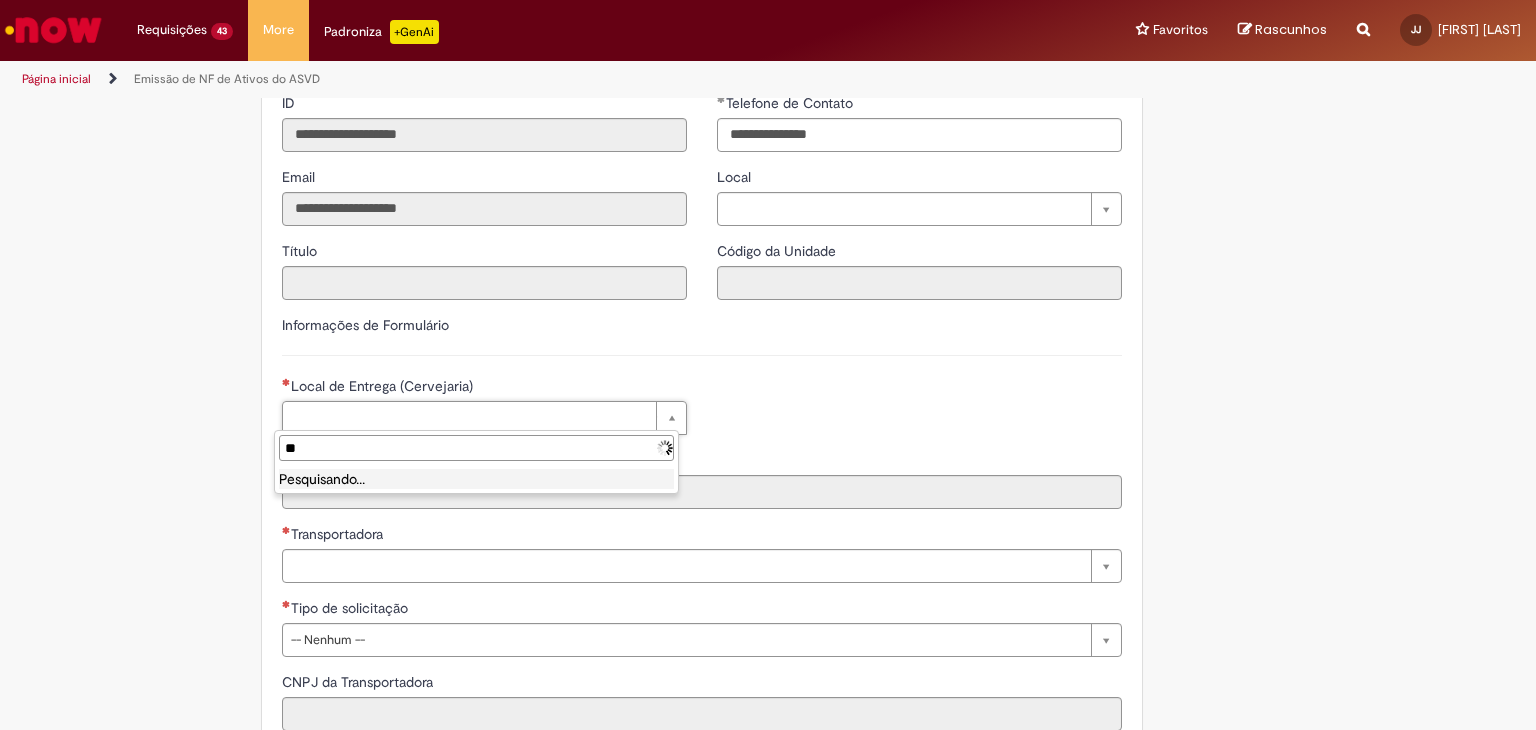 type on "***" 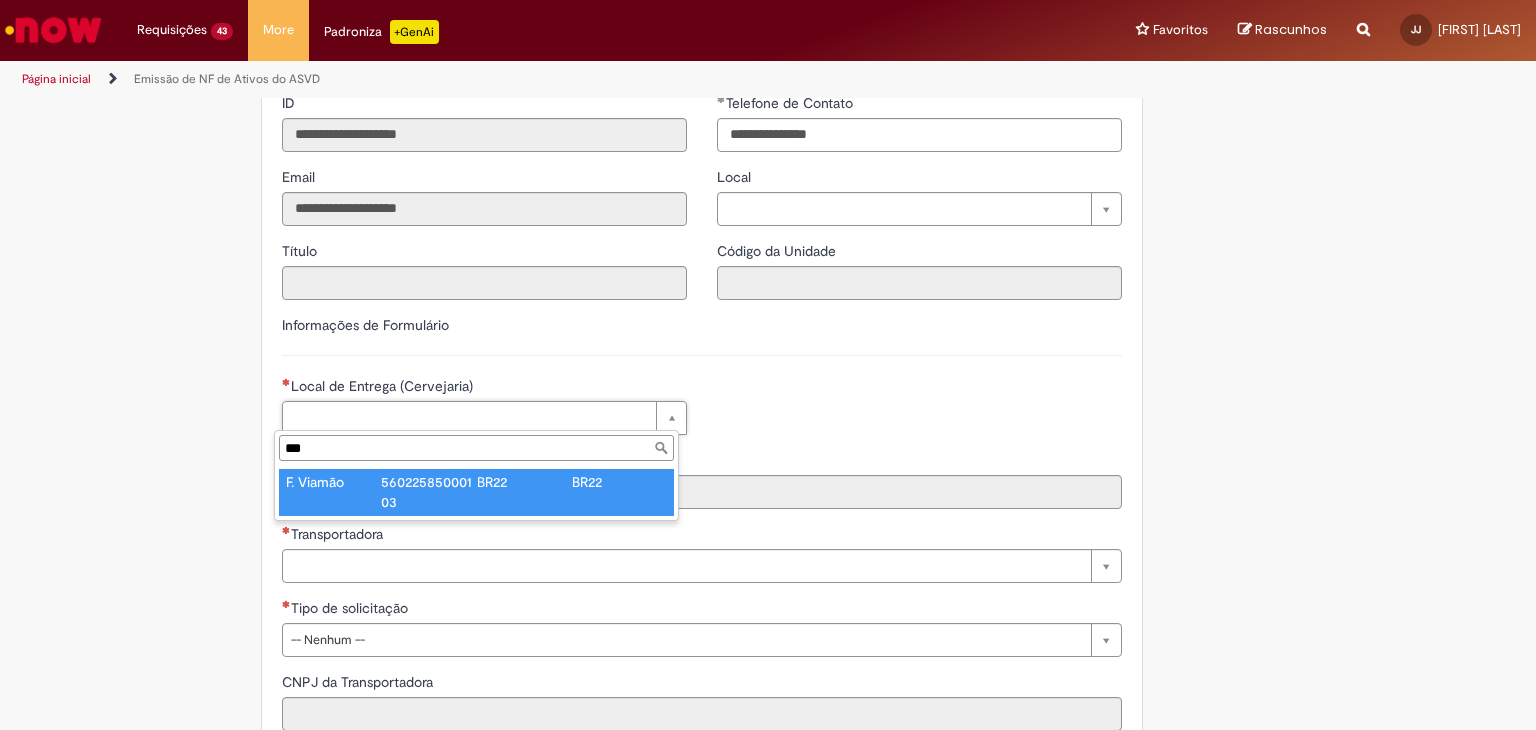 type on "*********" 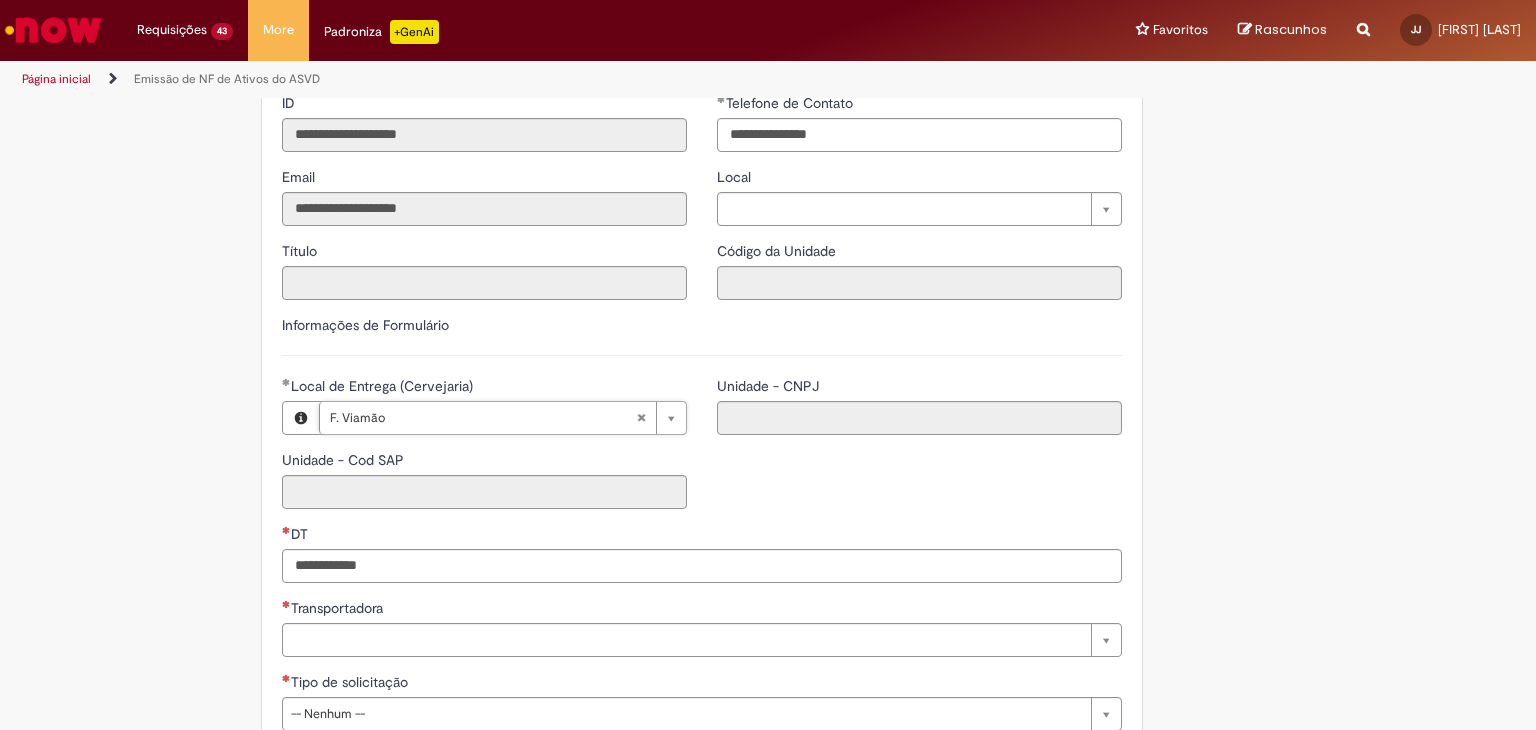 type on "****" 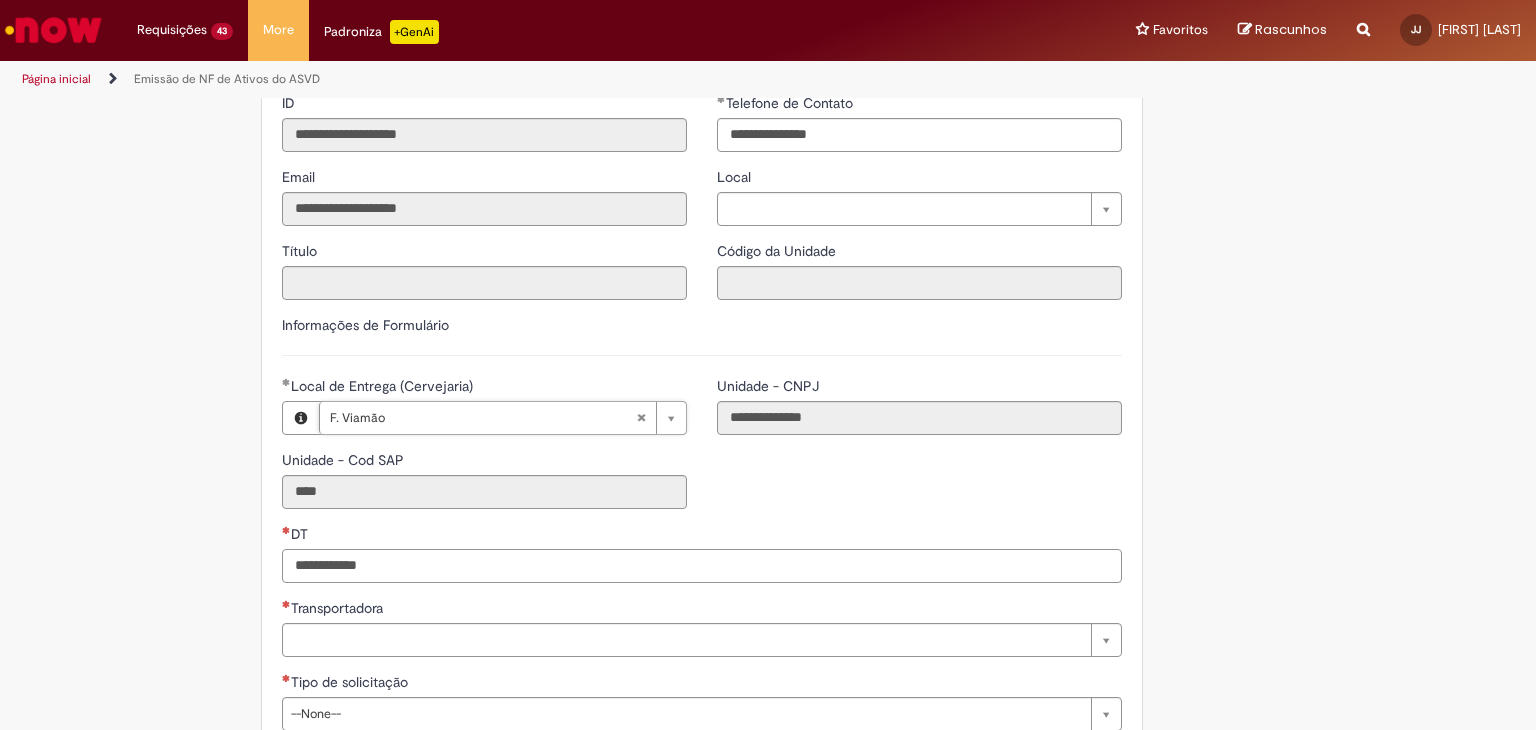 click on "DT" at bounding box center [702, 566] 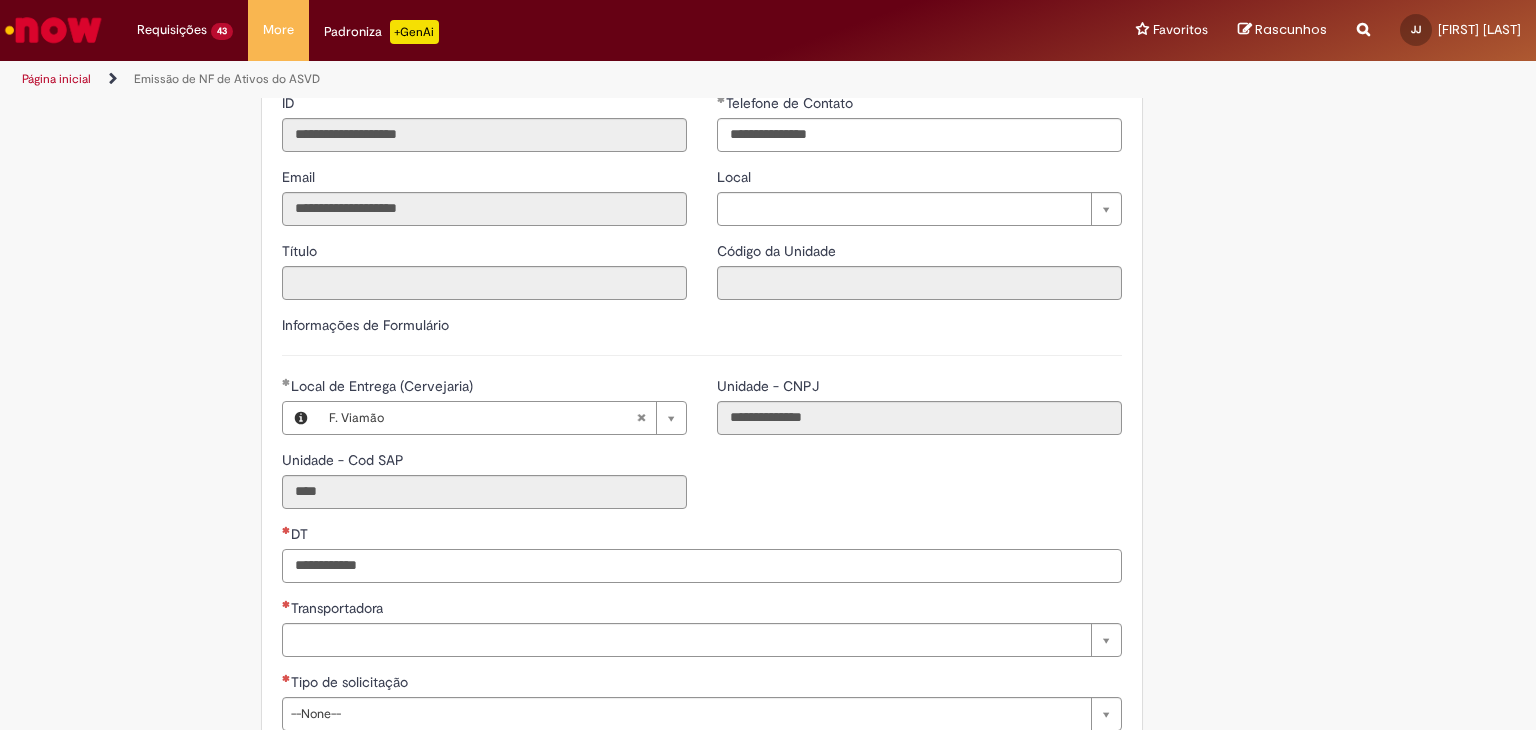 paste on "**********" 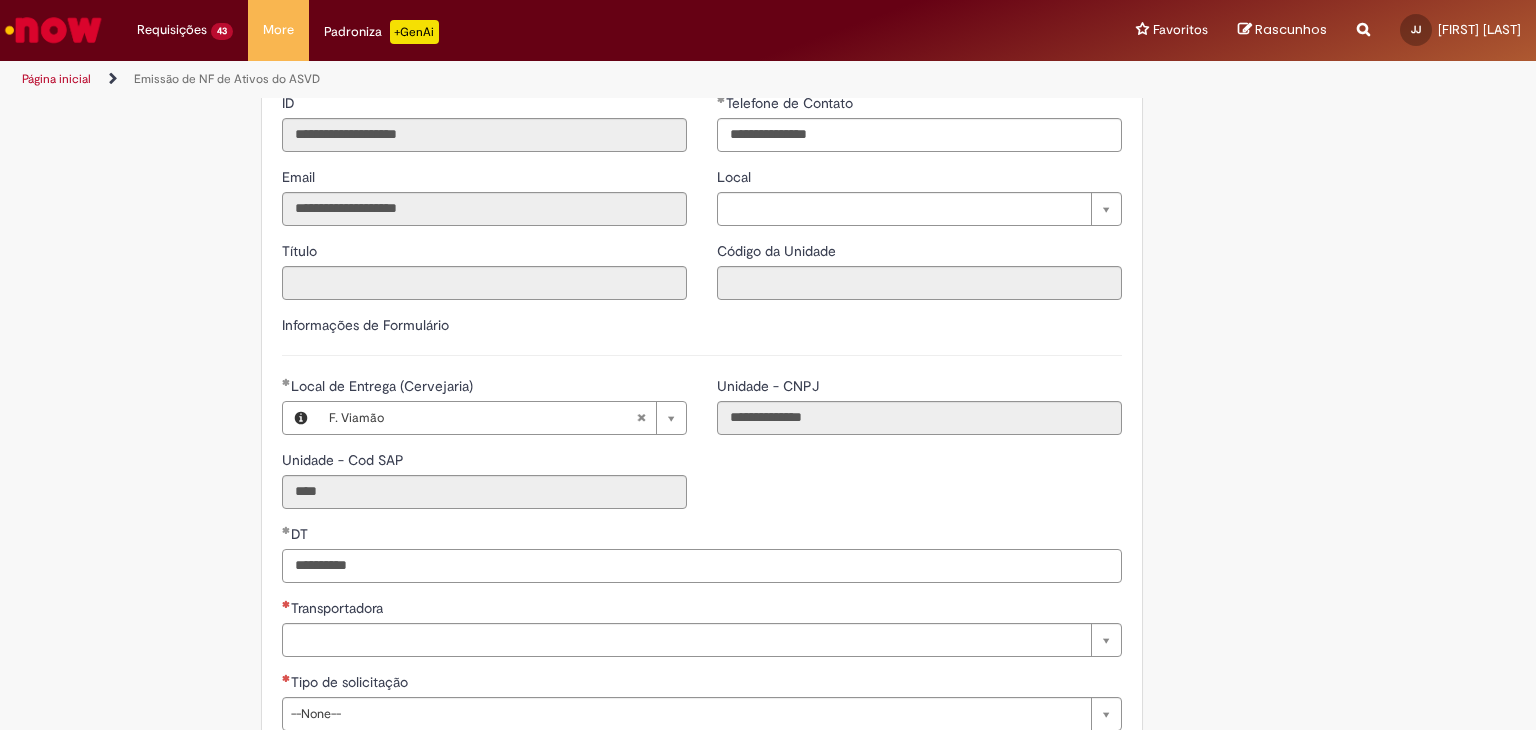 type on "**********" 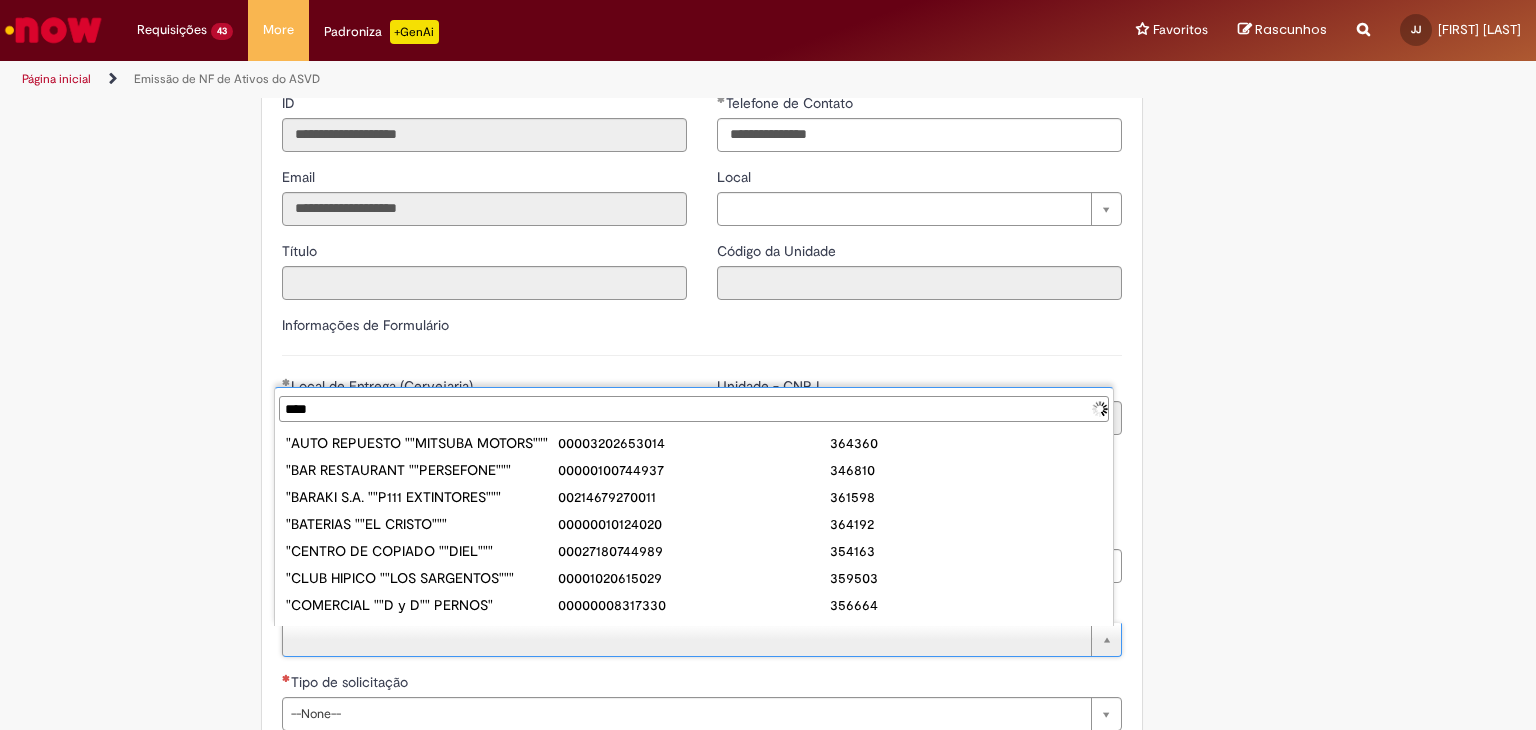 type on "*****" 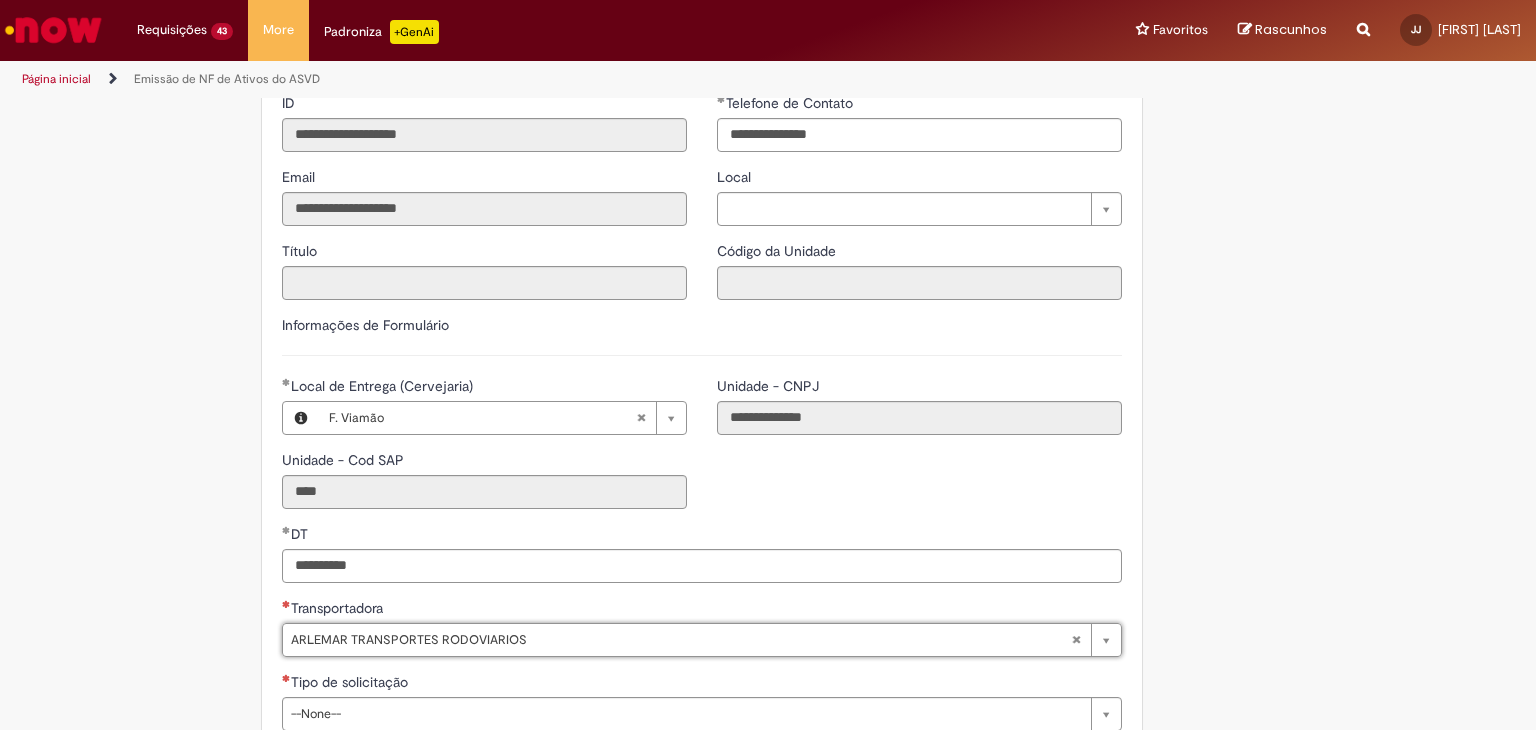 type on "**********" 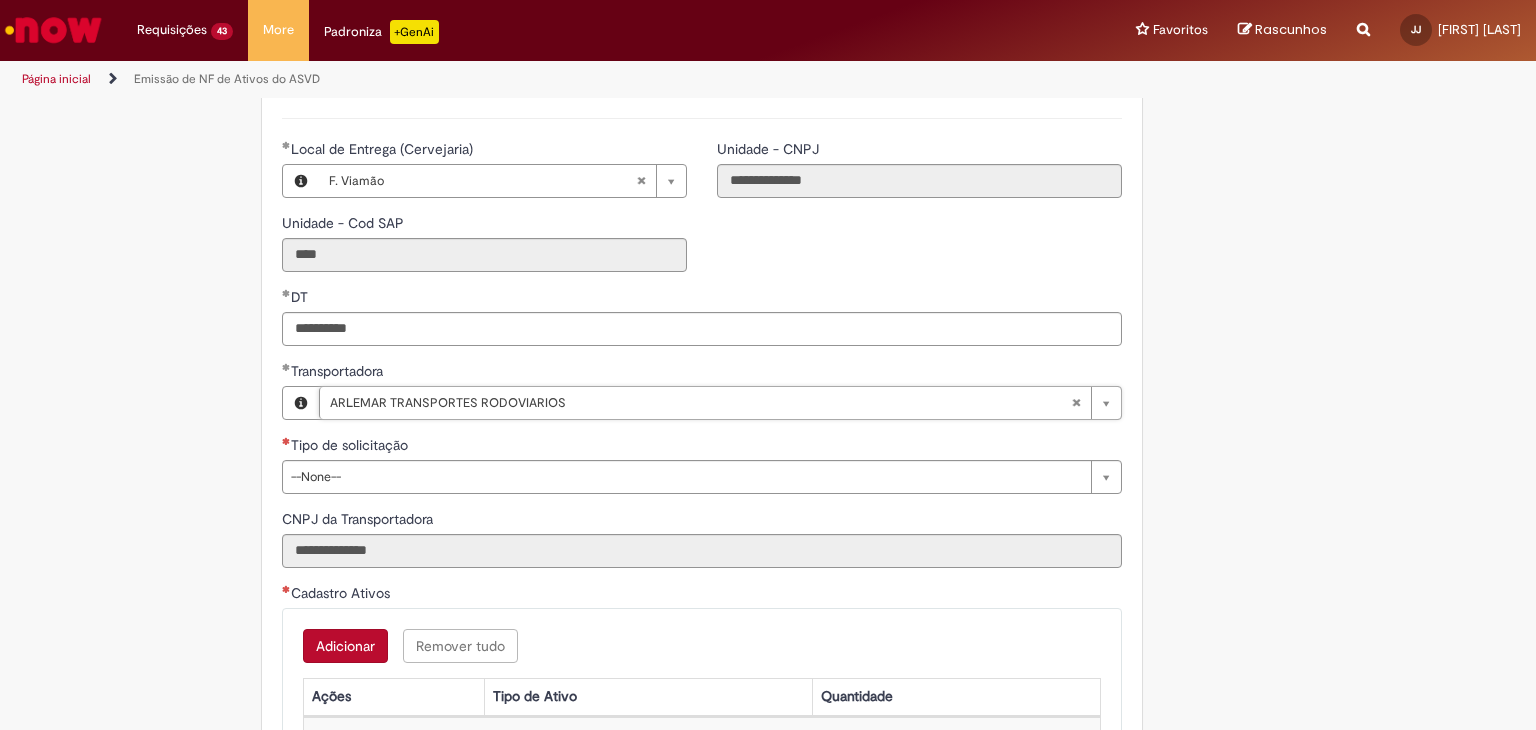 scroll, scrollTop: 800, scrollLeft: 0, axis: vertical 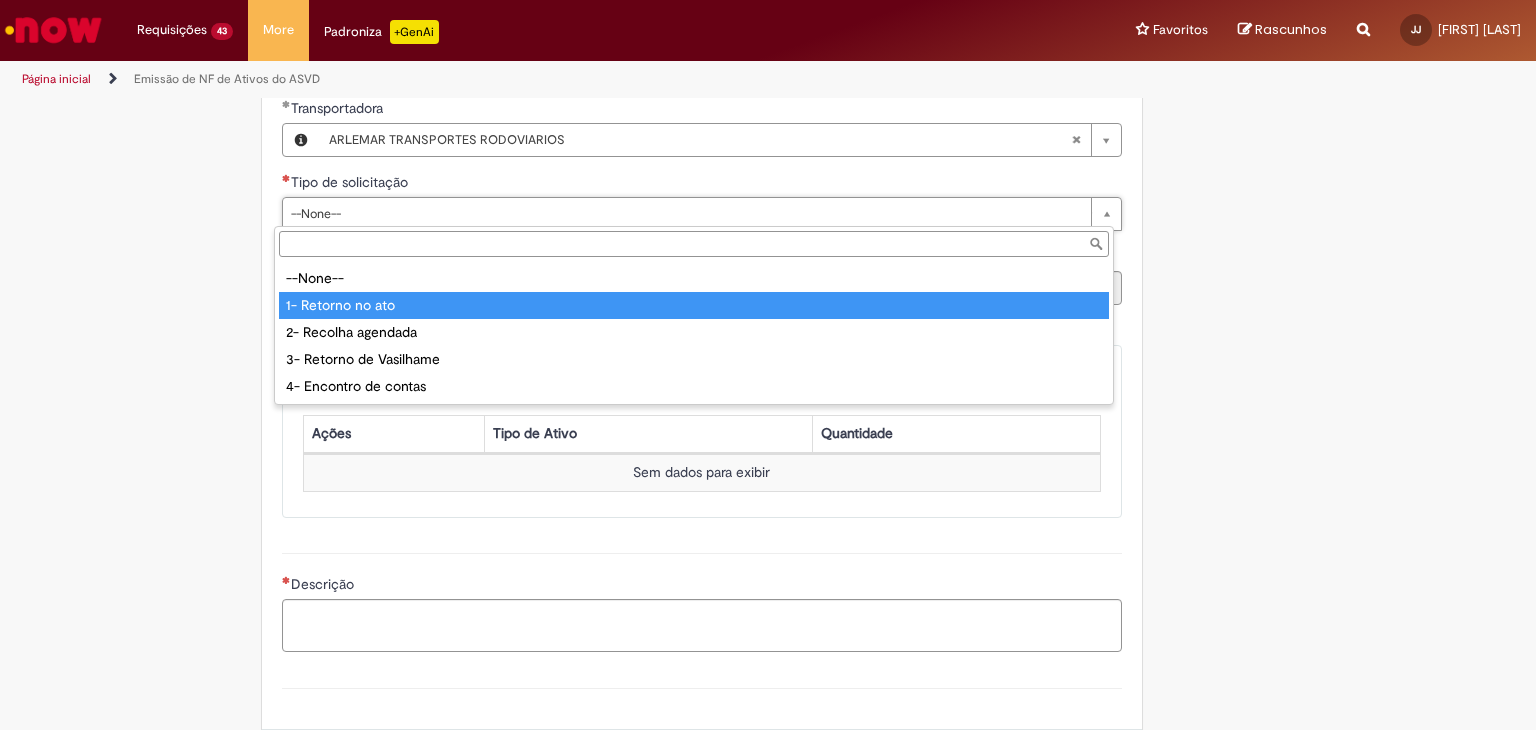 type on "**********" 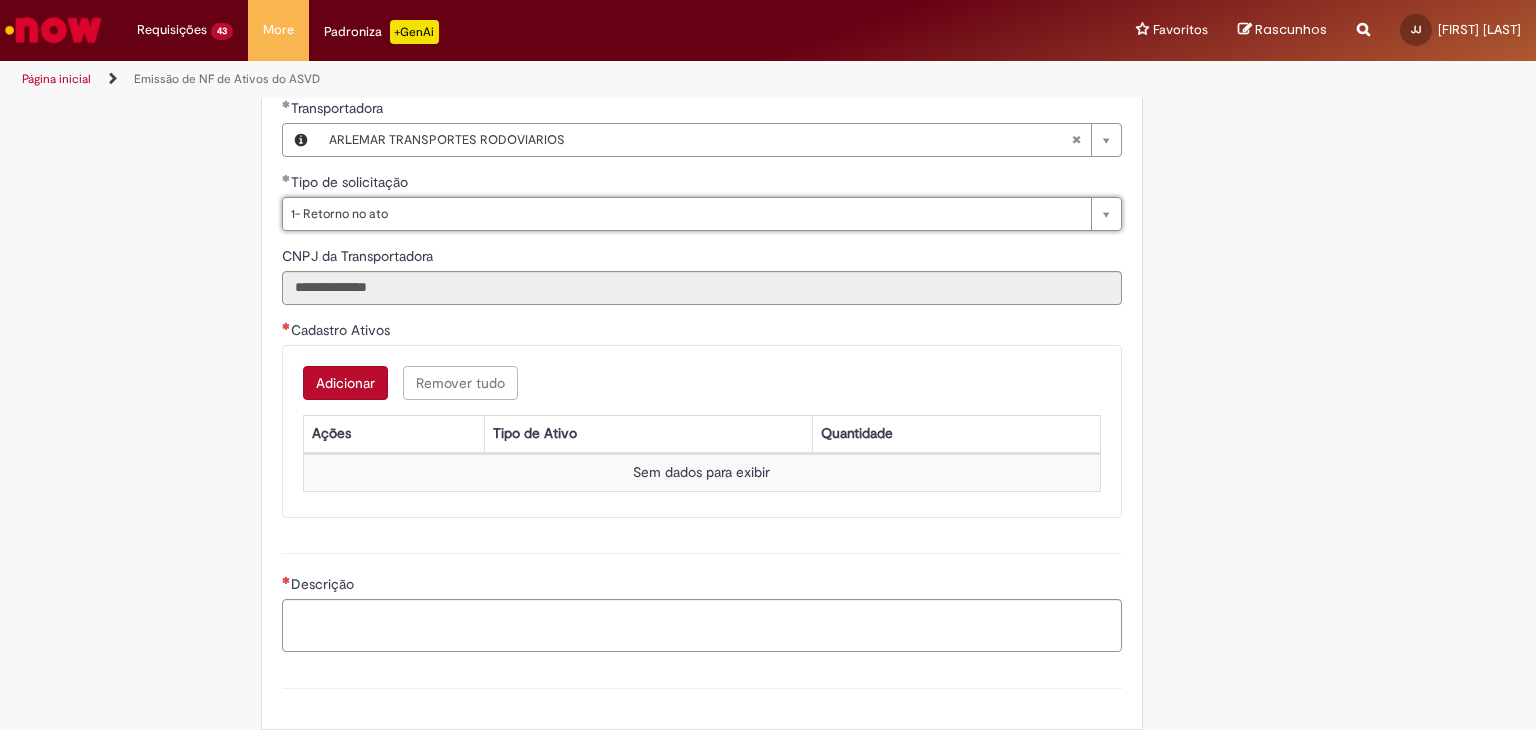 click on "Adicionar" at bounding box center (345, 383) 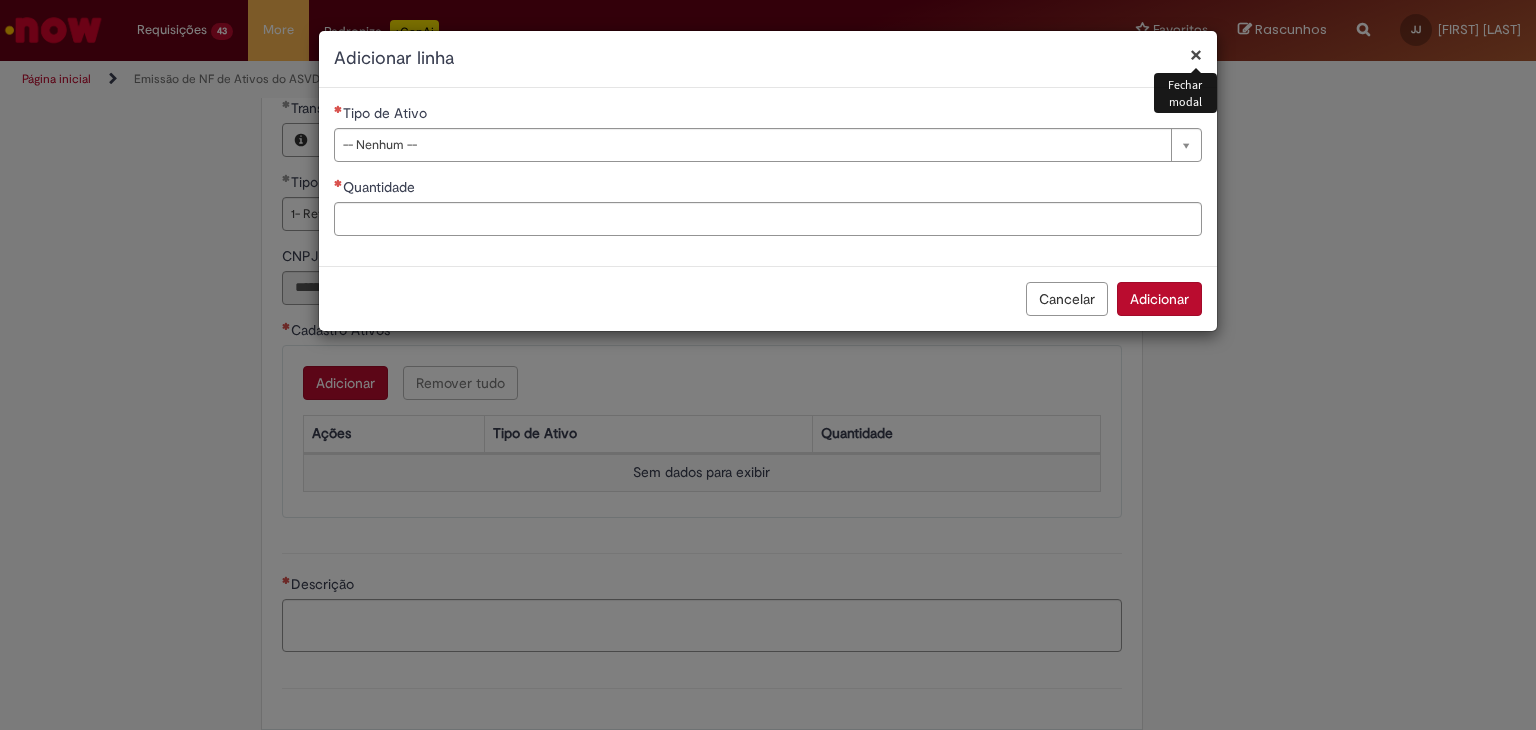 drag, startPoint x: 433, startPoint y: 141, endPoint x: 436, endPoint y: 161, distance: 20.22375 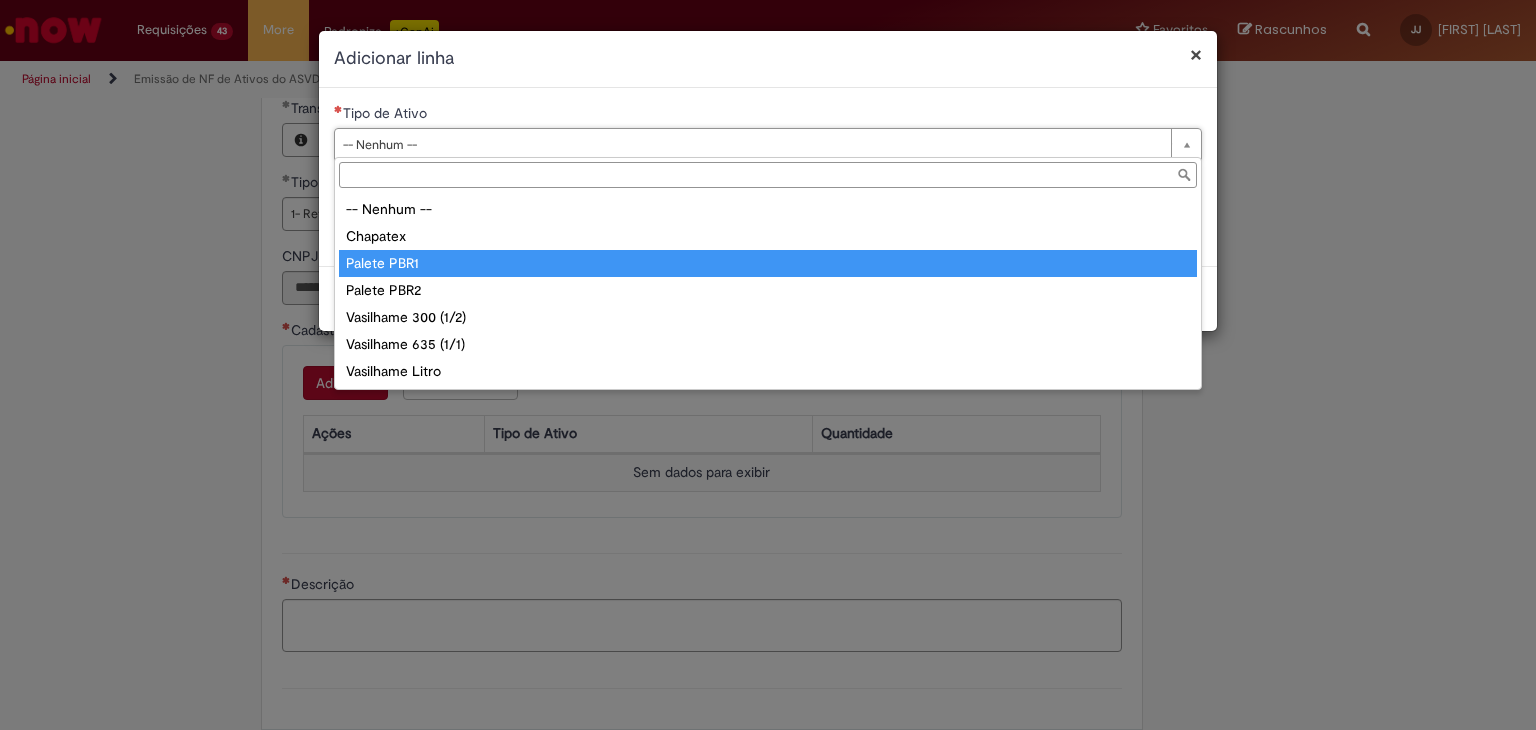 type on "**********" 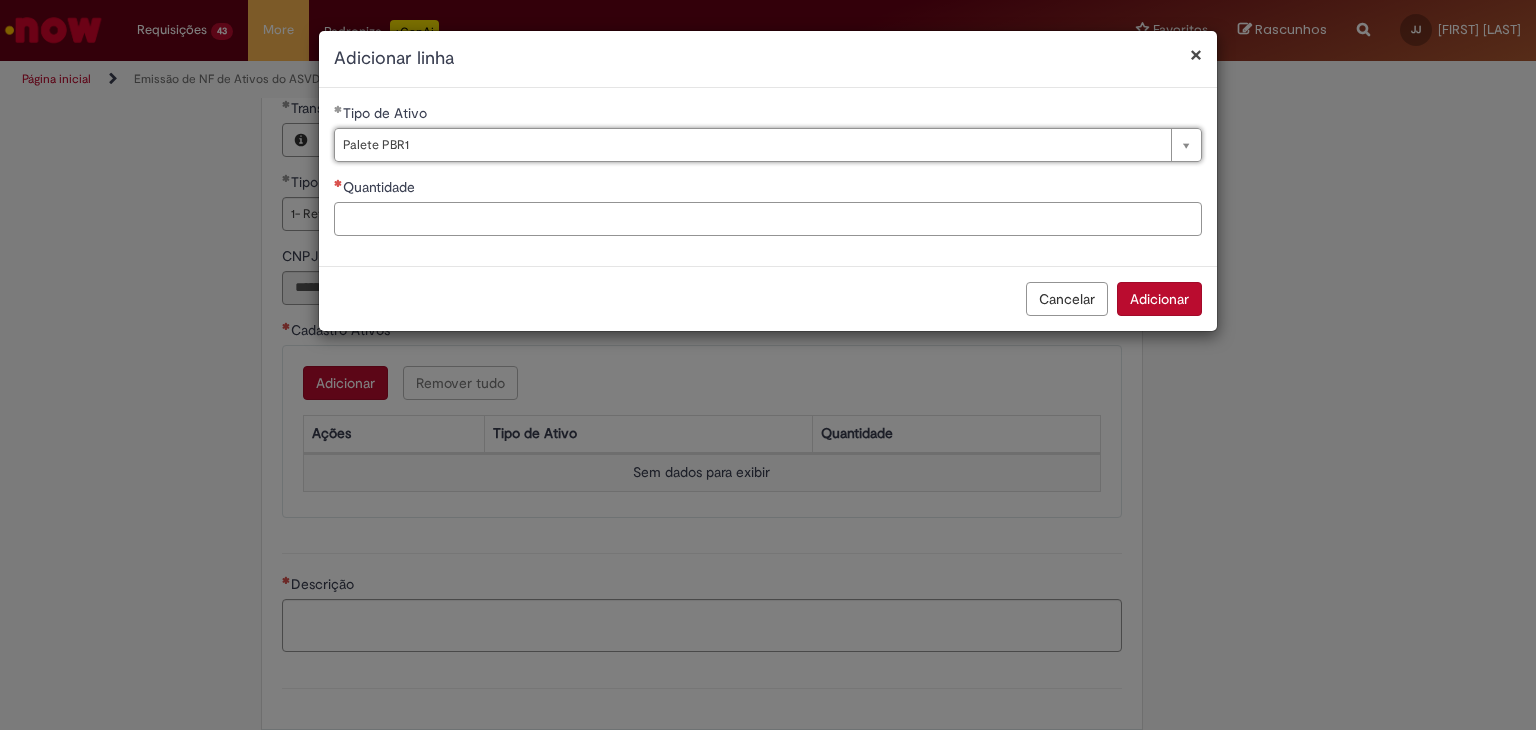 click on "Quantidade" at bounding box center (768, 219) 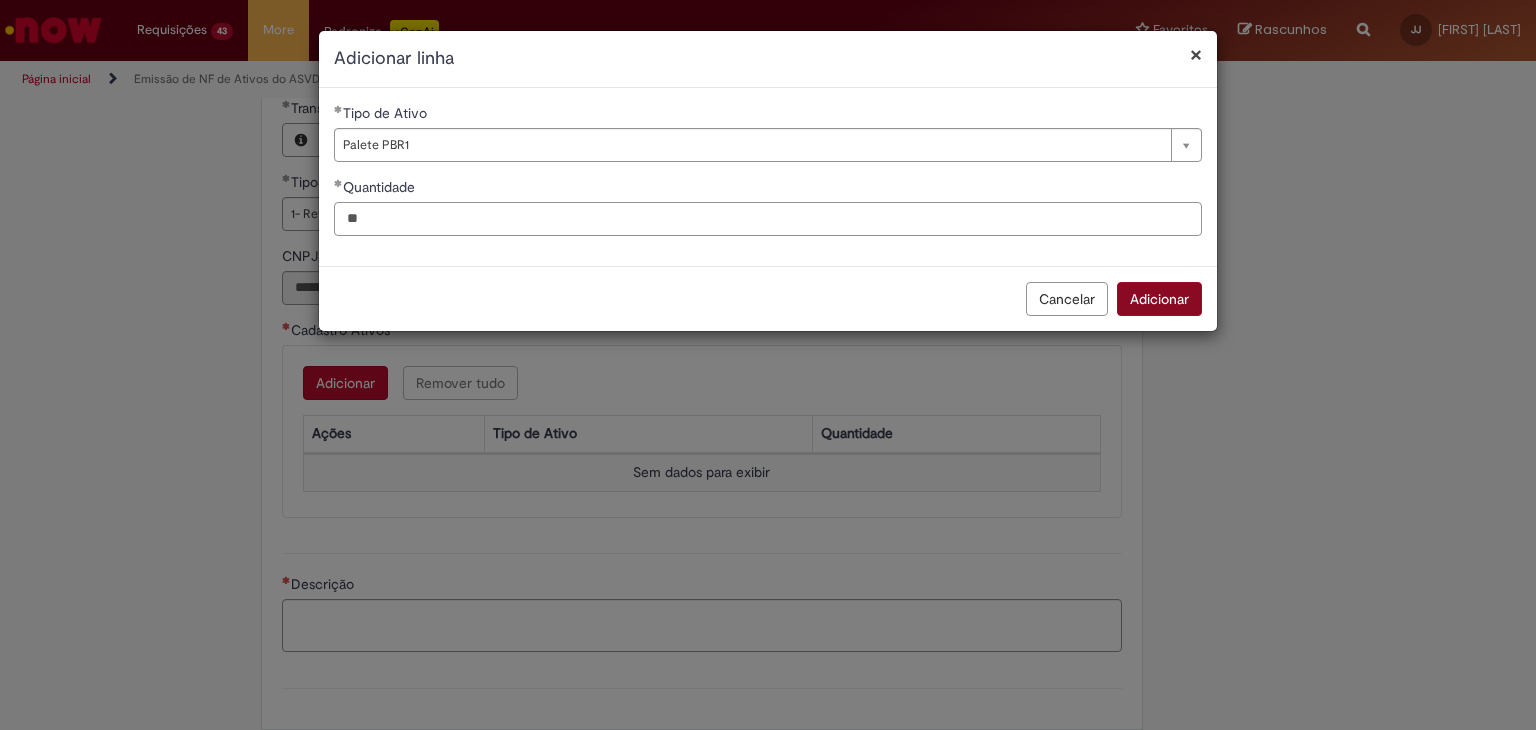 type on "**" 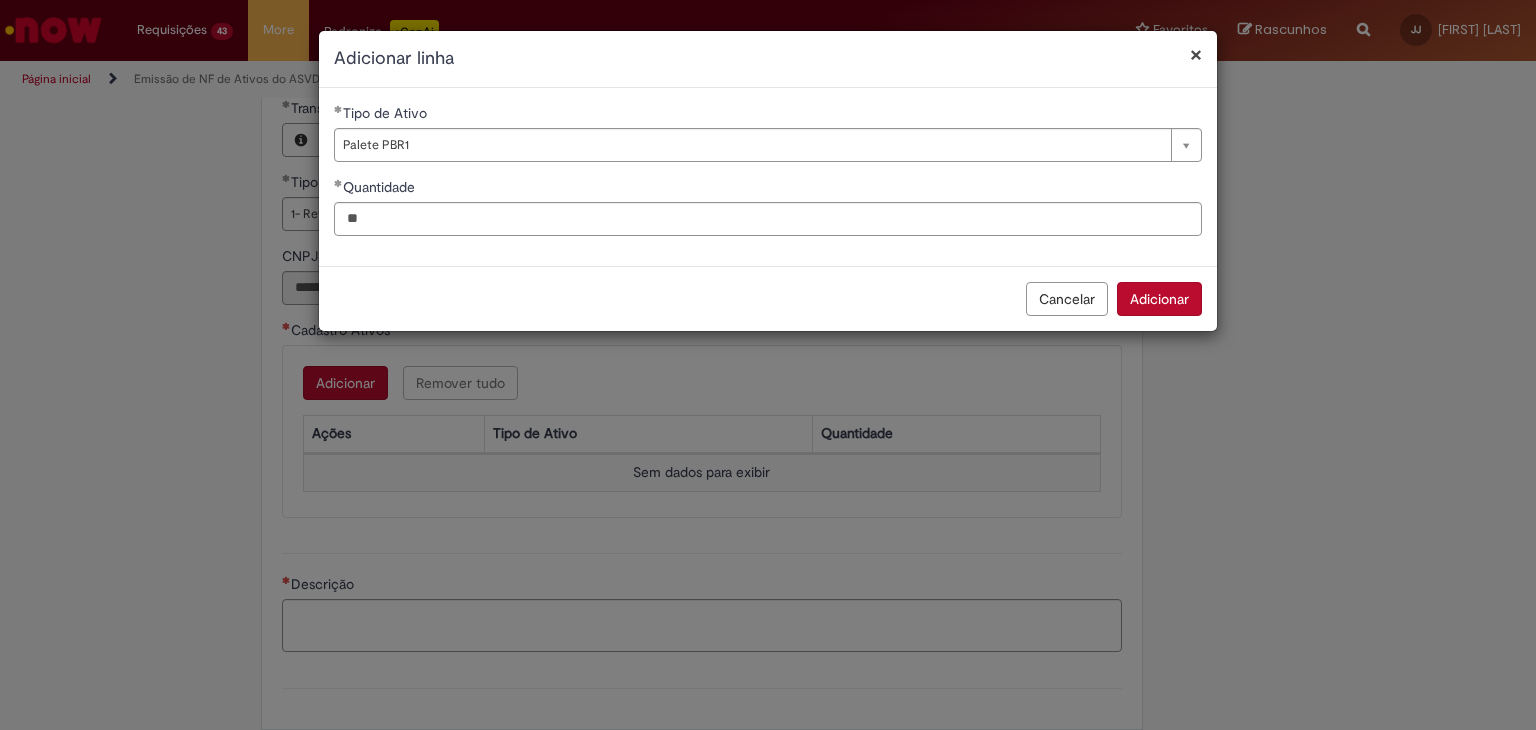 click on "Adicionar" at bounding box center [1159, 299] 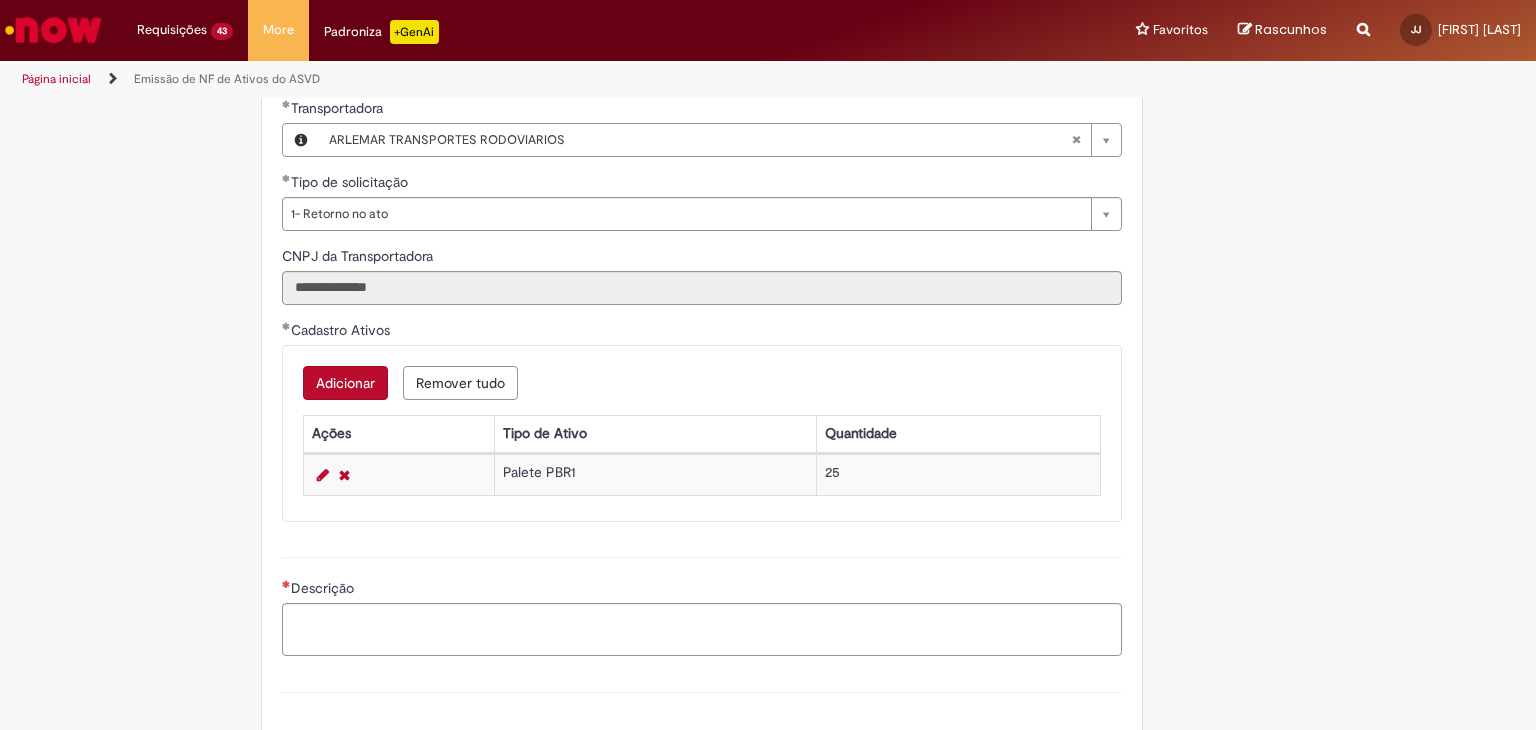 click on "Adicionar" at bounding box center [345, 383] 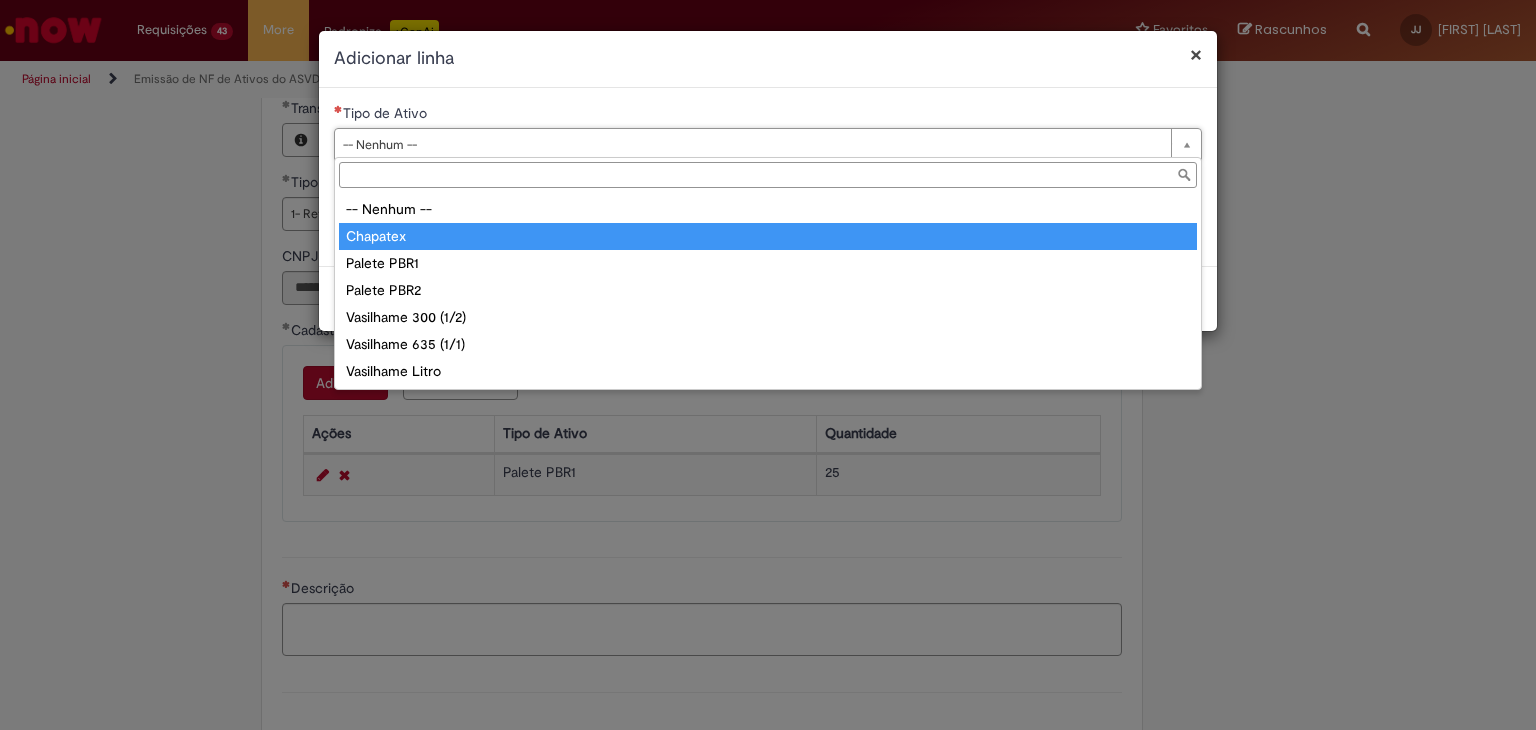 type on "********" 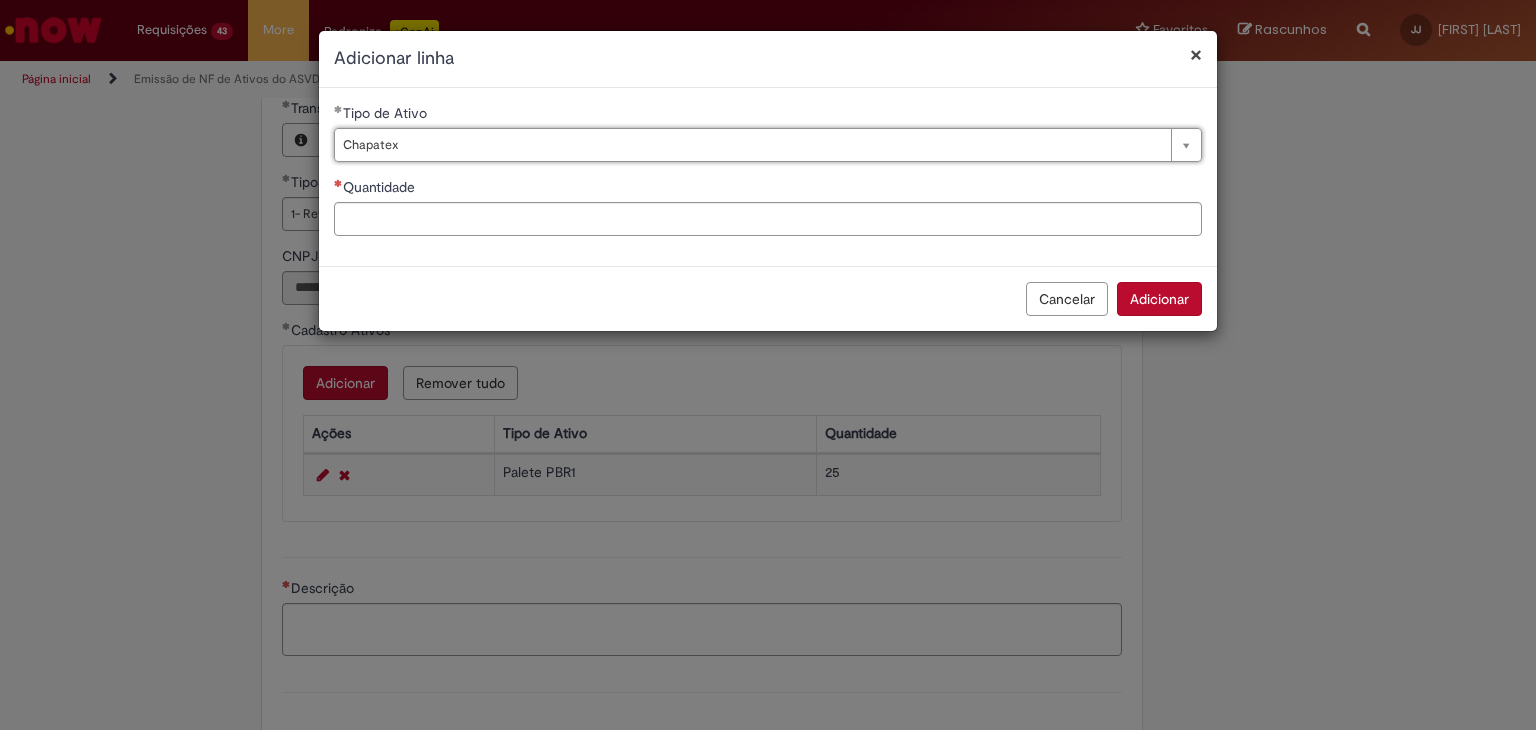 drag, startPoint x: 420, startPoint y: 237, endPoint x: 430, endPoint y: 226, distance: 14.866069 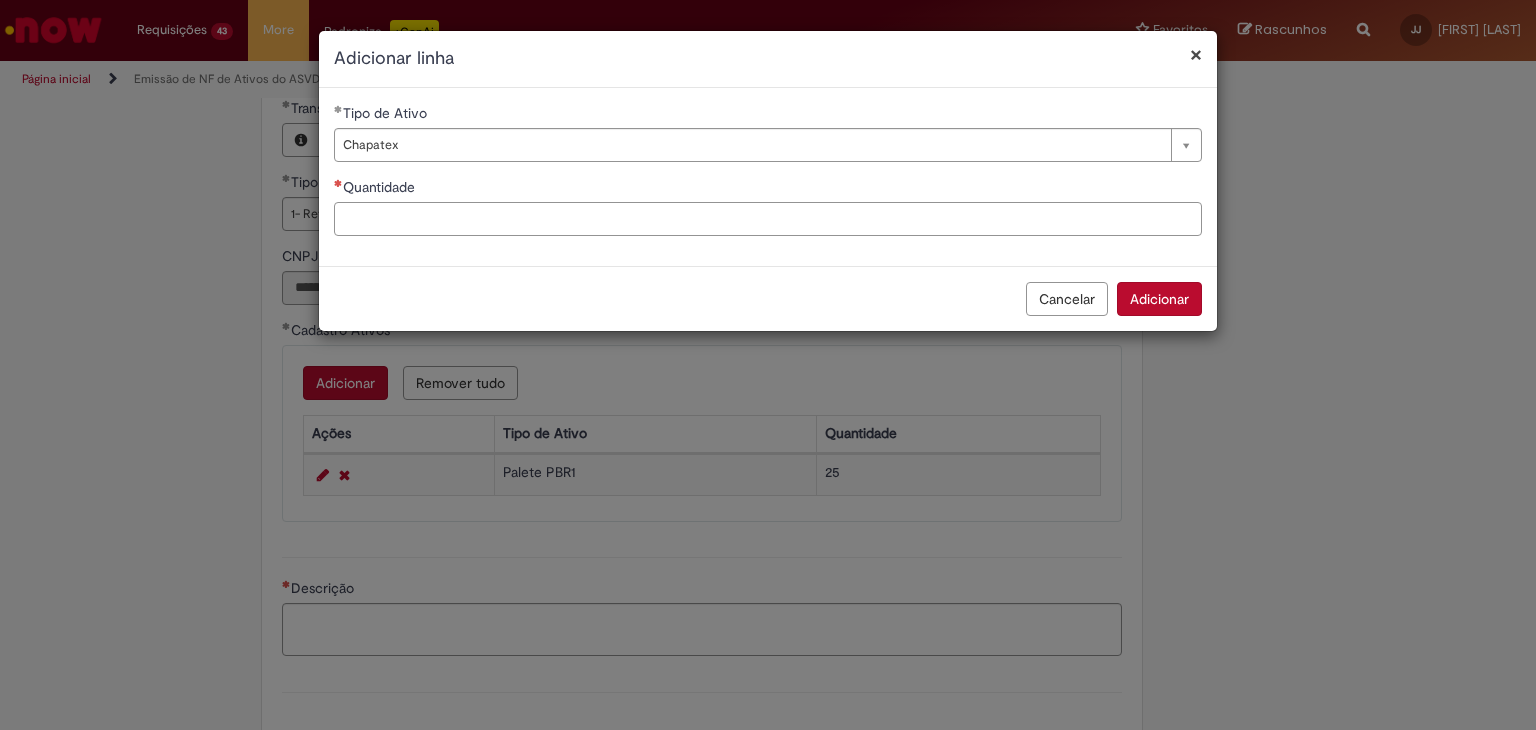 click on "Quantidade" at bounding box center (768, 219) 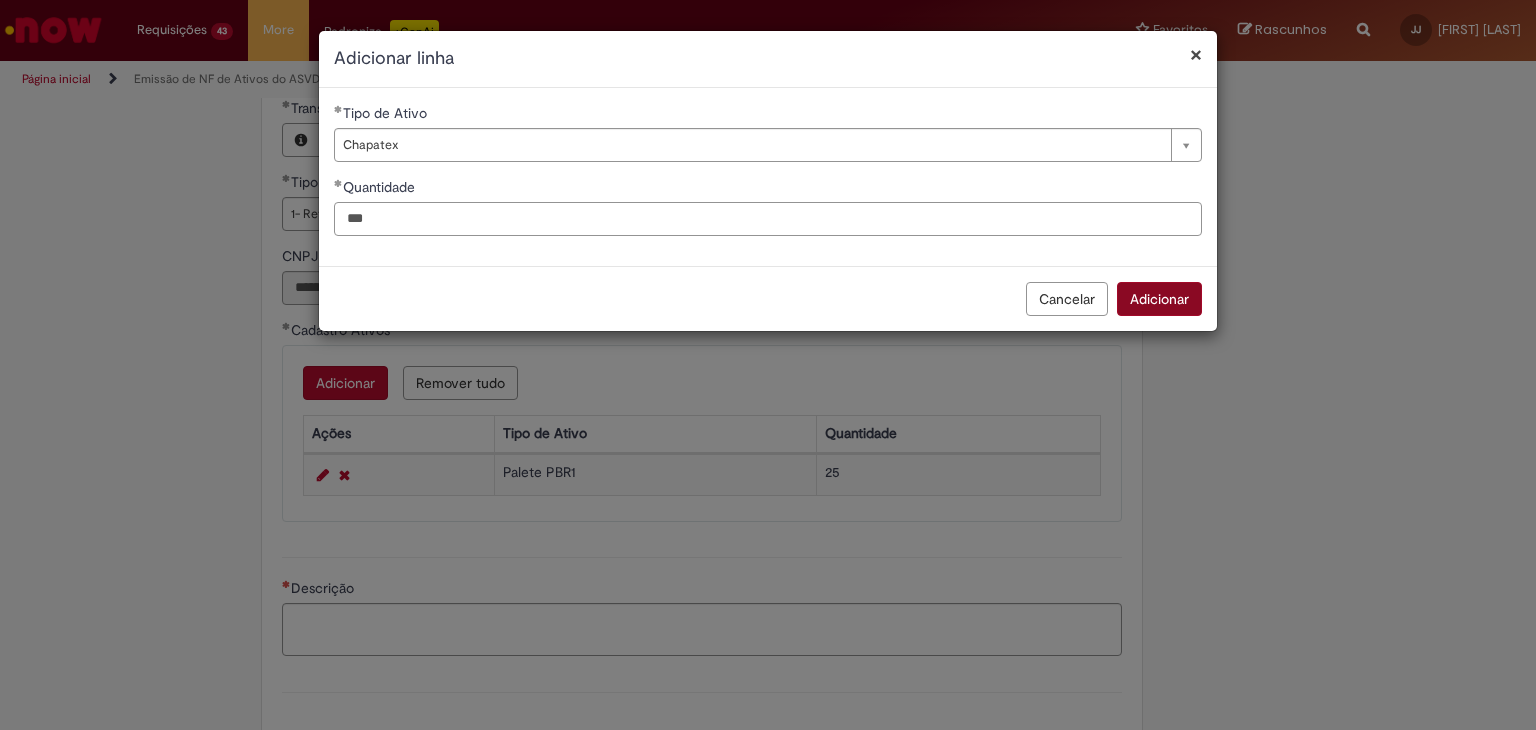 type on "***" 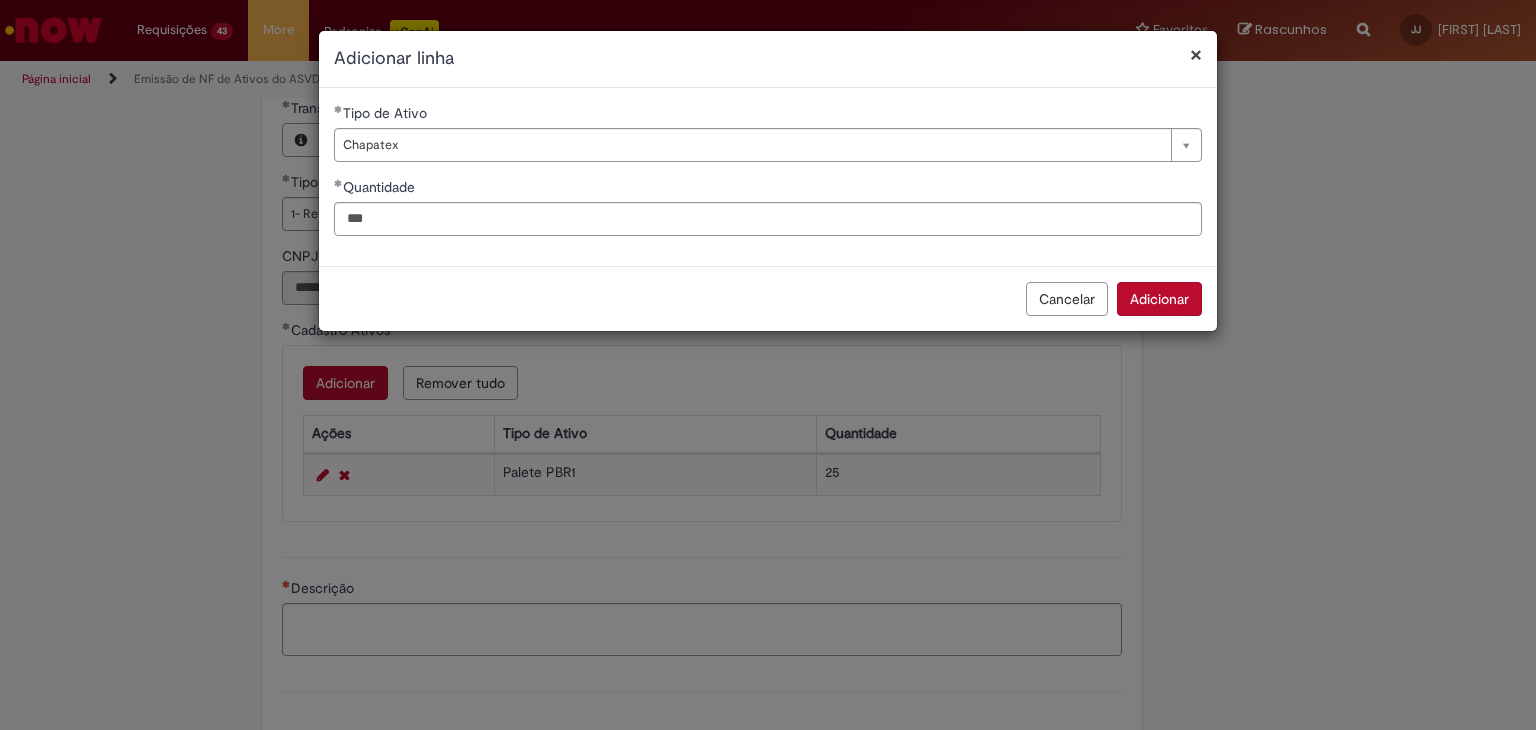 click on "Adicionar" at bounding box center [1159, 299] 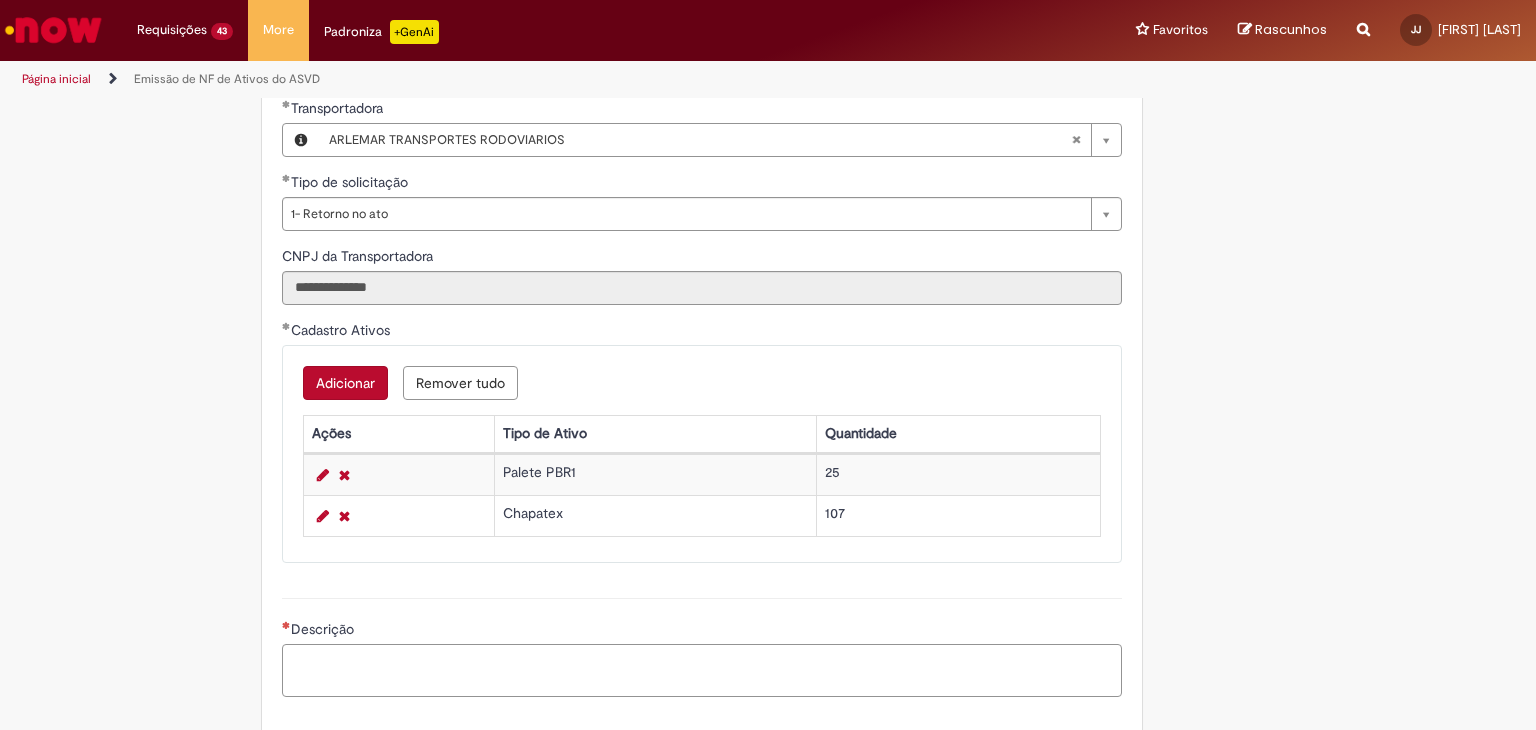 click on "Descrição" at bounding box center [702, 671] 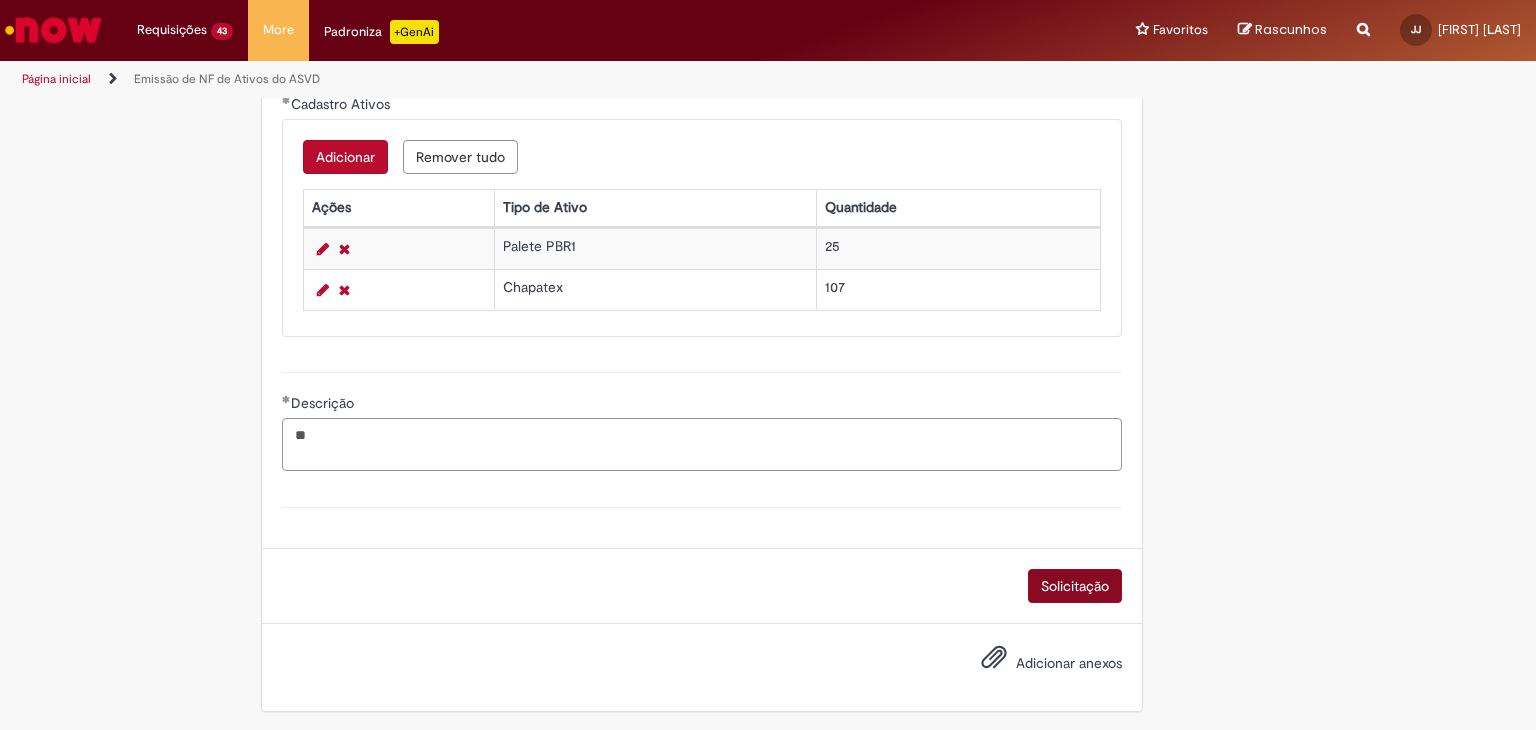 type on "**" 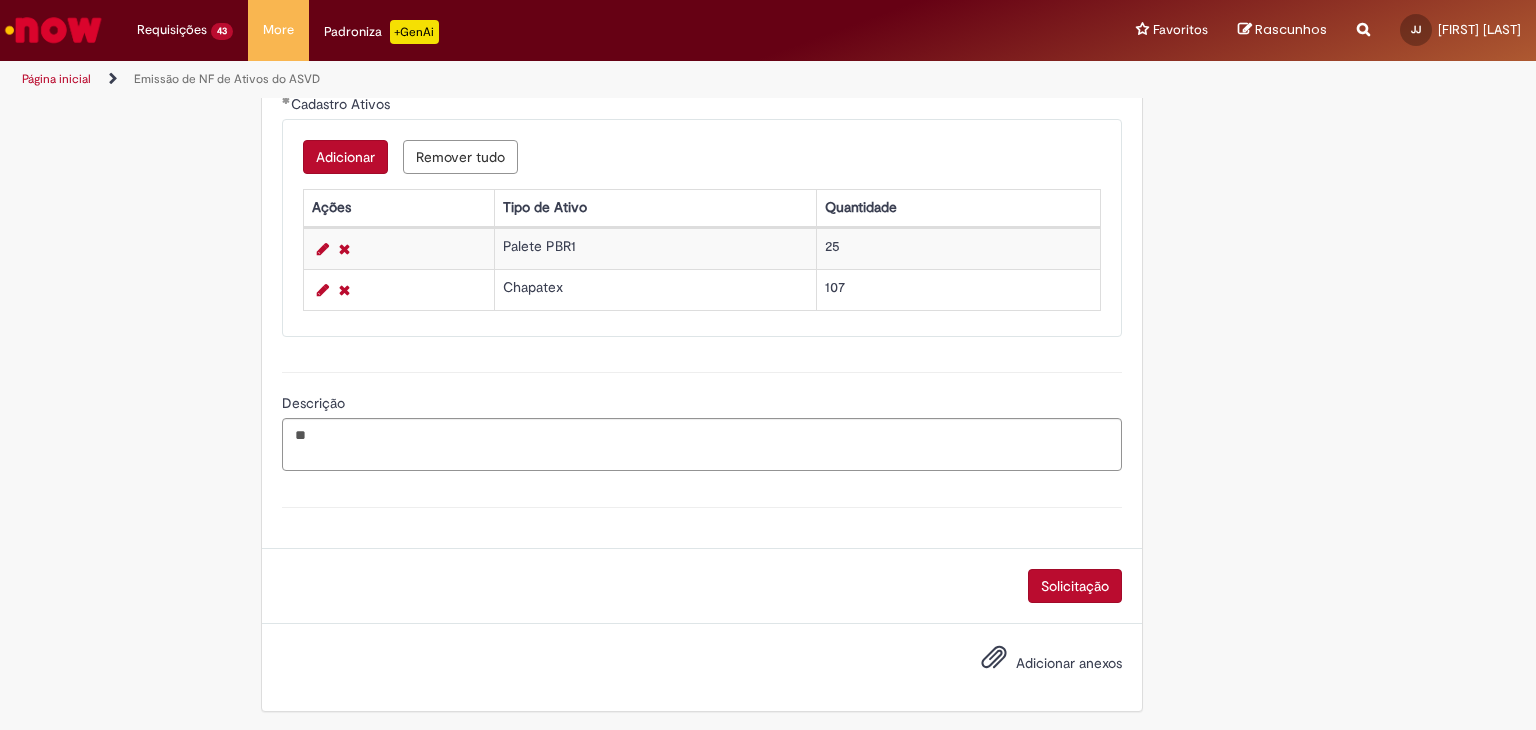 click on "Solicitação" at bounding box center [1075, 586] 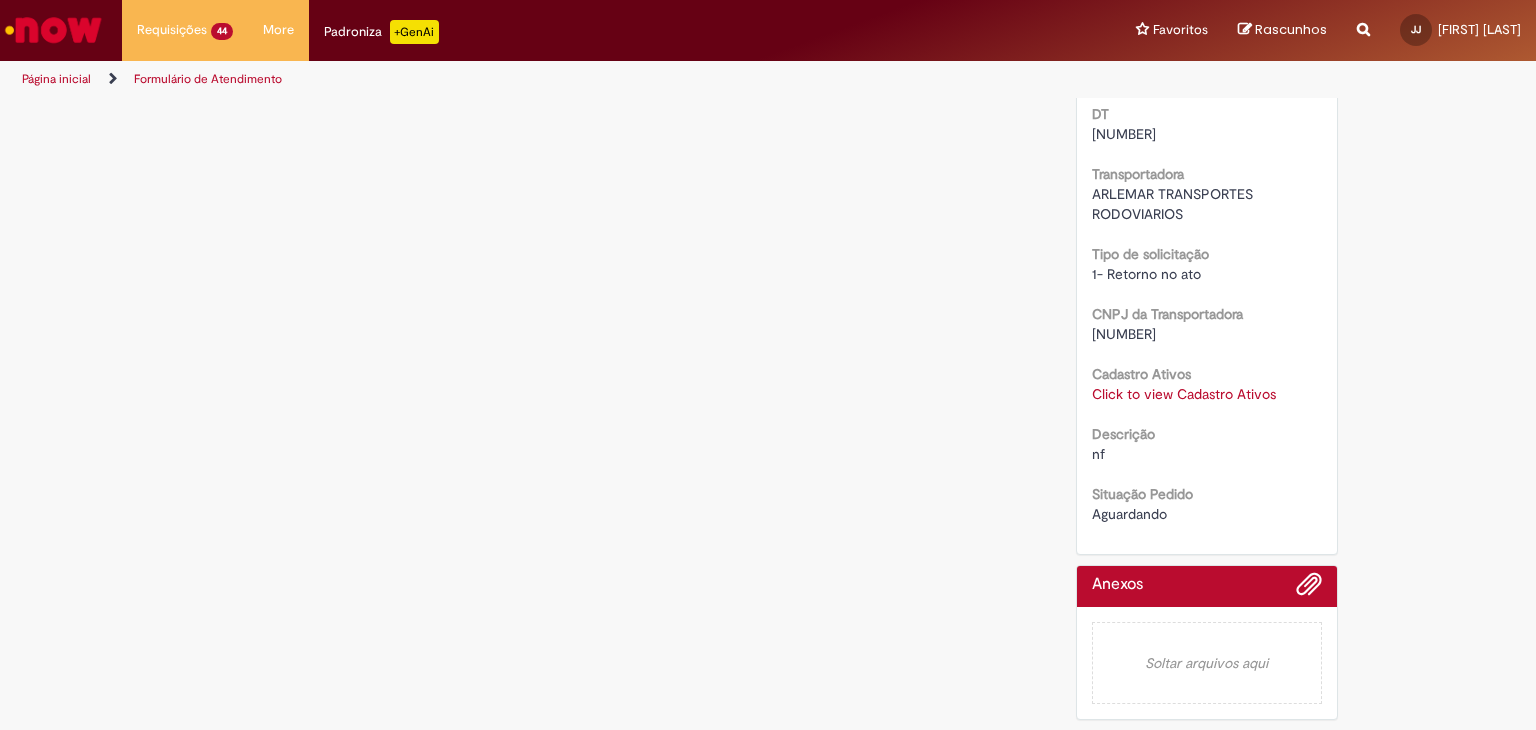 scroll, scrollTop: 0, scrollLeft: 0, axis: both 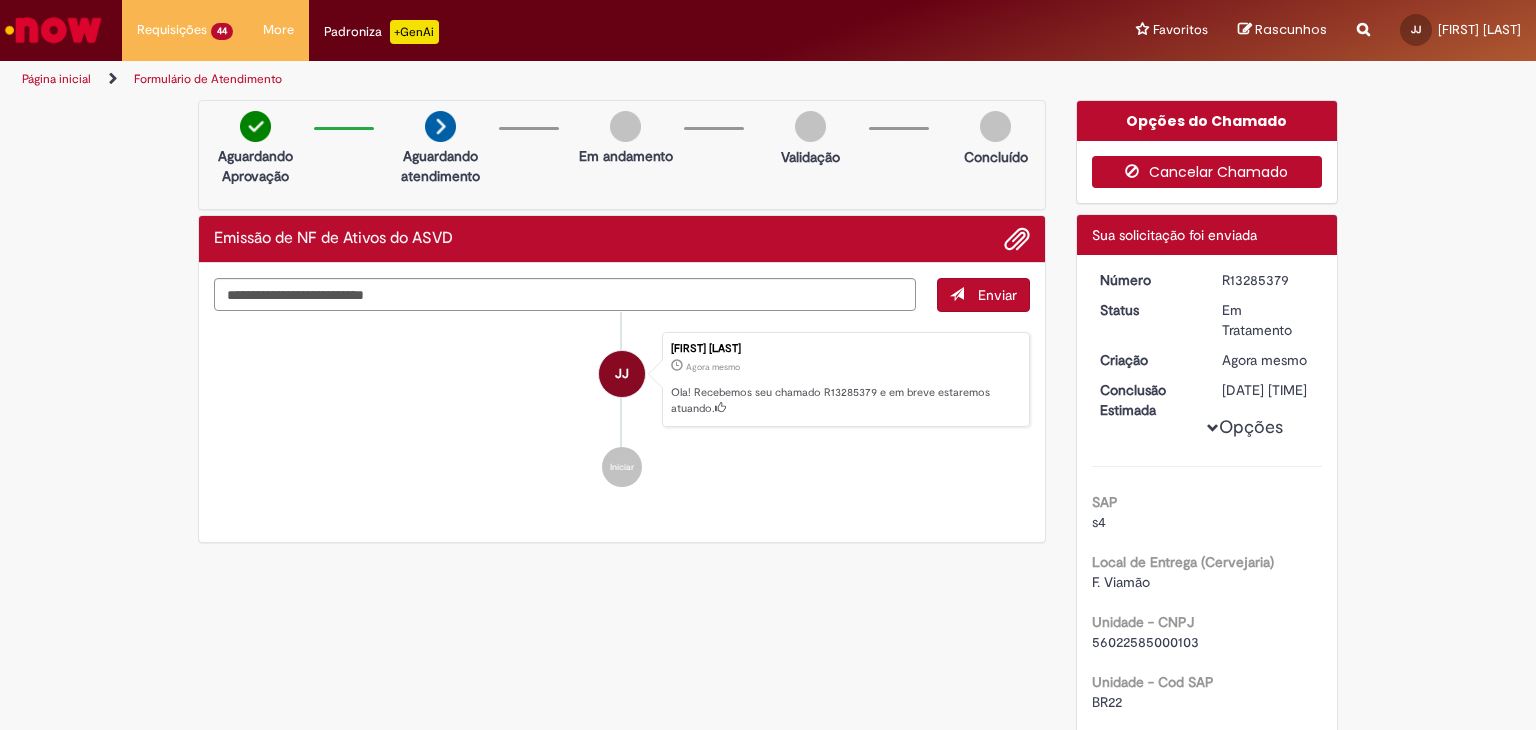 click on "Cancelar Chamado" at bounding box center [1207, 172] 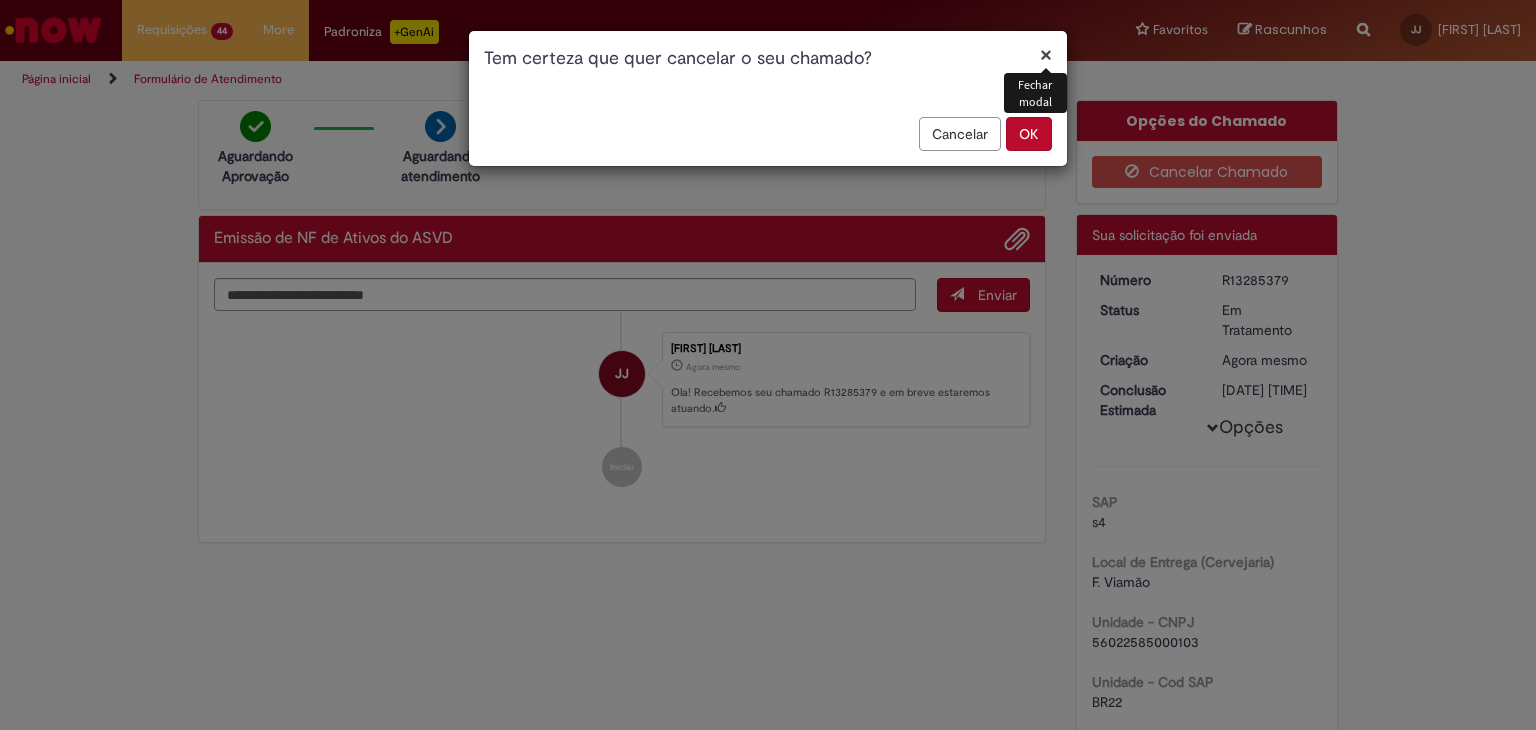 click on "OK" at bounding box center (1029, 134) 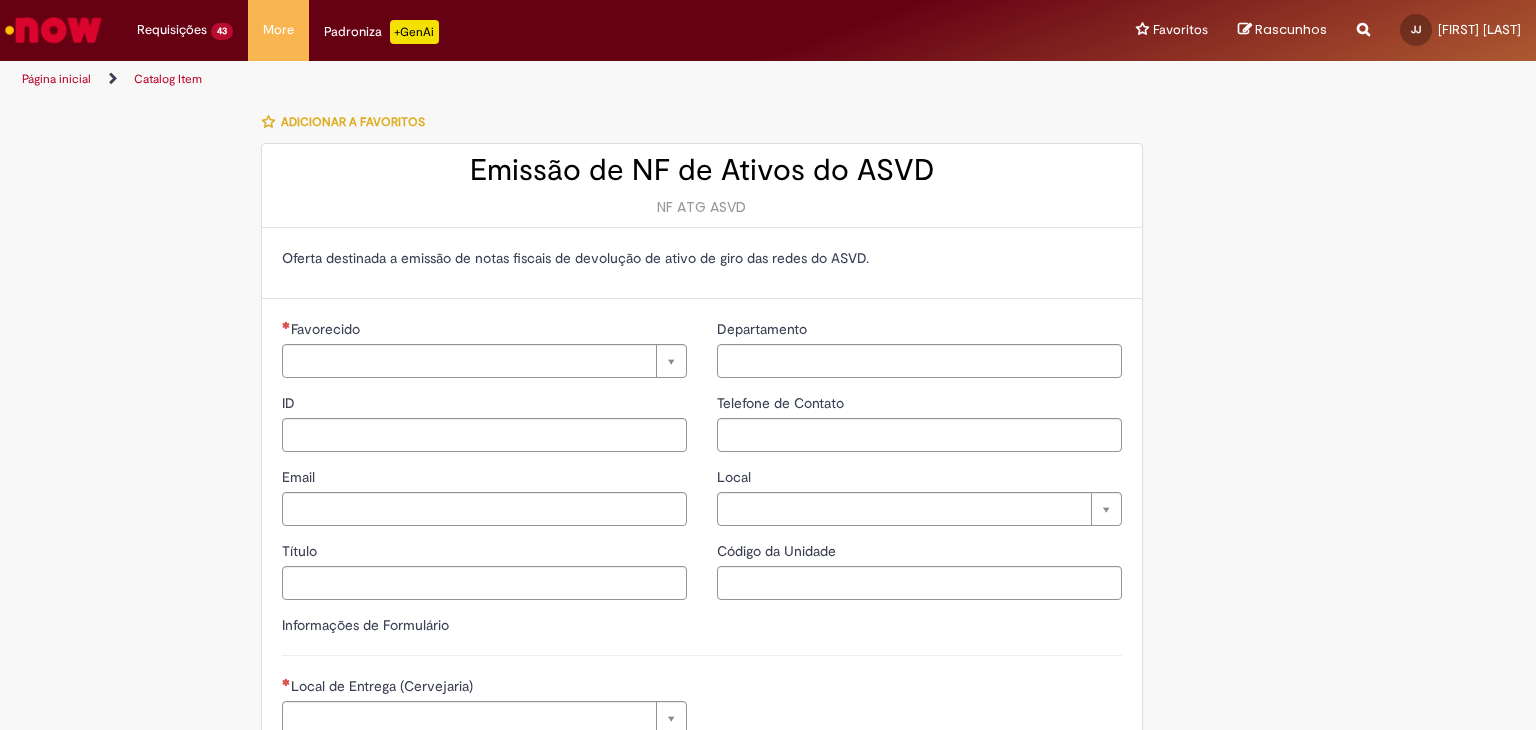 type on "**********" 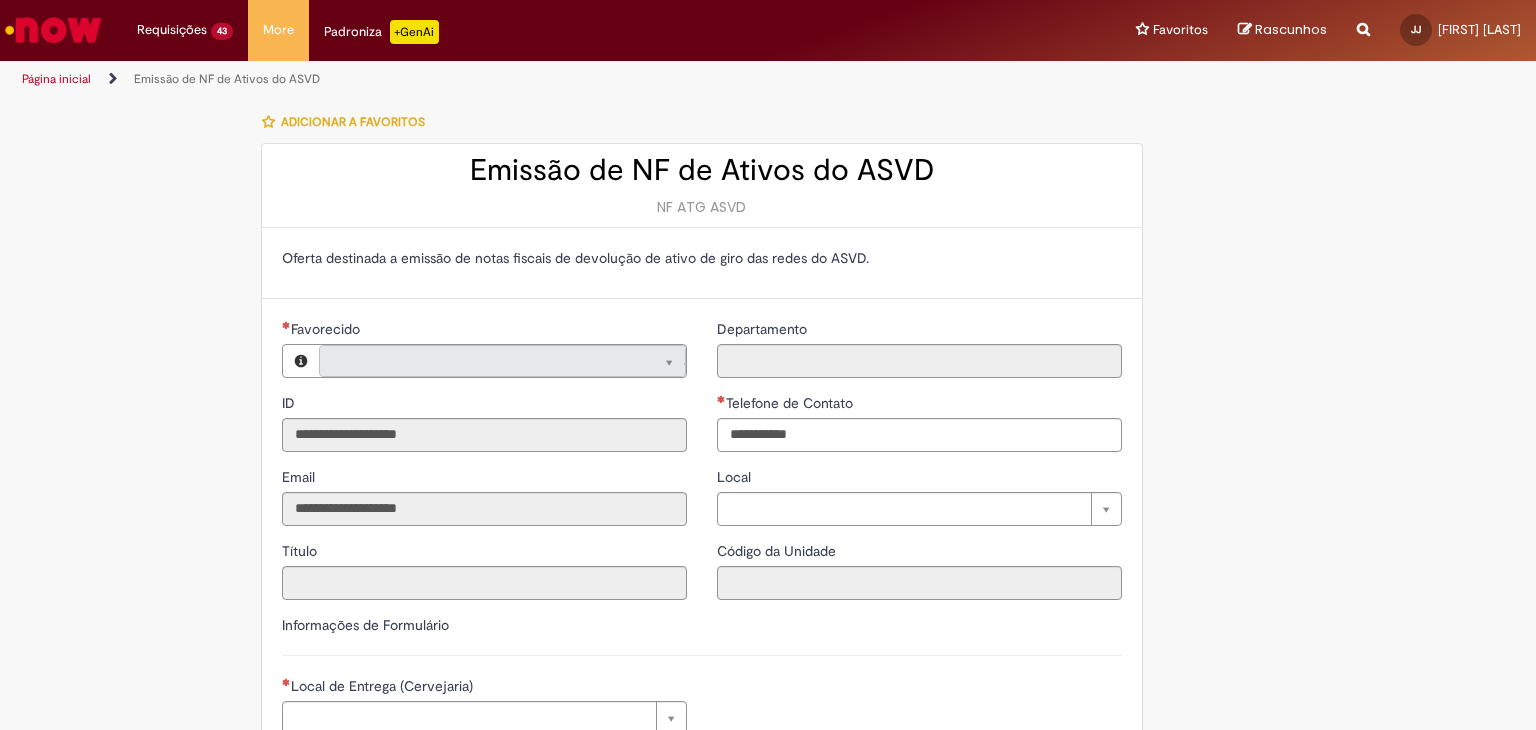 type on "**********" 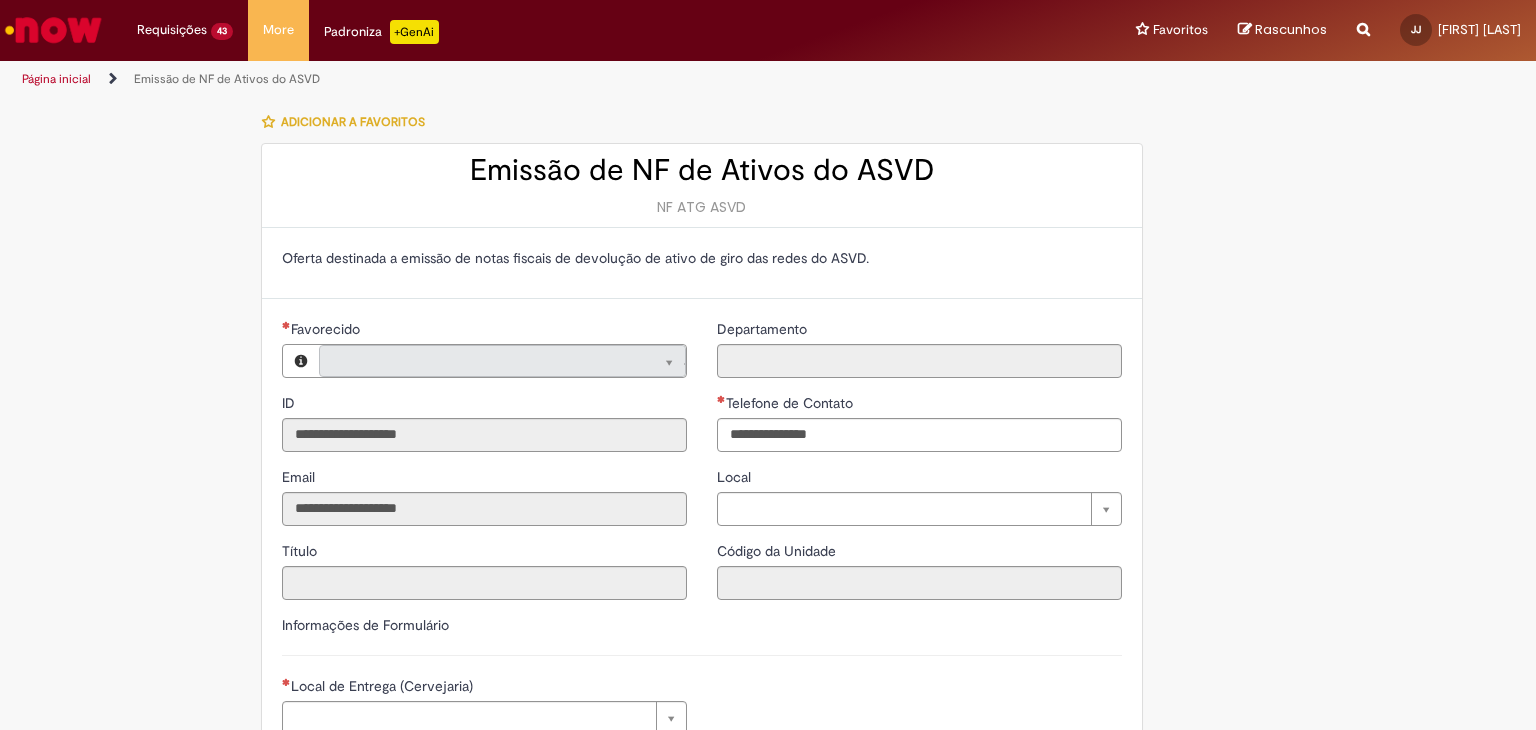 type on "**********" 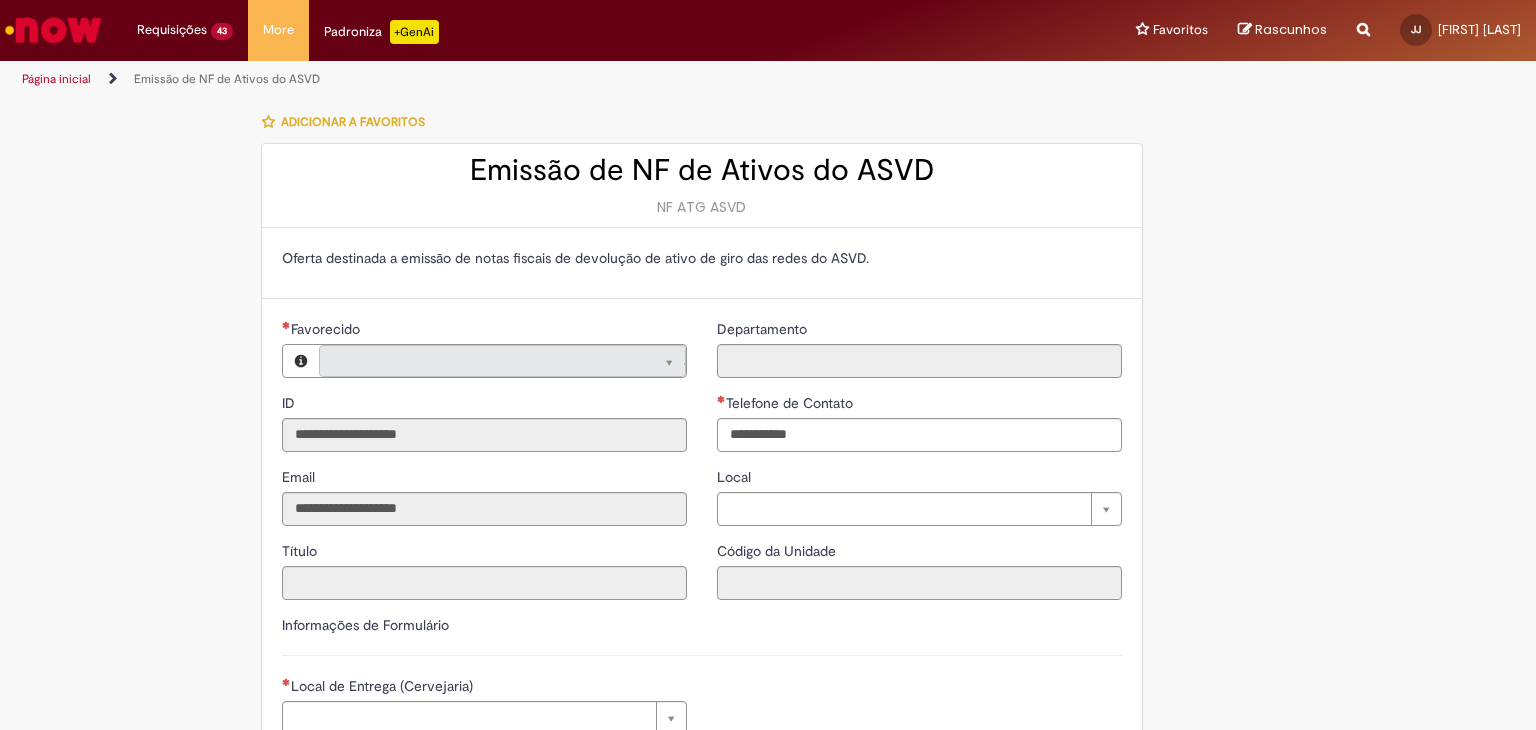 type on "**********" 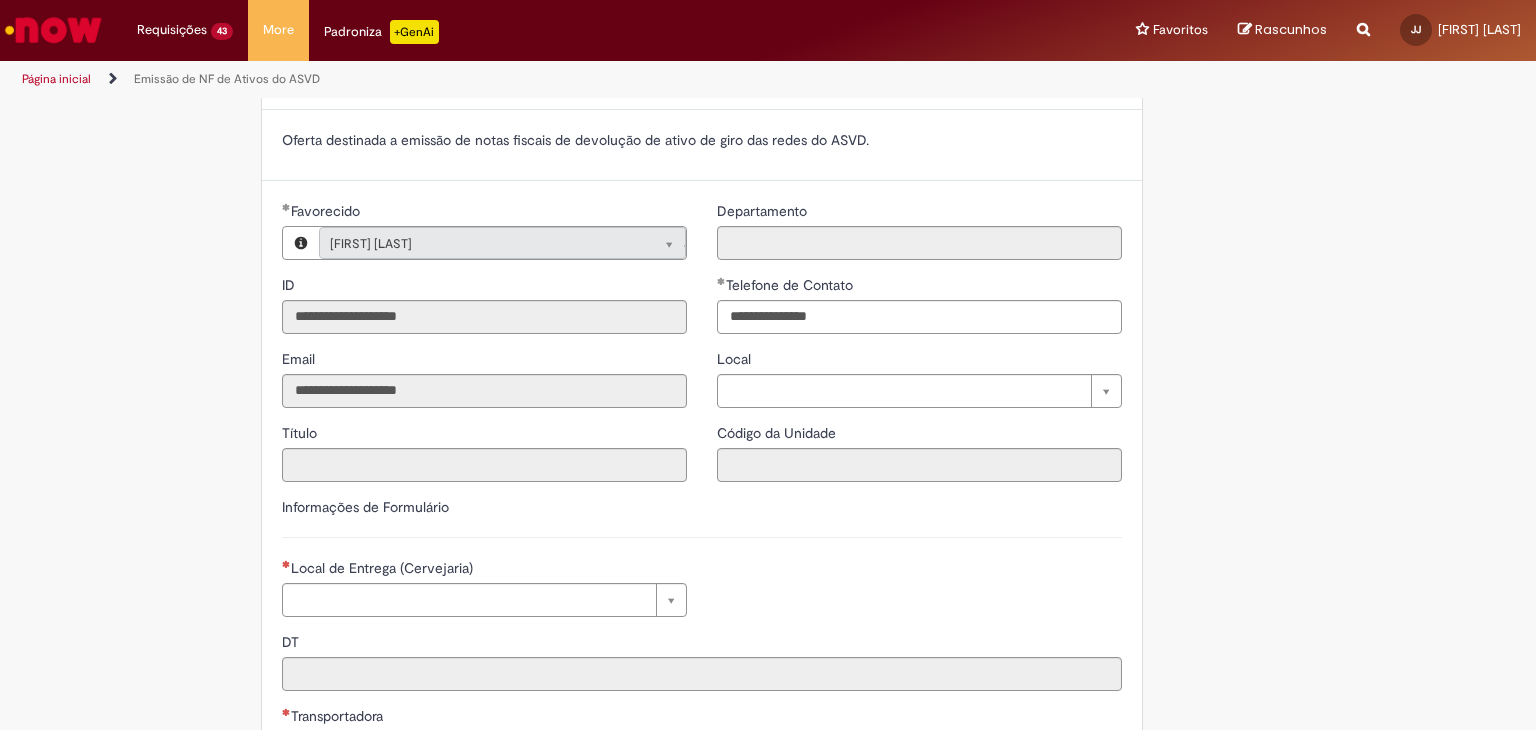 scroll, scrollTop: 300, scrollLeft: 0, axis: vertical 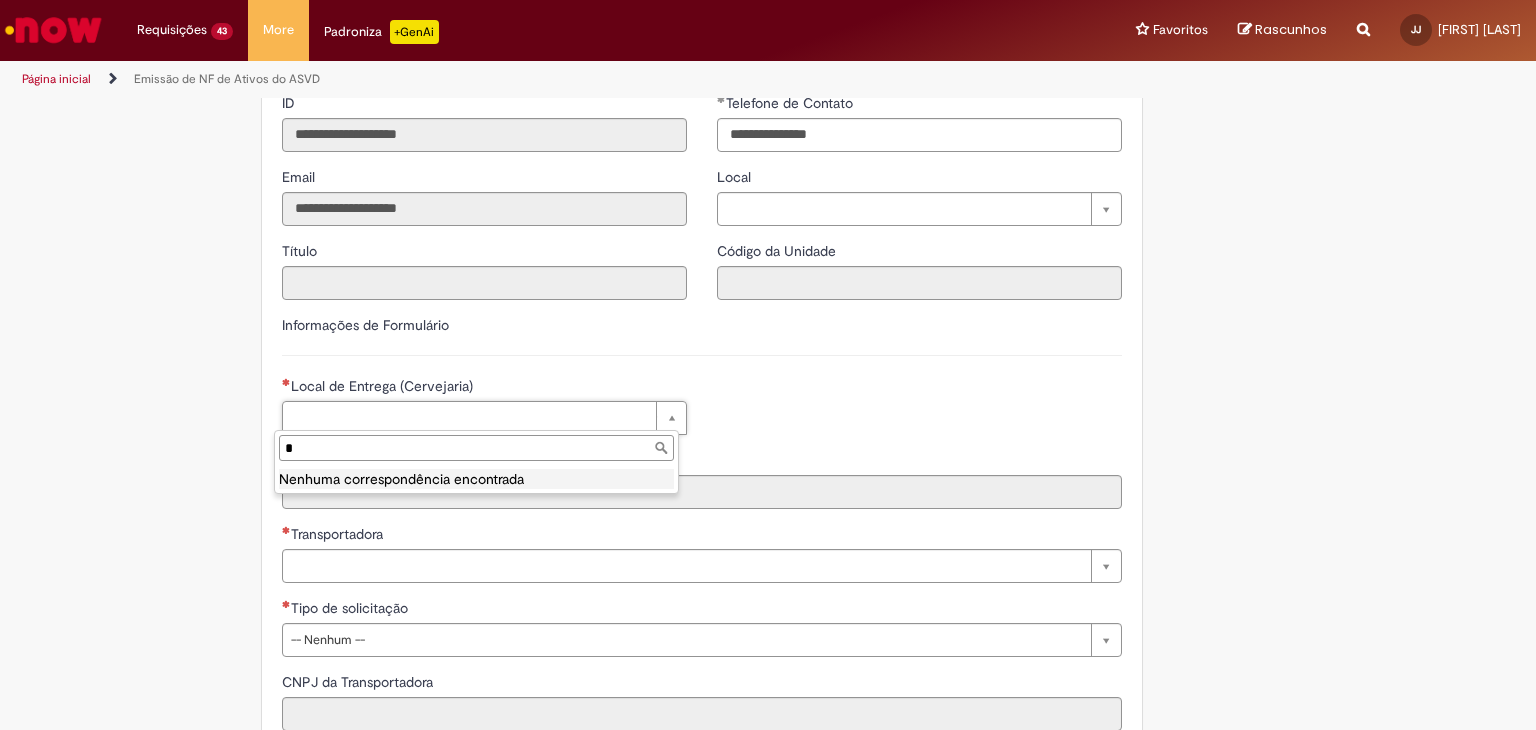type on "**" 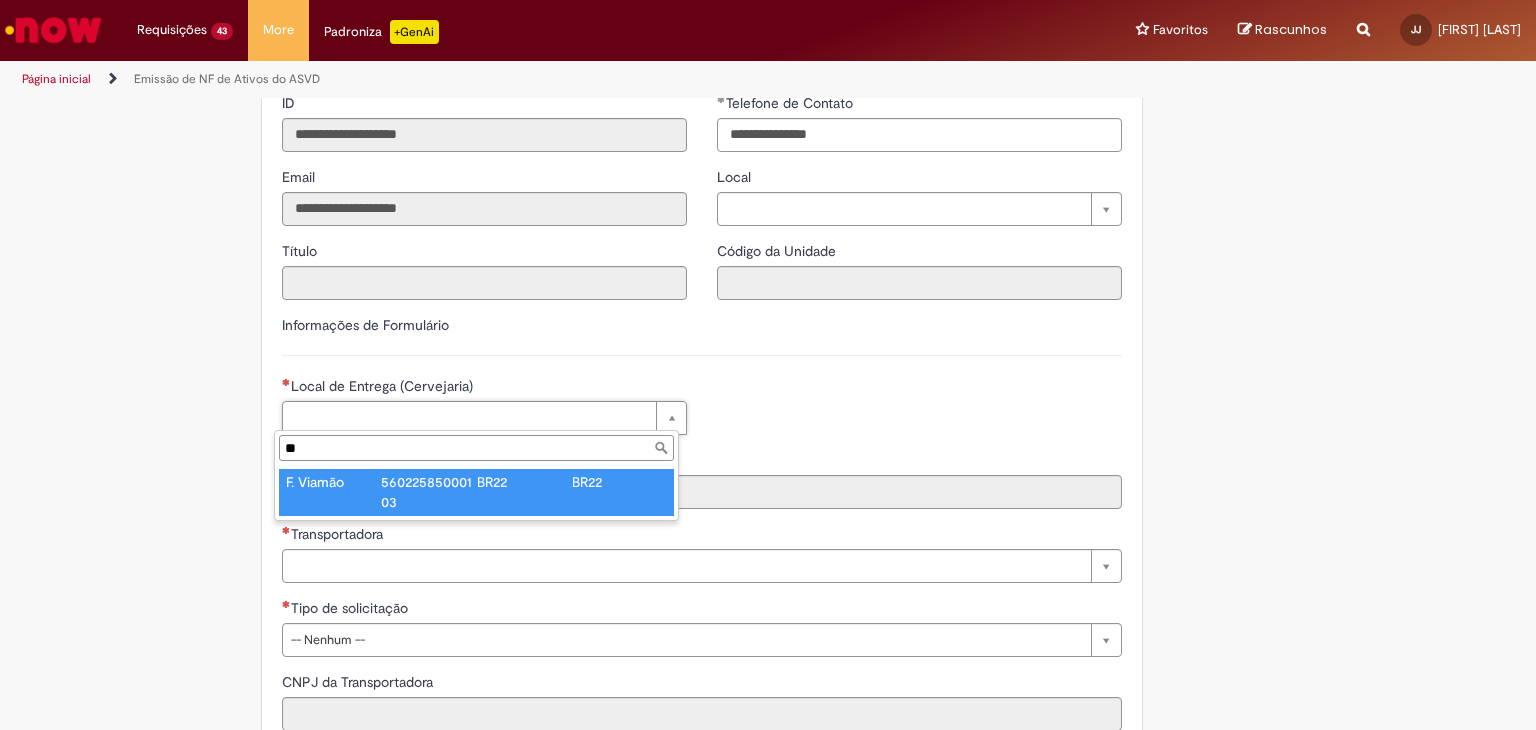 type on "*********" 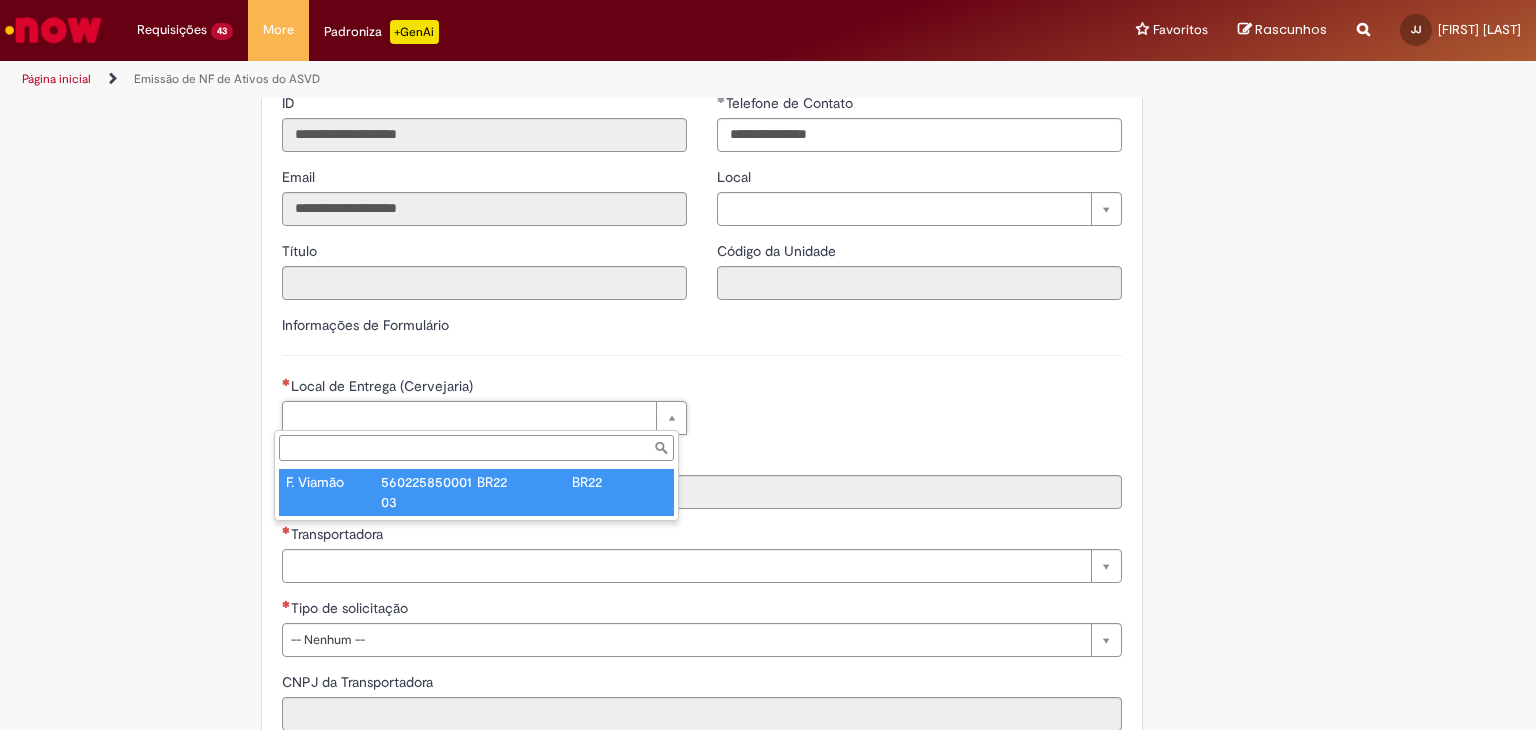 type on "****" 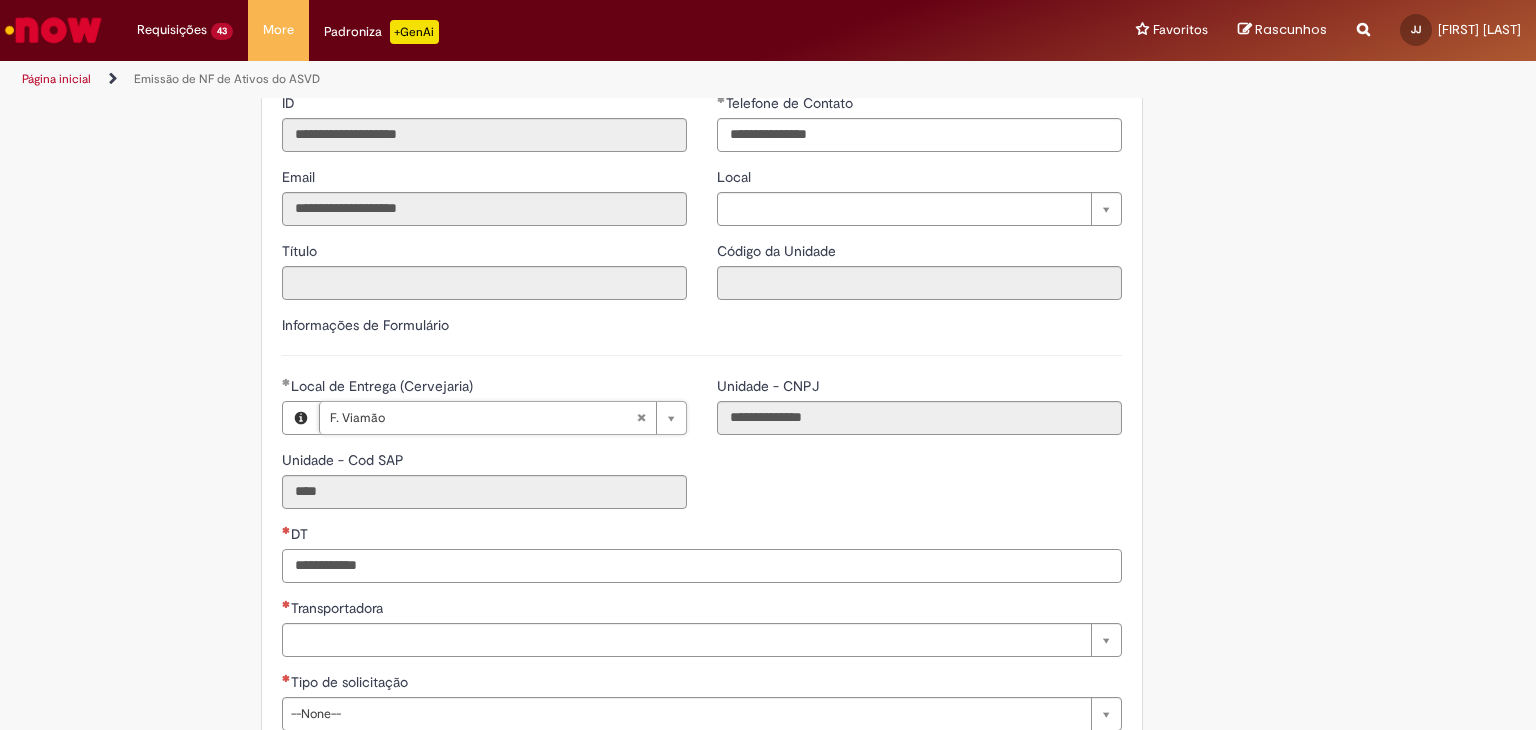 click on "DT" at bounding box center (702, 566) 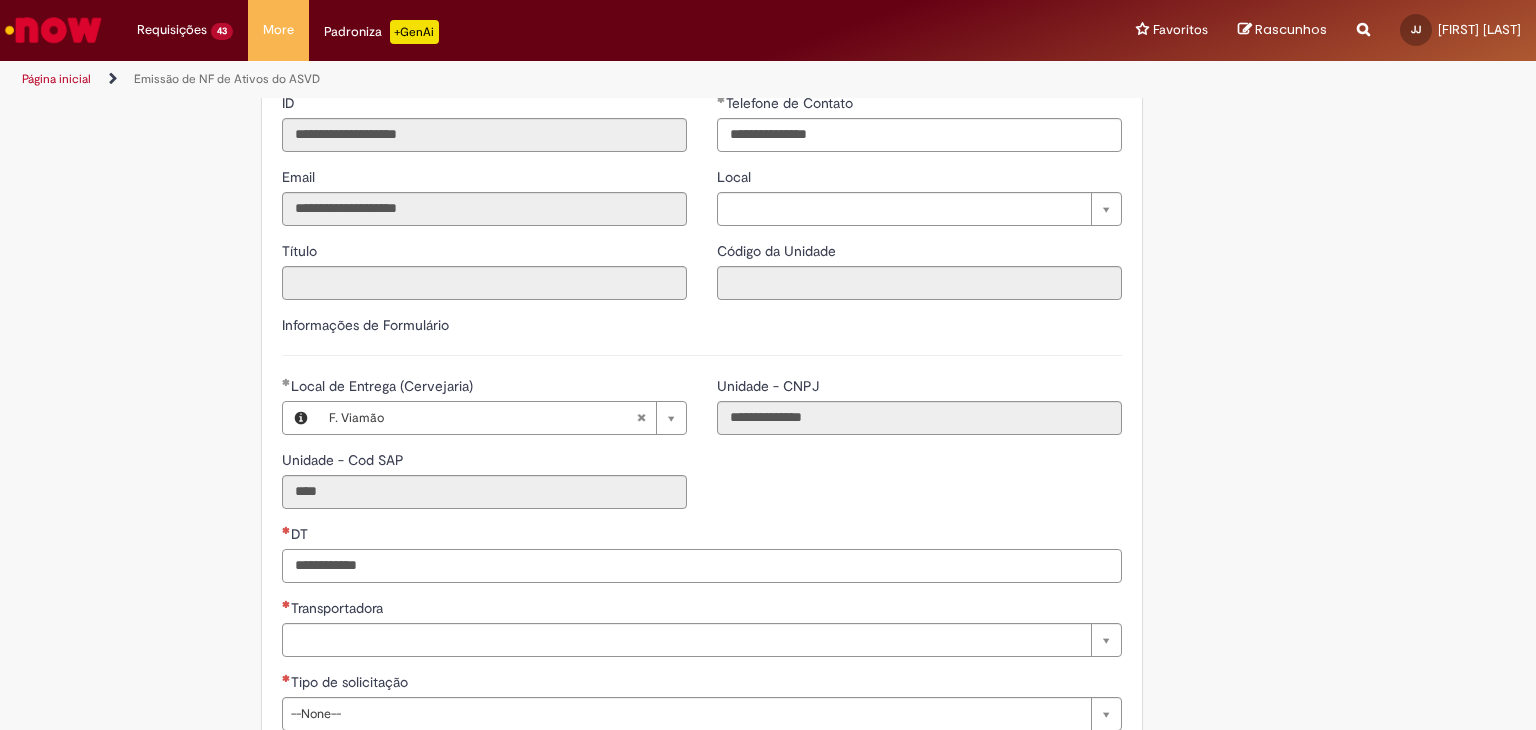 paste on "**********" 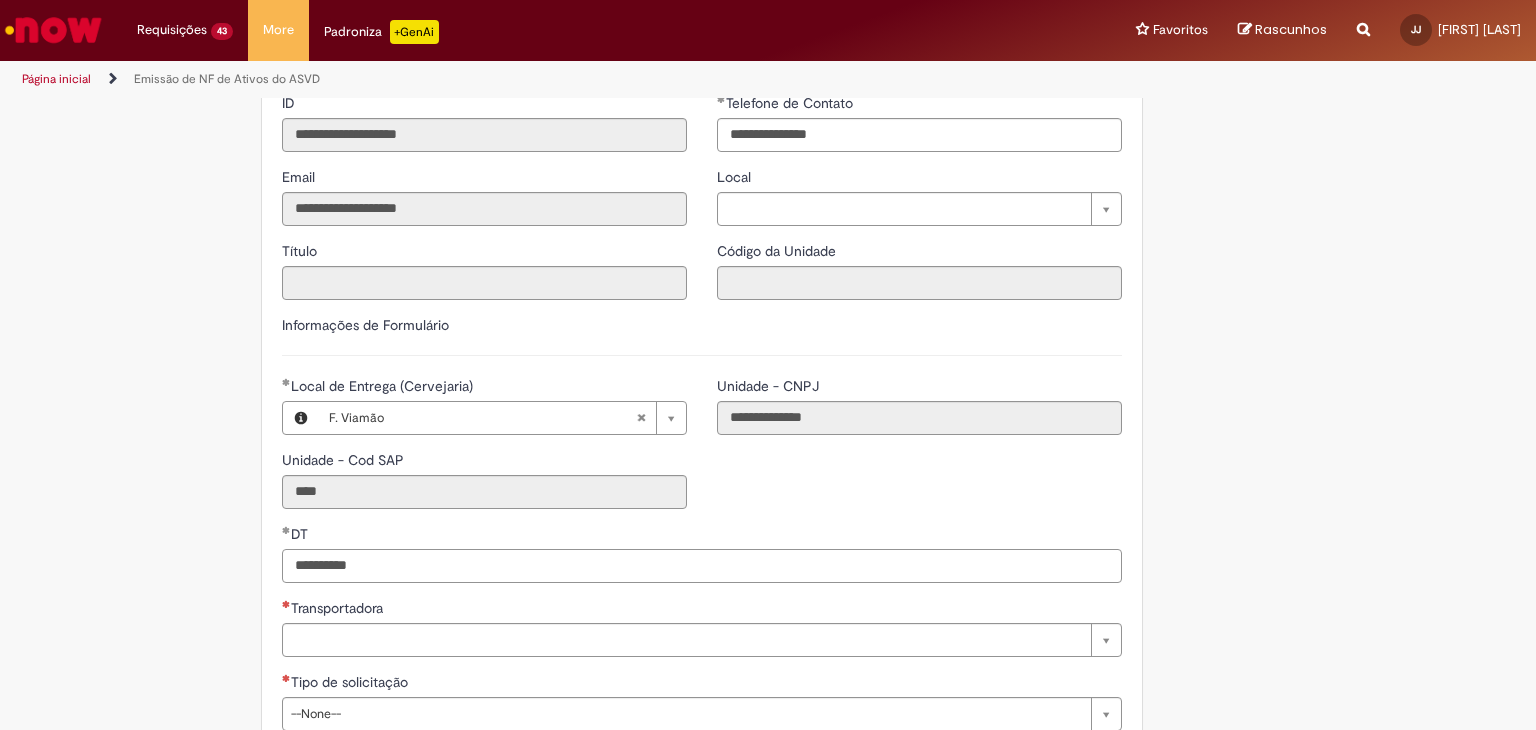type on "**********" 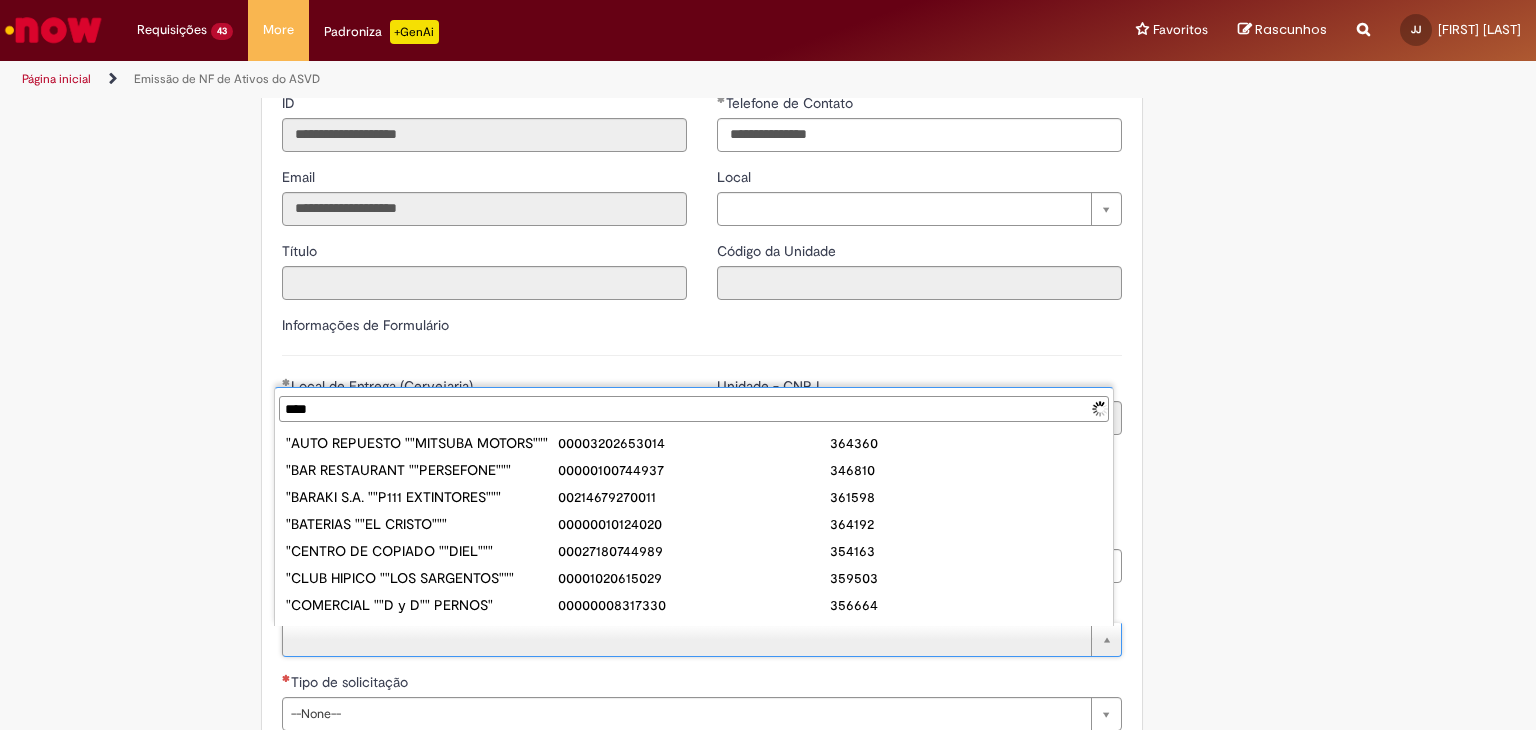 type on "*****" 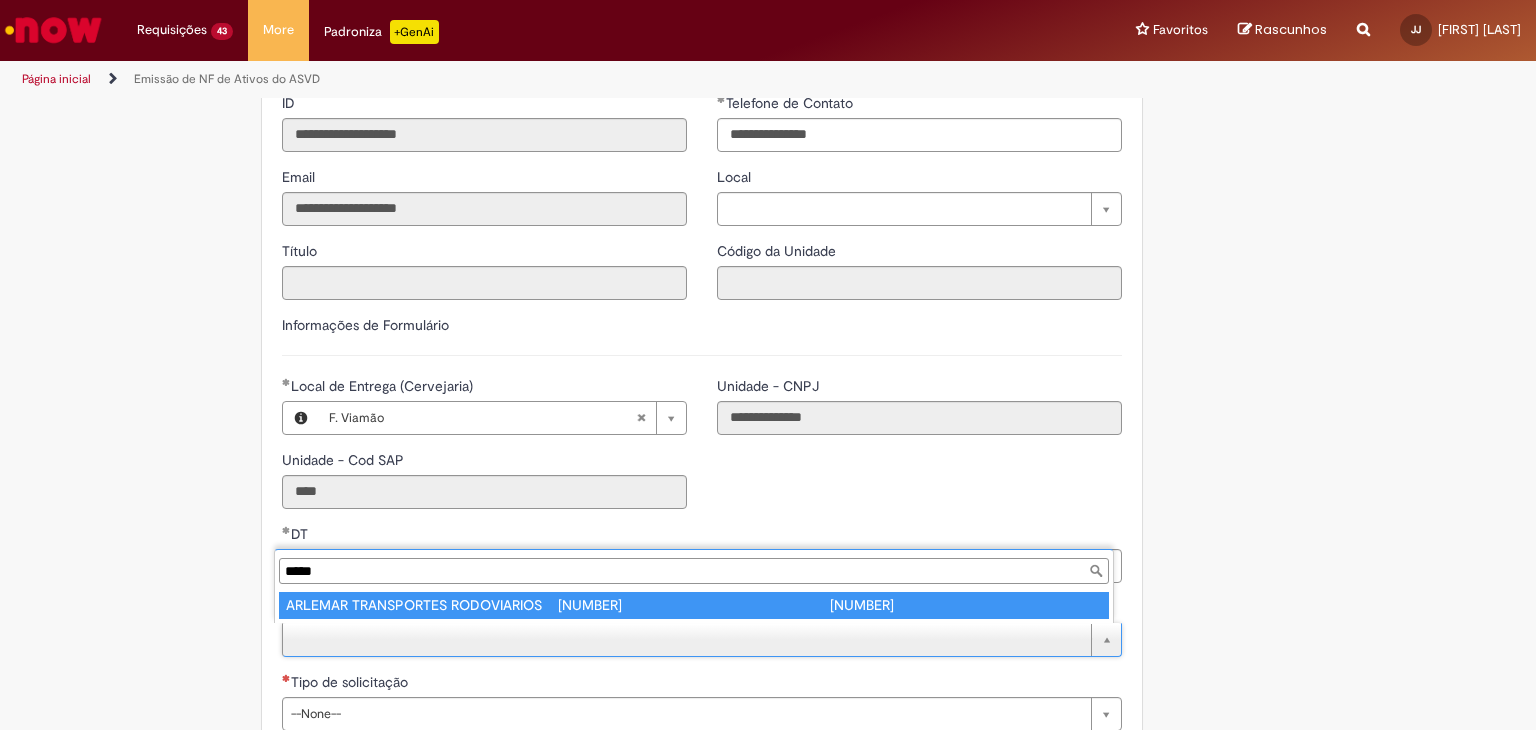 type on "**********" 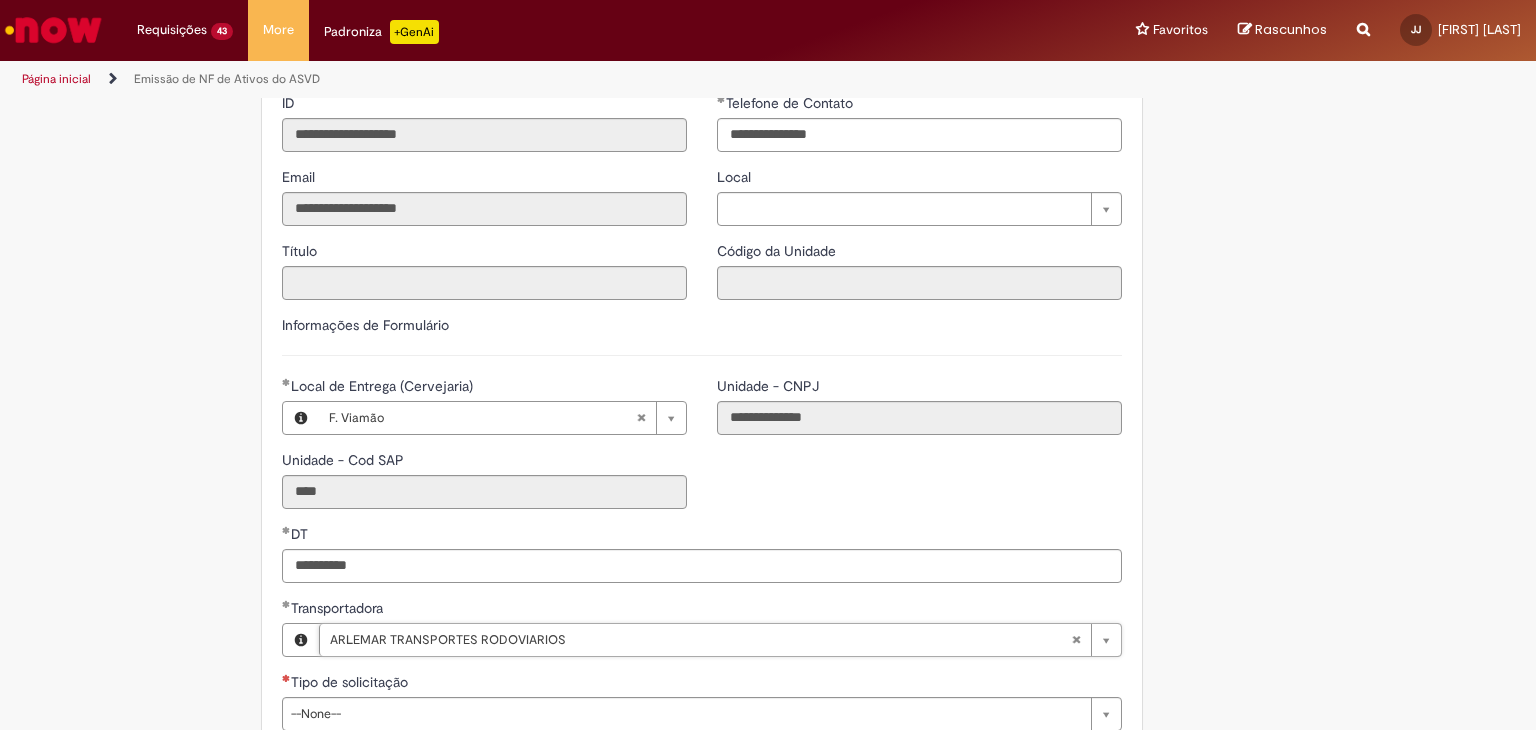 type on "**********" 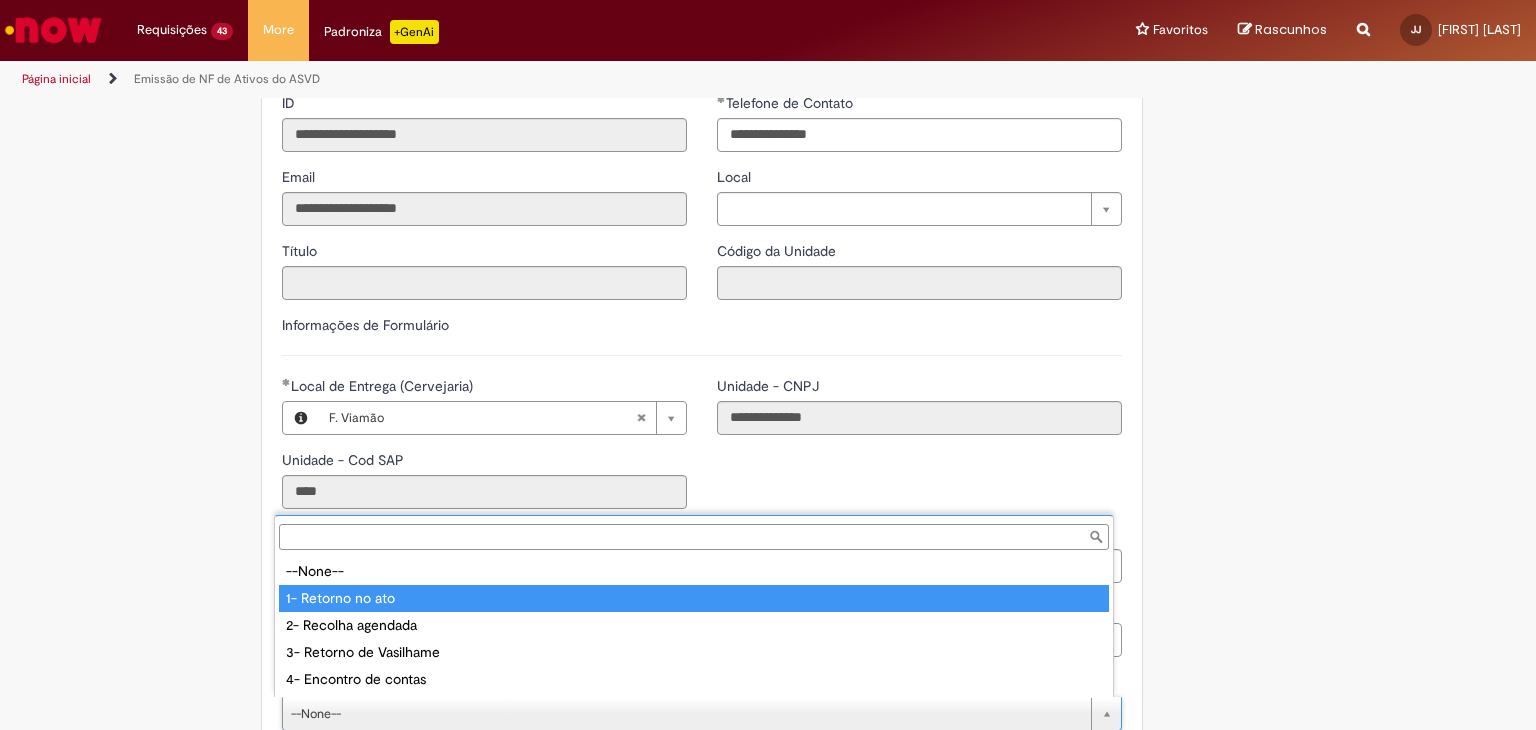 type on "**********" 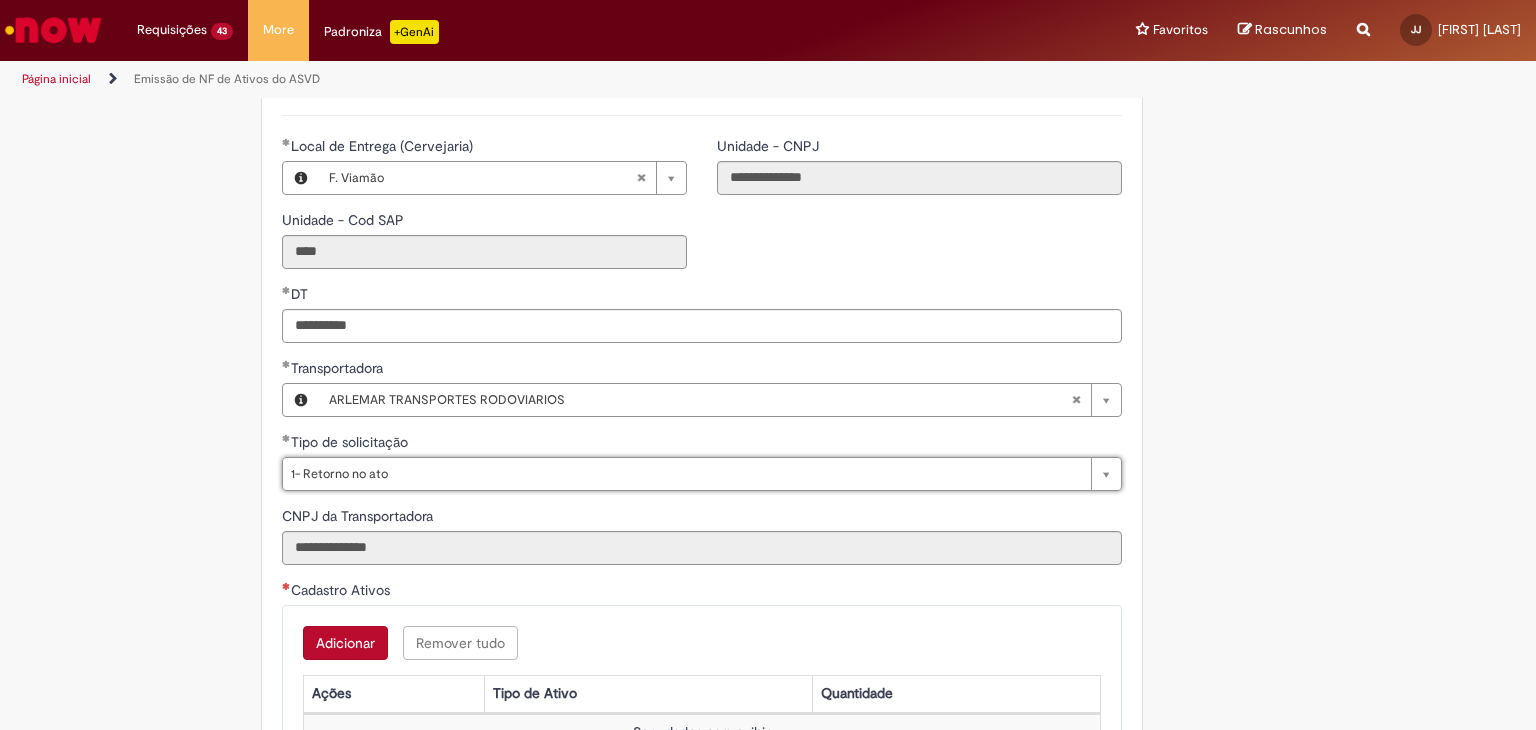 scroll, scrollTop: 700, scrollLeft: 0, axis: vertical 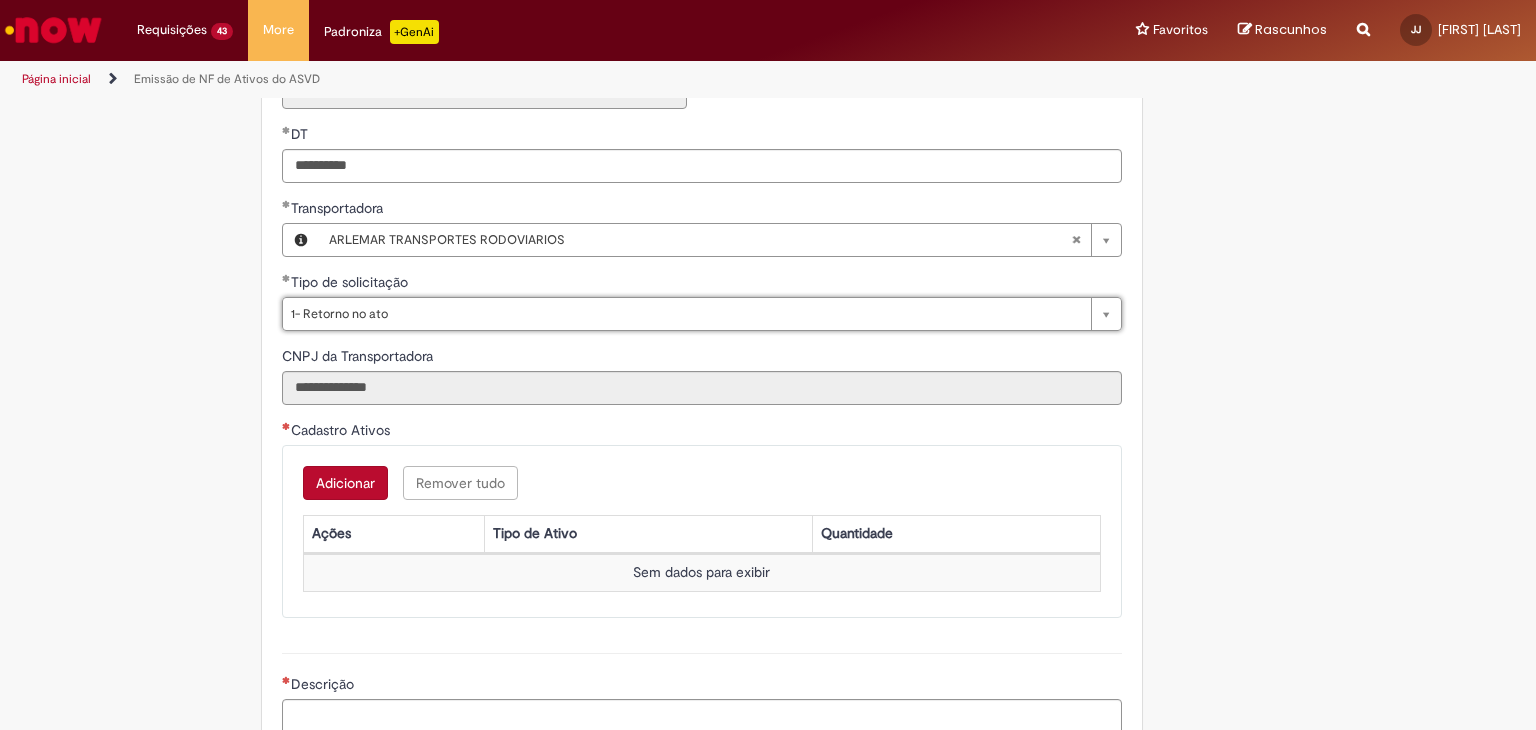 click on "Adicionar" at bounding box center [345, 483] 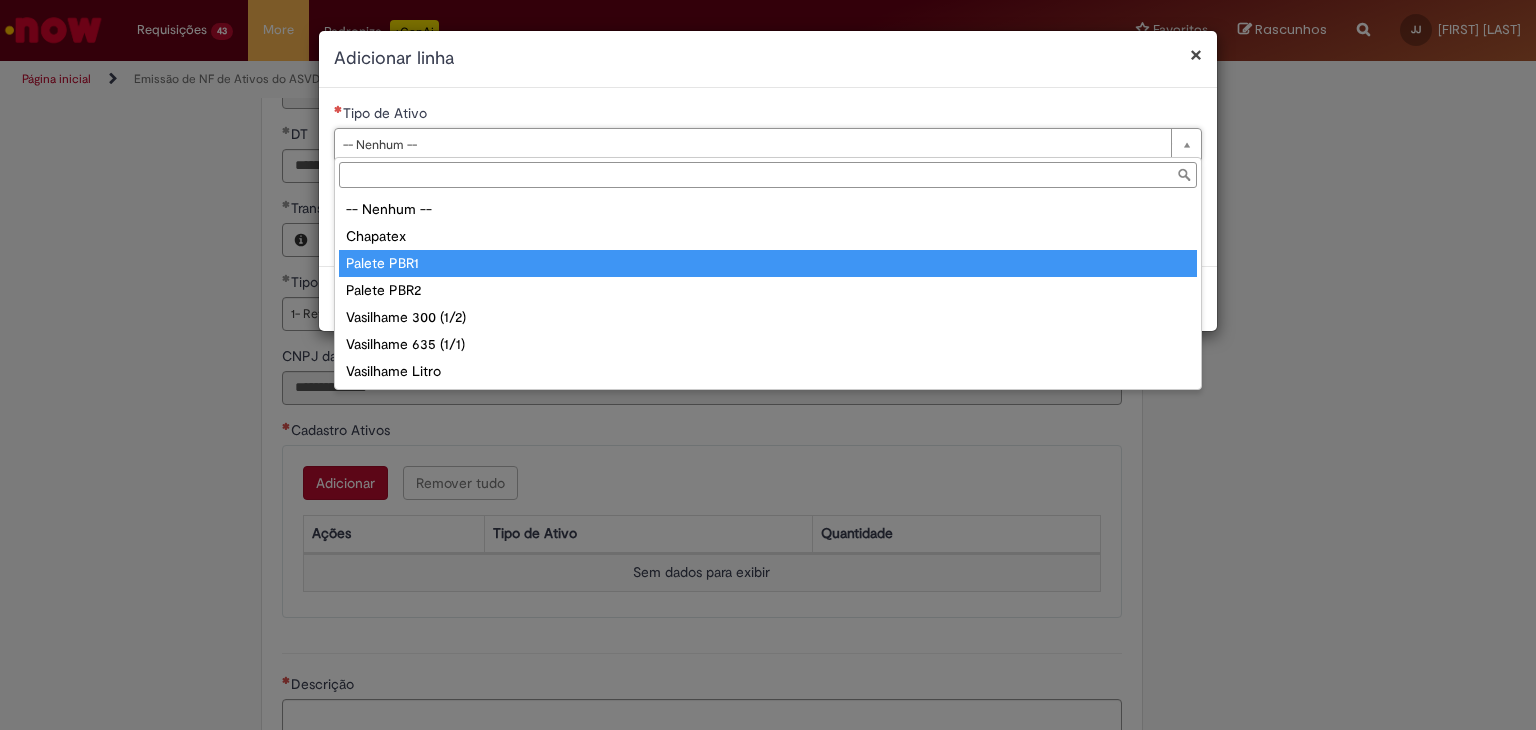 type on "**********" 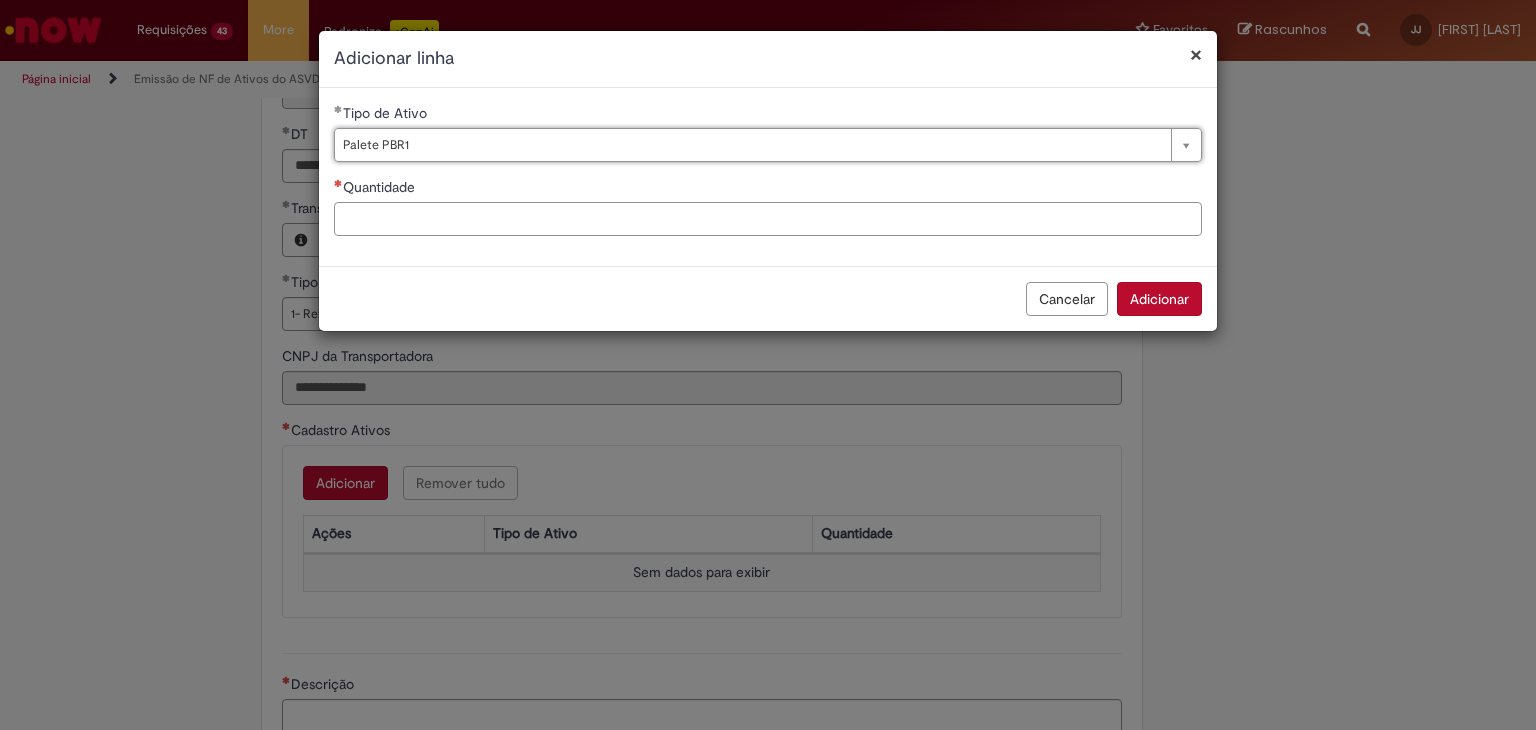 click on "Quantidade" at bounding box center (768, 219) 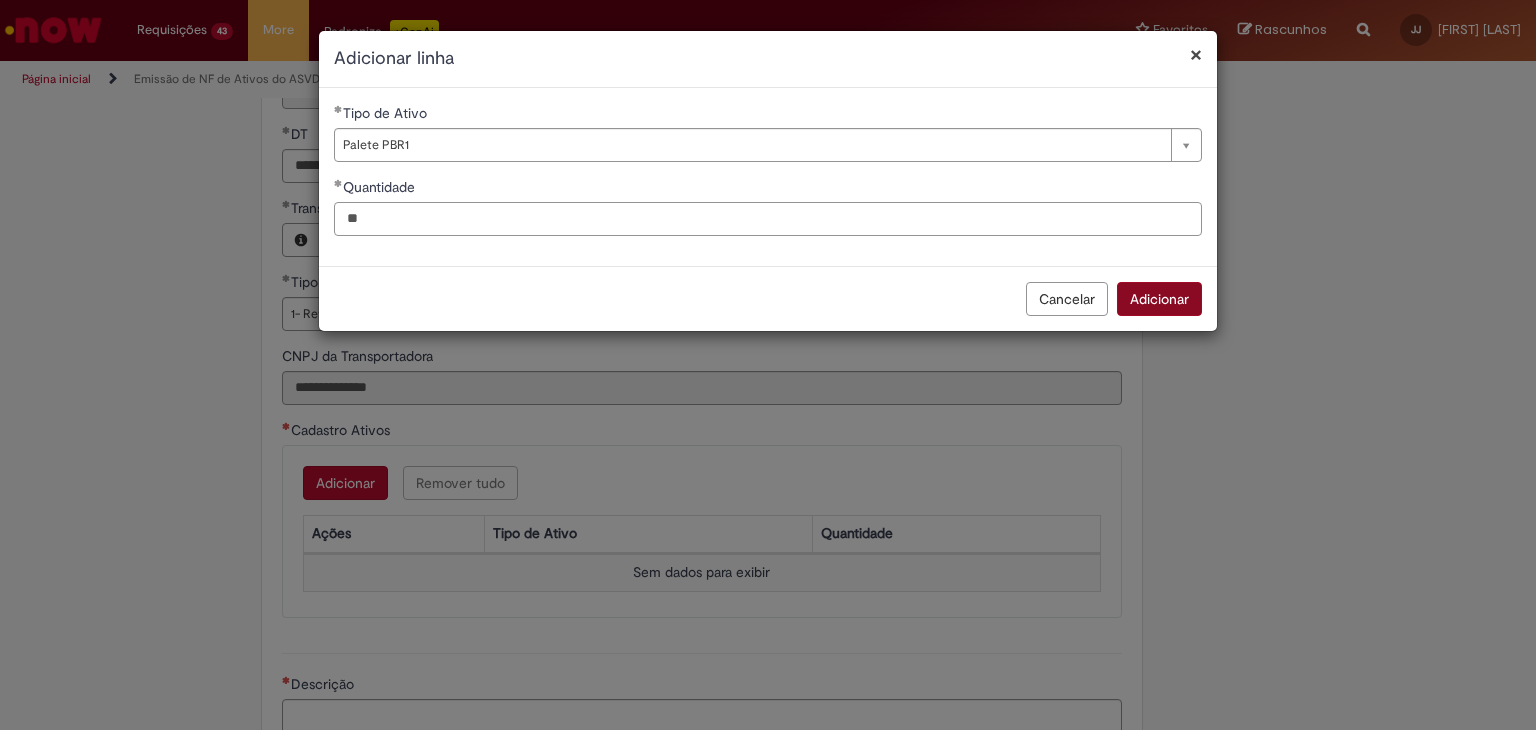 type on "**" 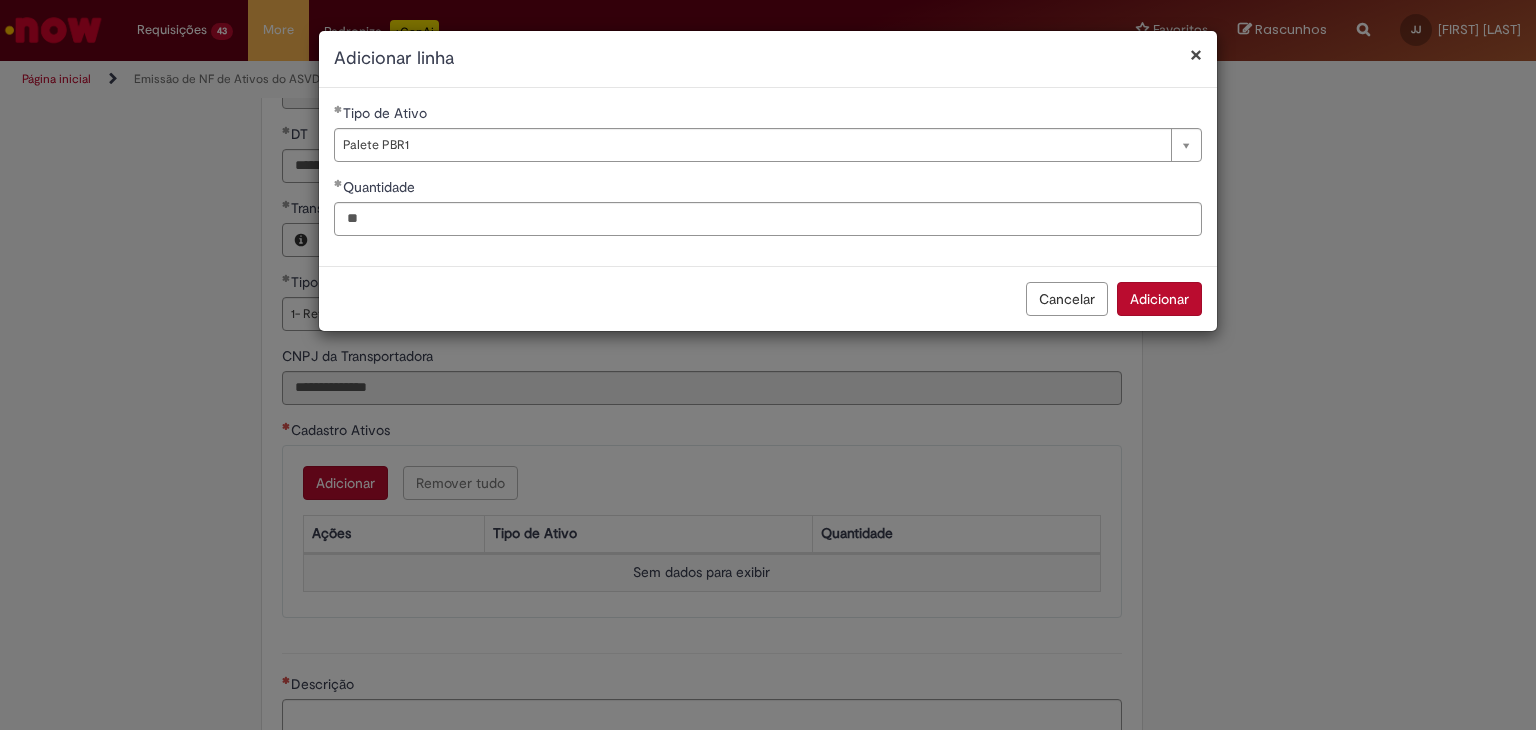click on "Adicionar" at bounding box center [1159, 299] 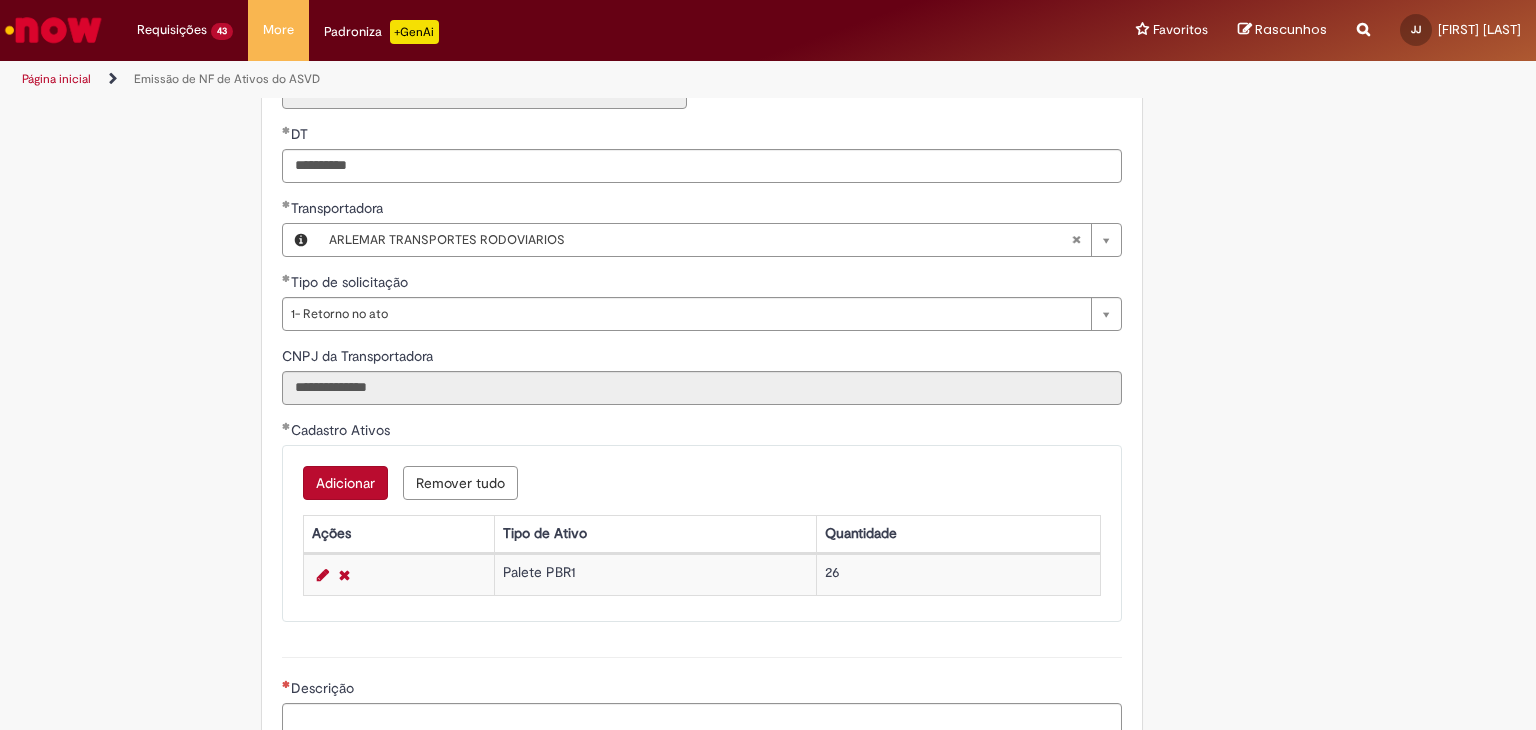 click on "Adicionar" at bounding box center (345, 483) 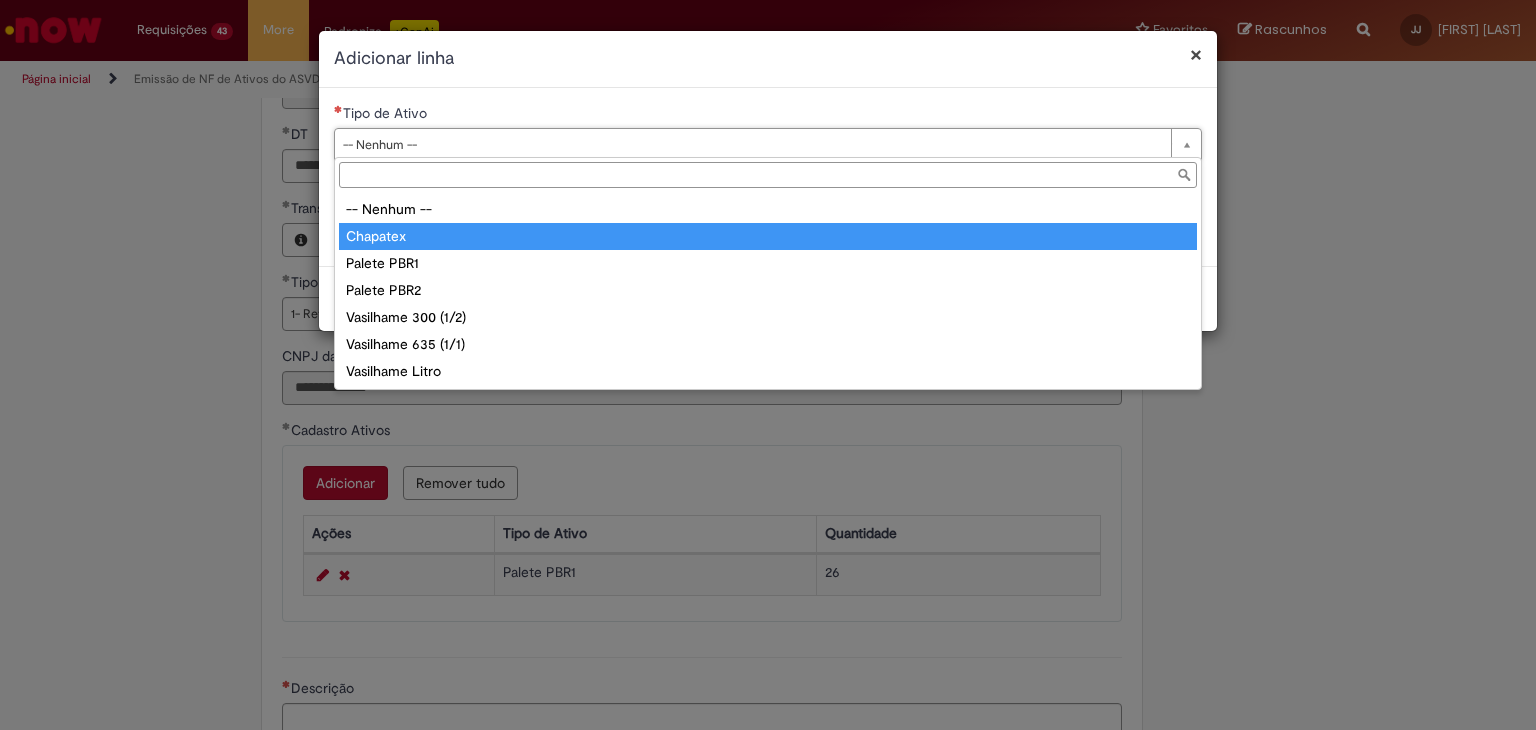 type on "********" 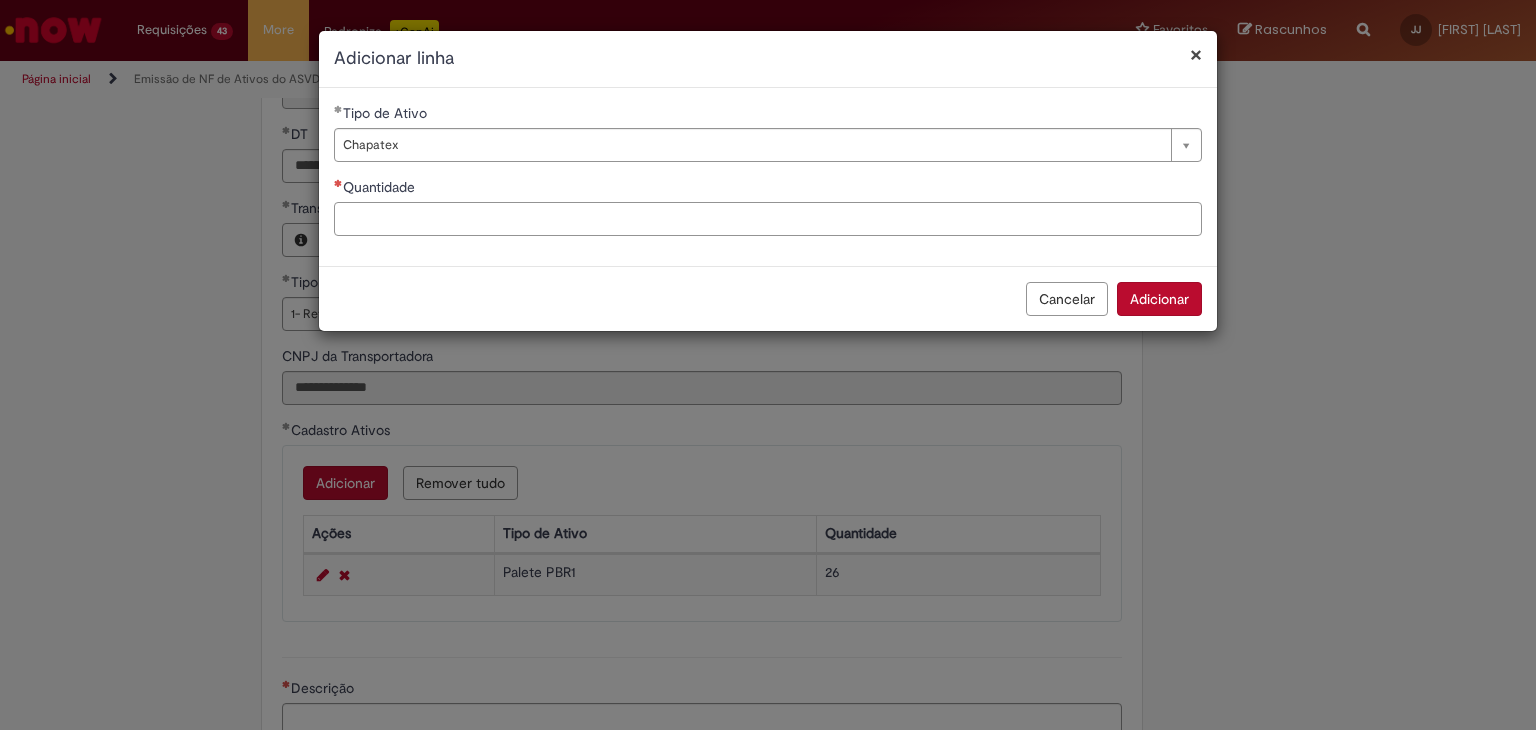 click on "Quantidade" at bounding box center [768, 219] 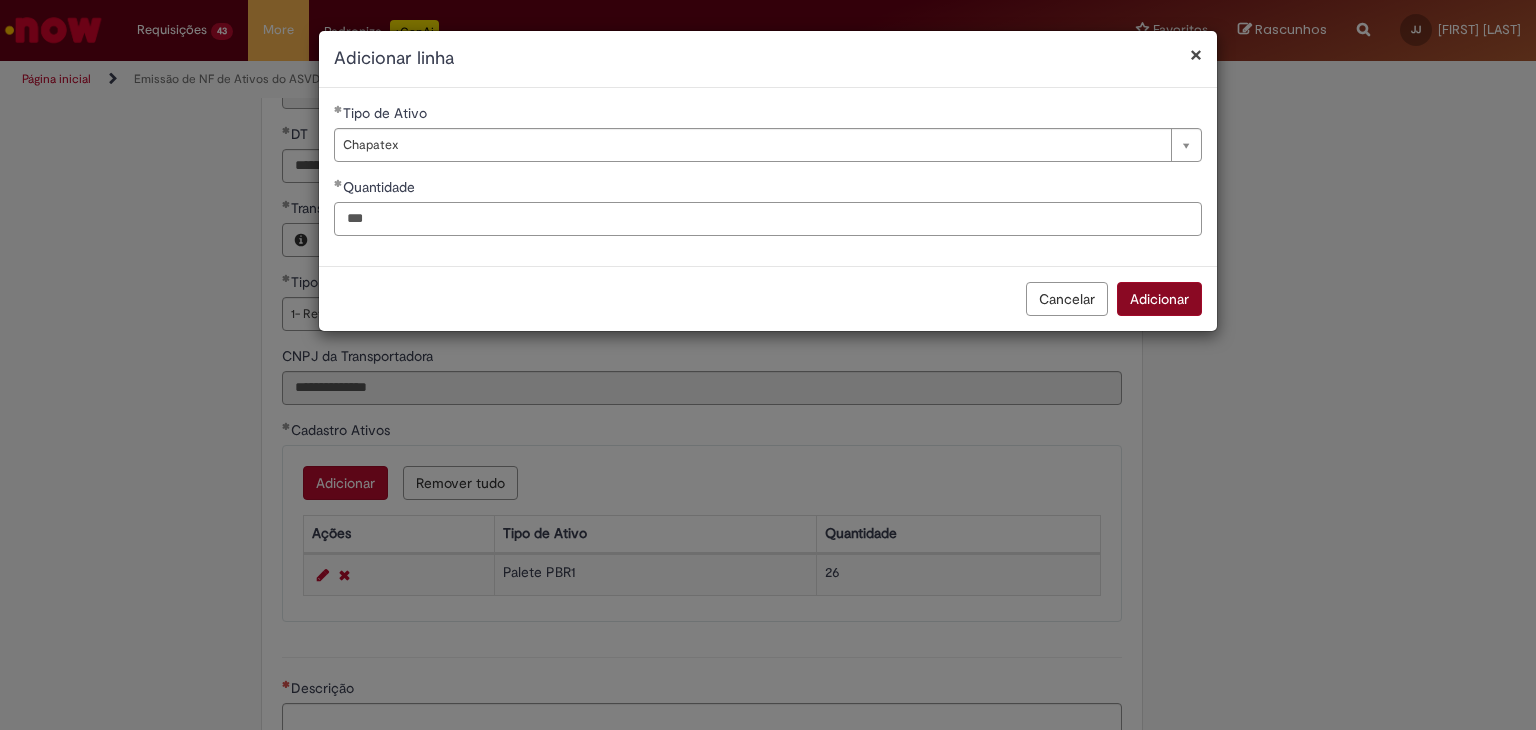 type on "***" 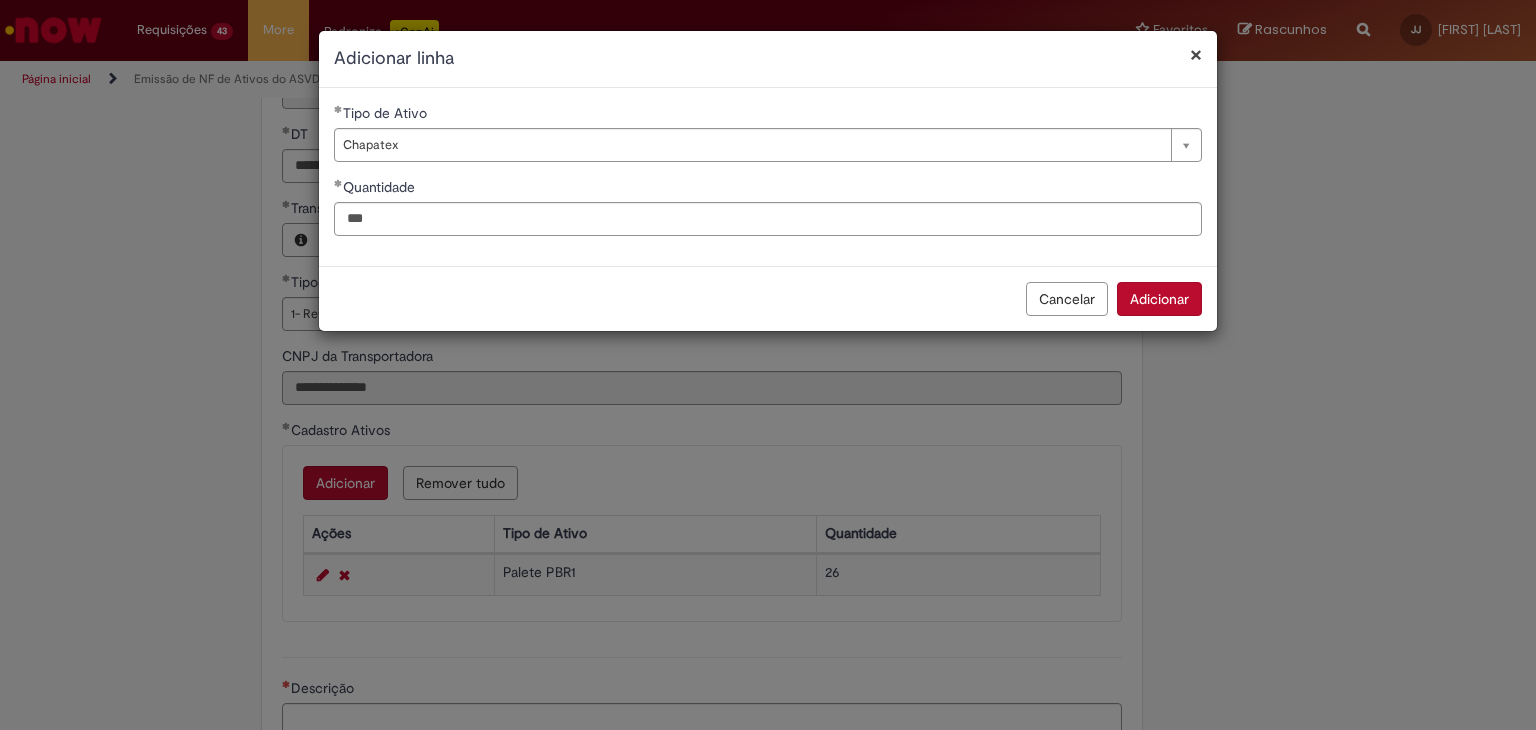 click on "Adicionar" at bounding box center [1159, 299] 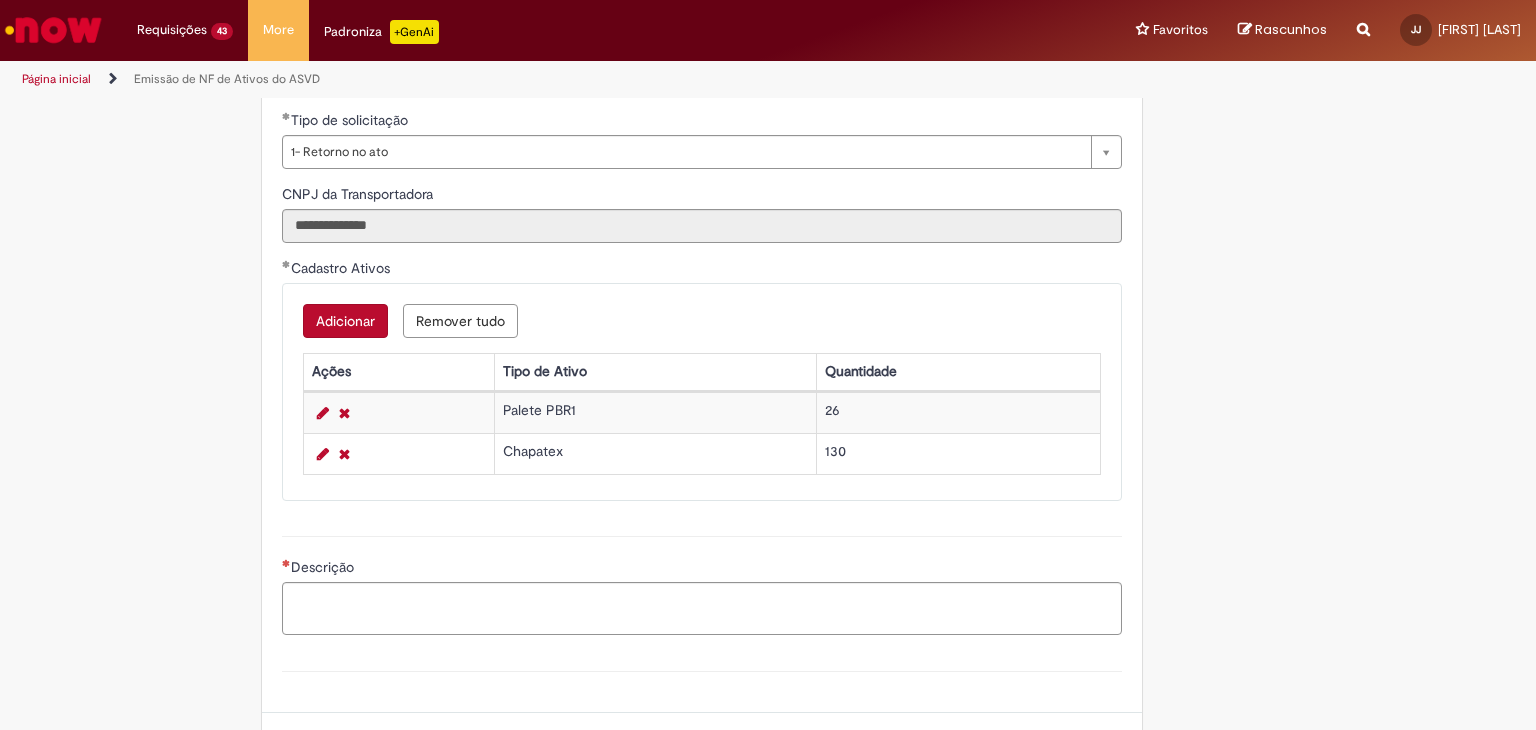scroll, scrollTop: 1026, scrollLeft: 0, axis: vertical 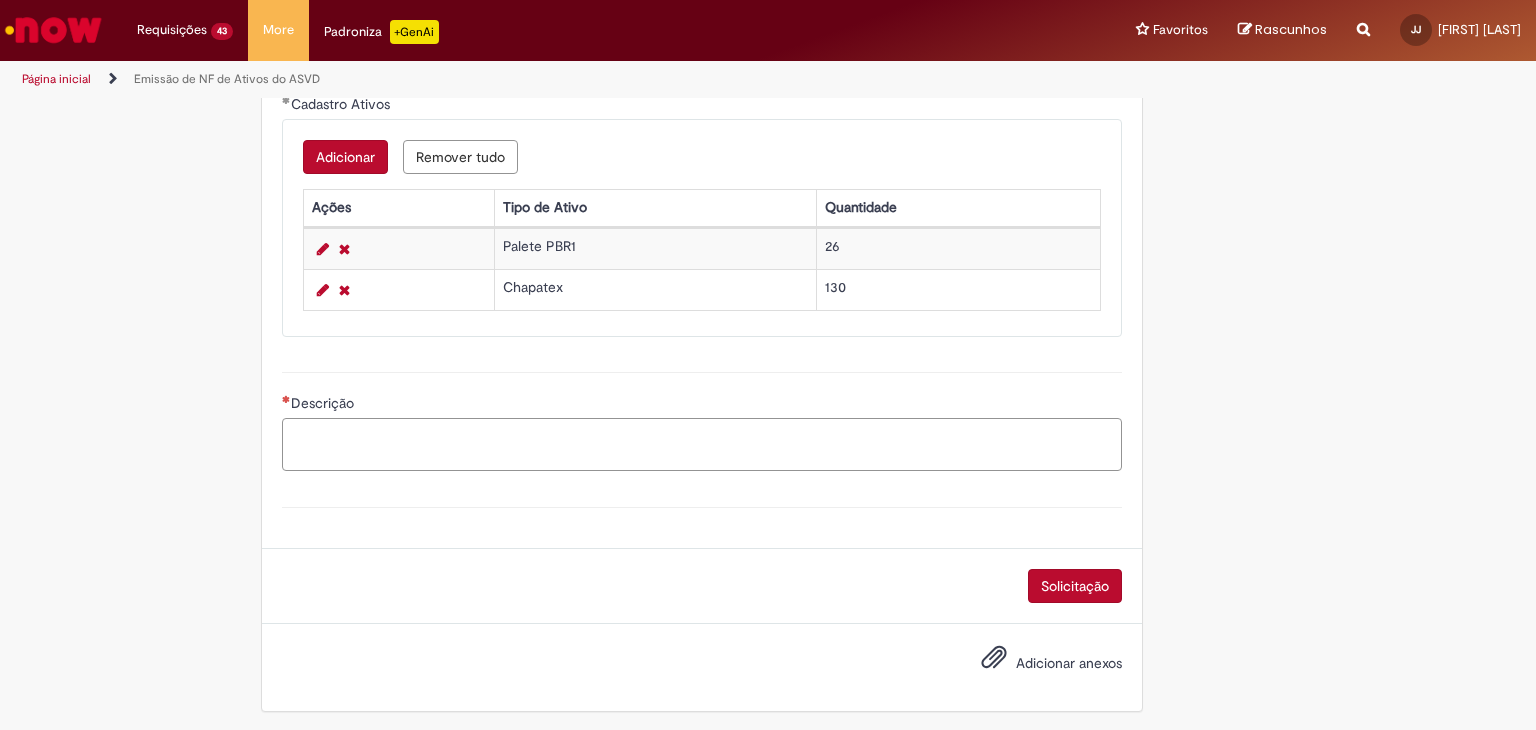click on "Descrição" at bounding box center (702, 445) 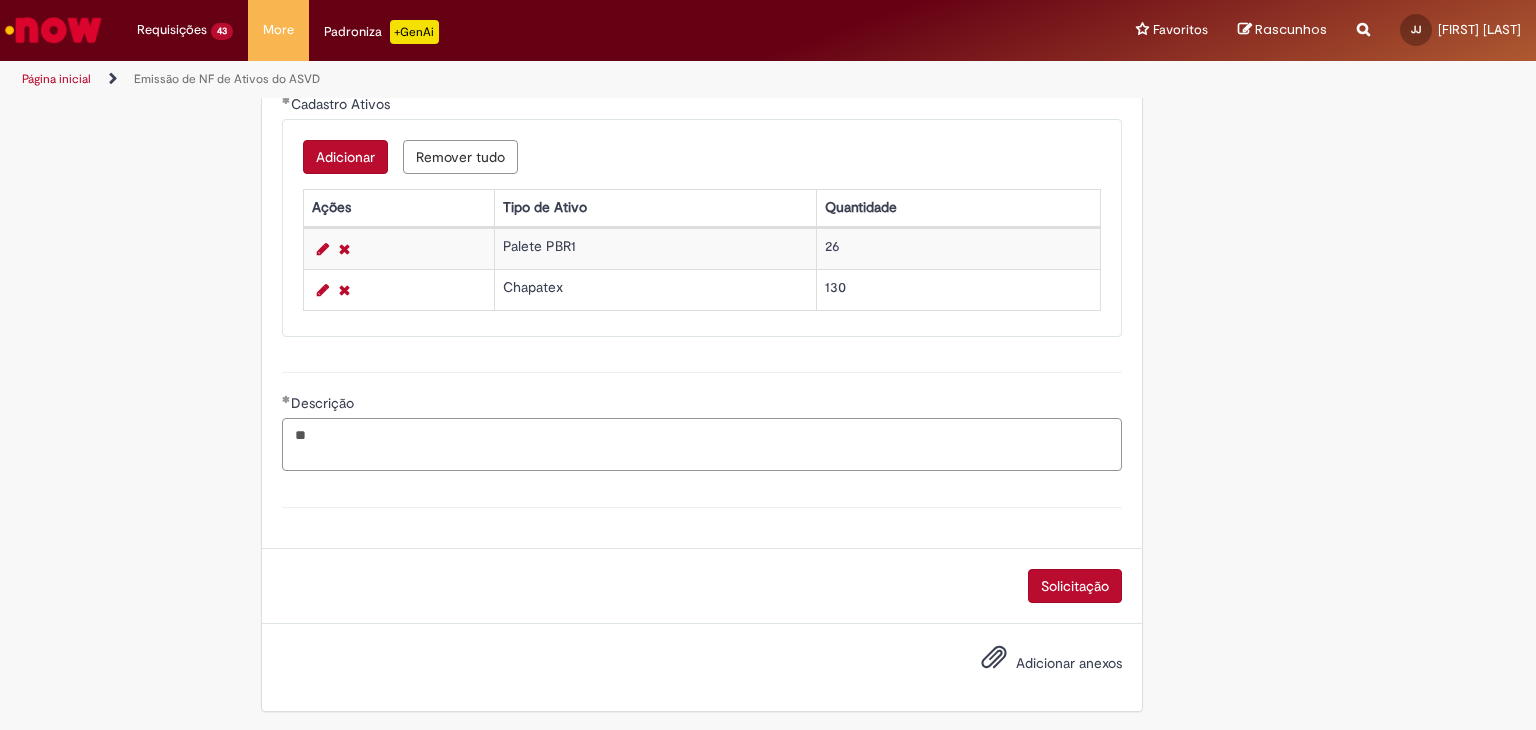 type on "**" 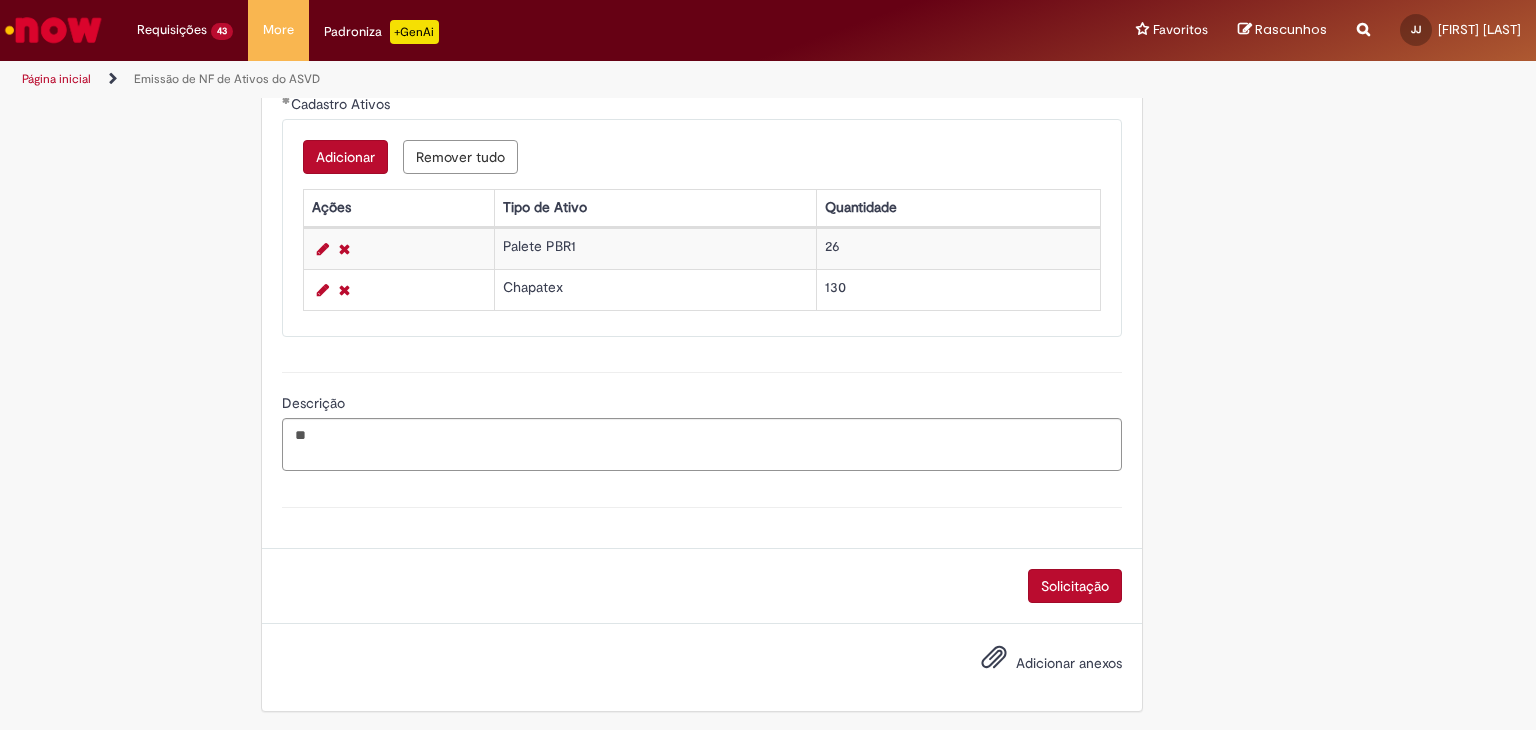 click on "Solicitação" at bounding box center (702, 586) 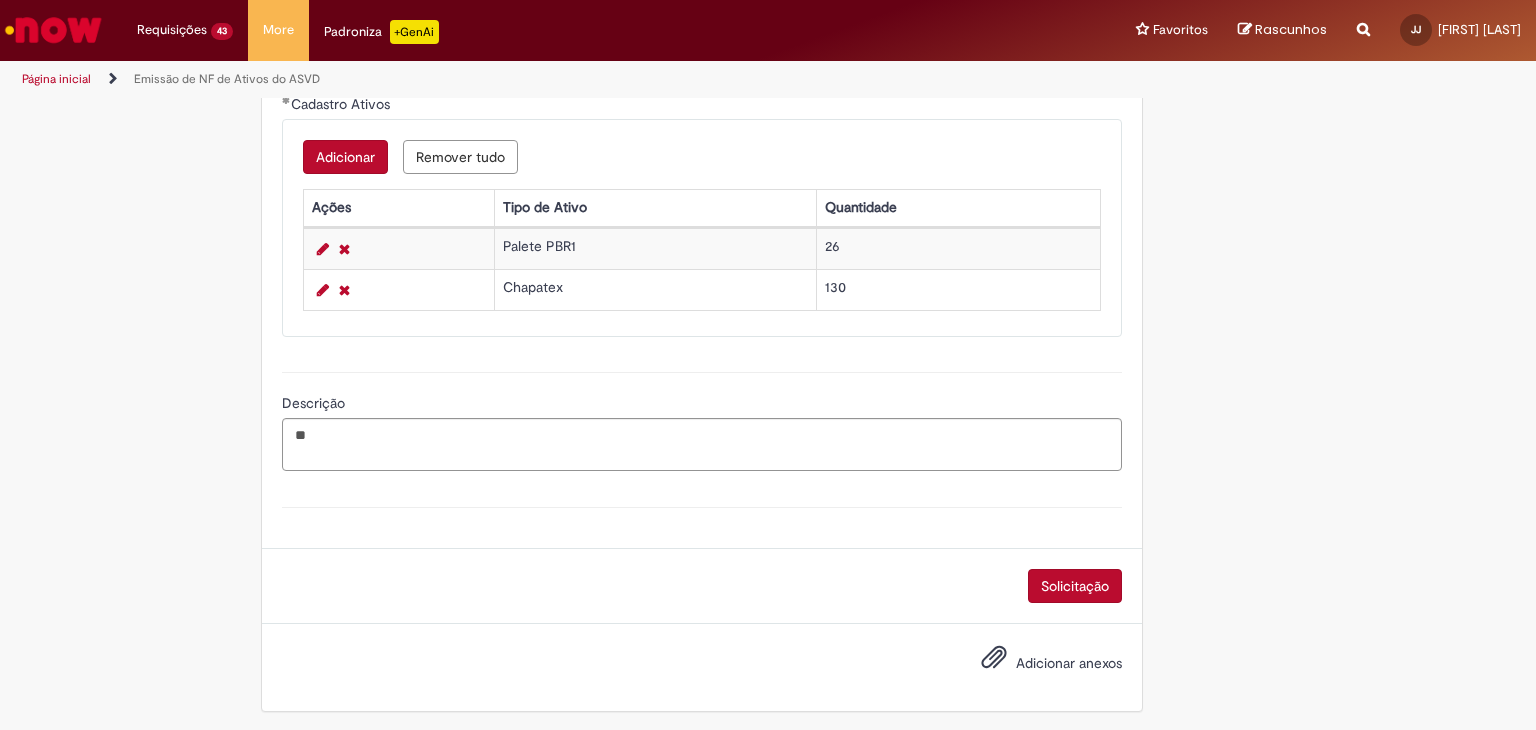 click on "Solicitação" at bounding box center [1075, 586] 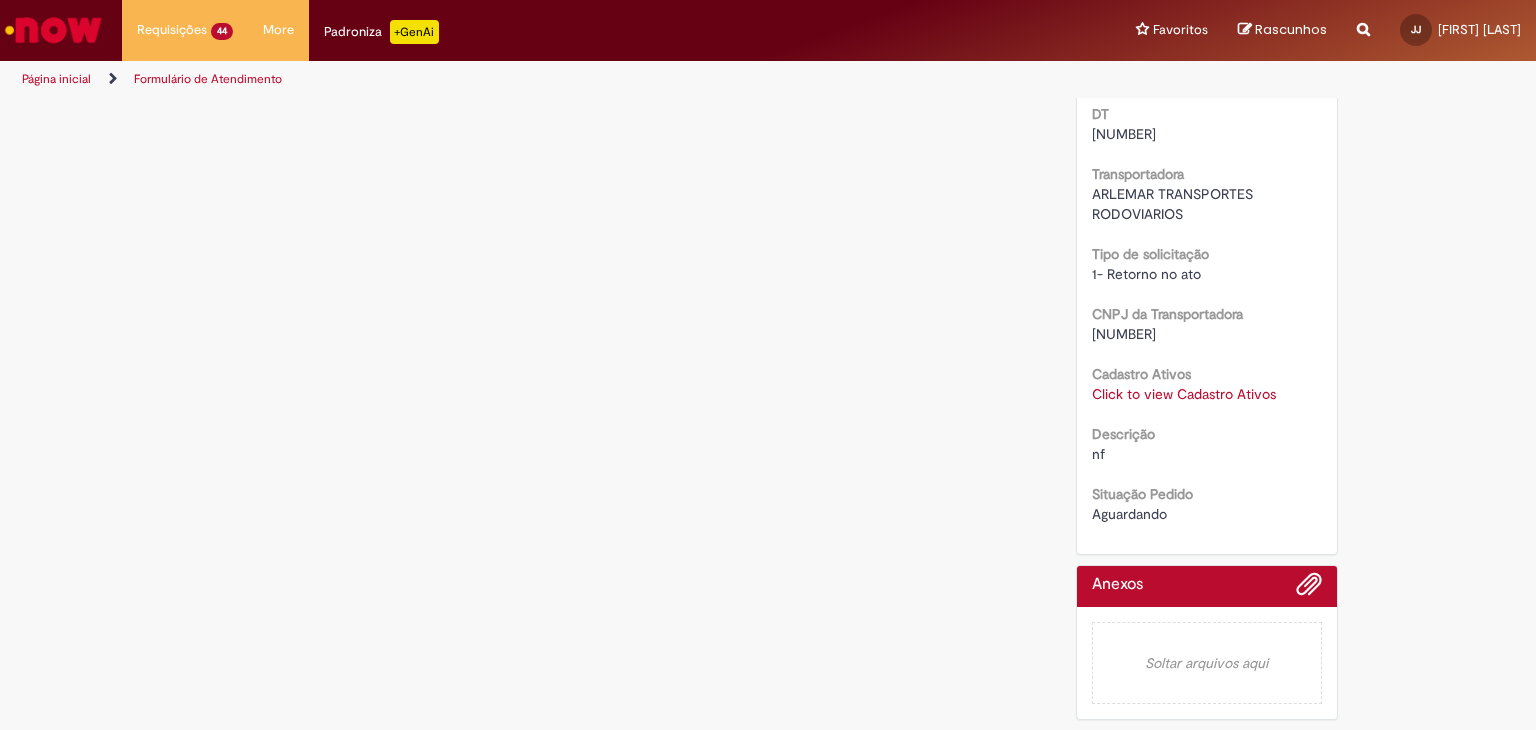 scroll, scrollTop: 0, scrollLeft: 0, axis: both 